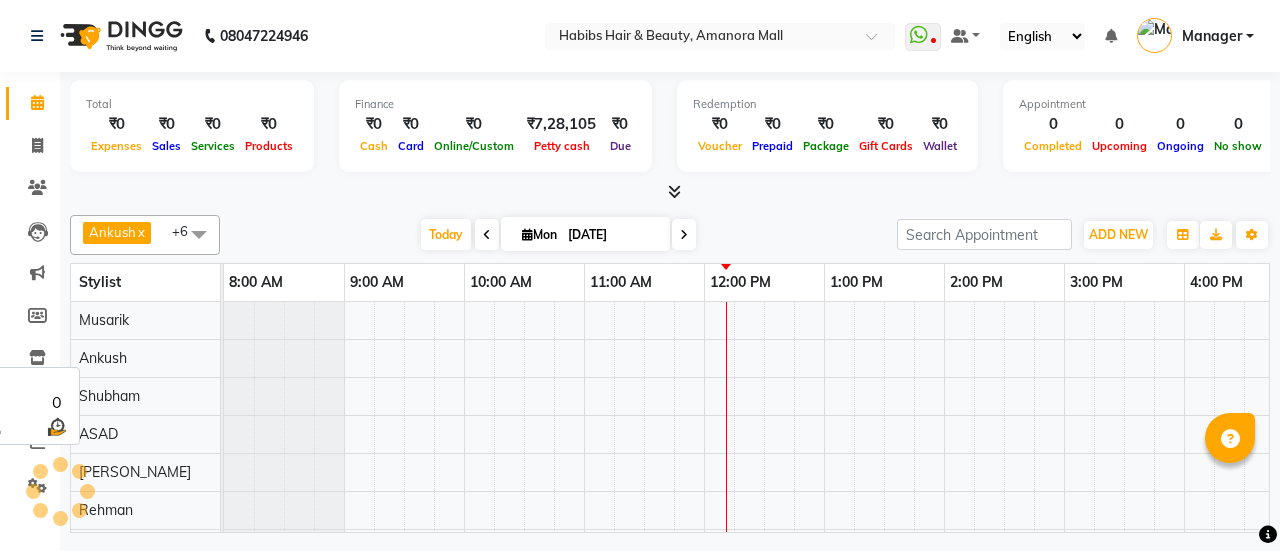 scroll, scrollTop: 0, scrollLeft: 0, axis: both 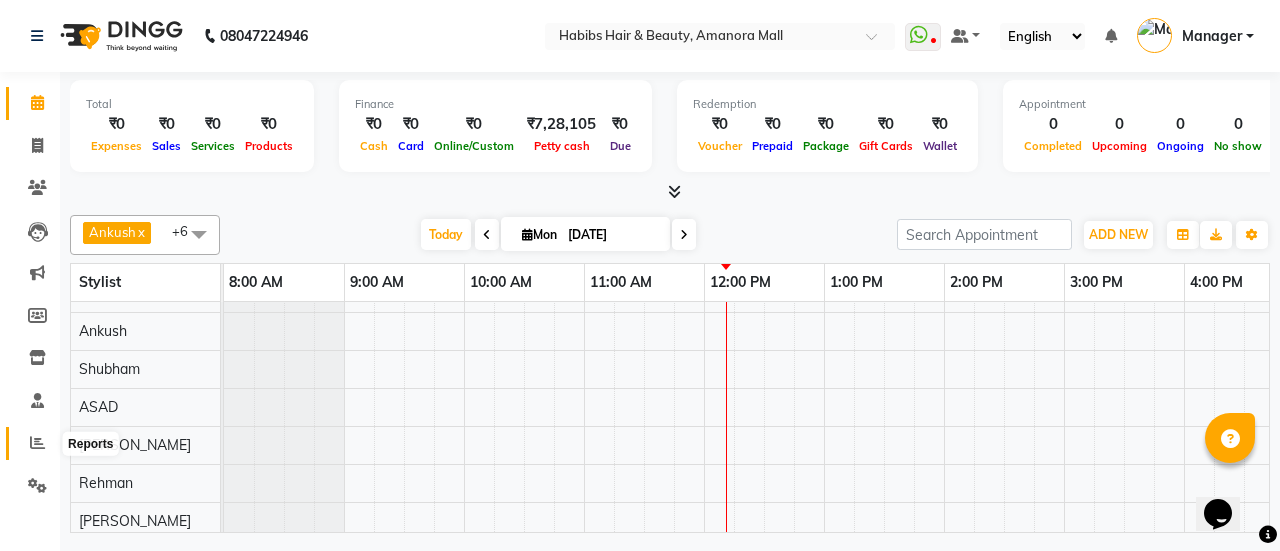 click 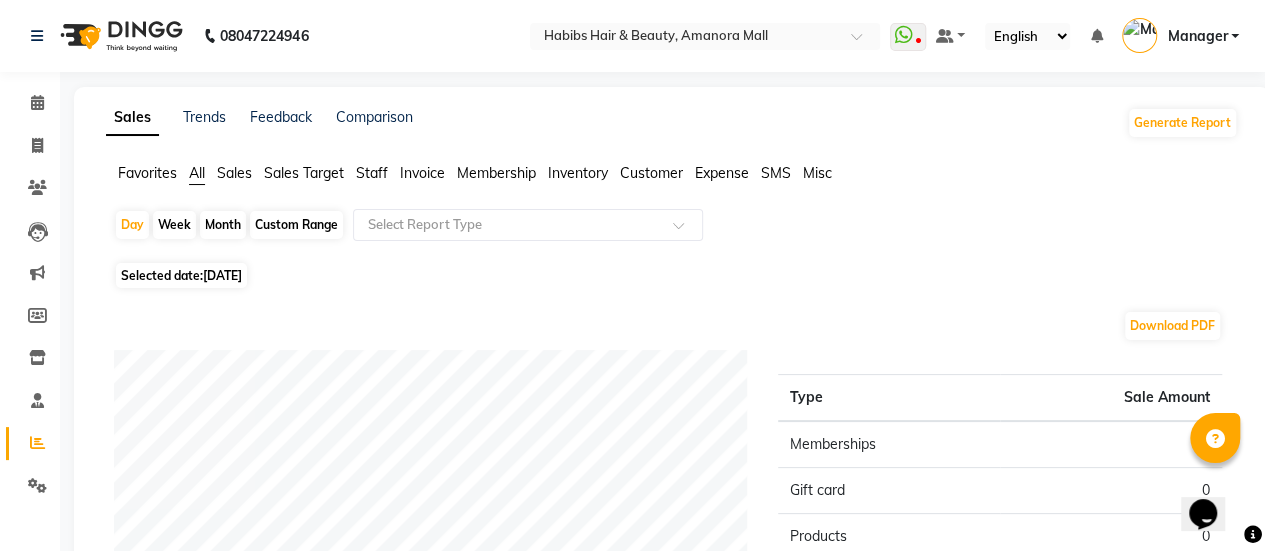 click on "[DATE]" 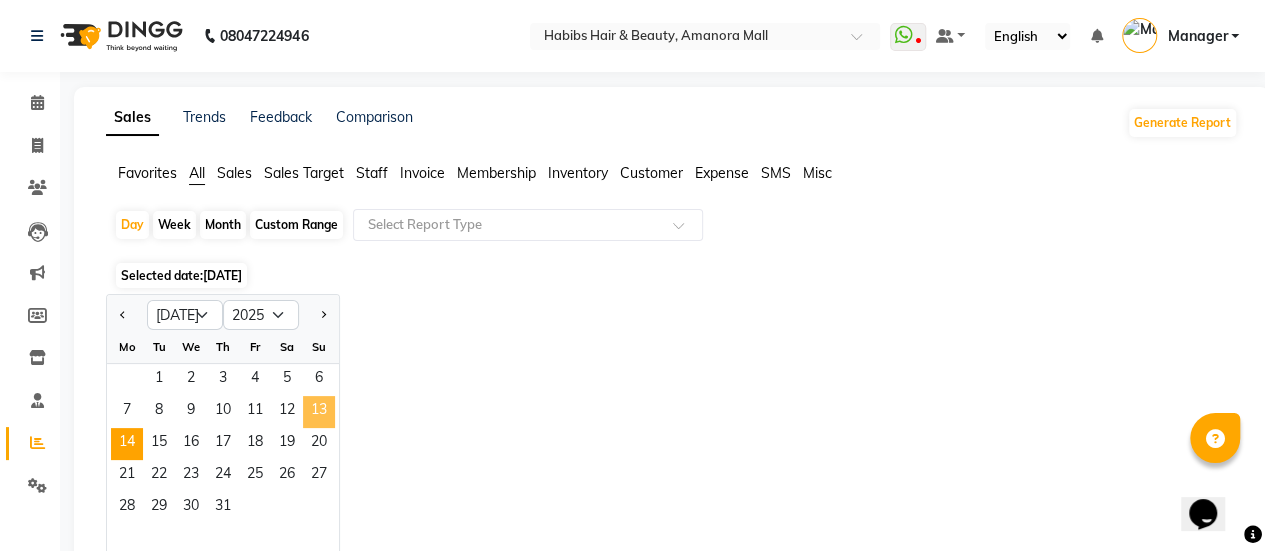 click on "13" 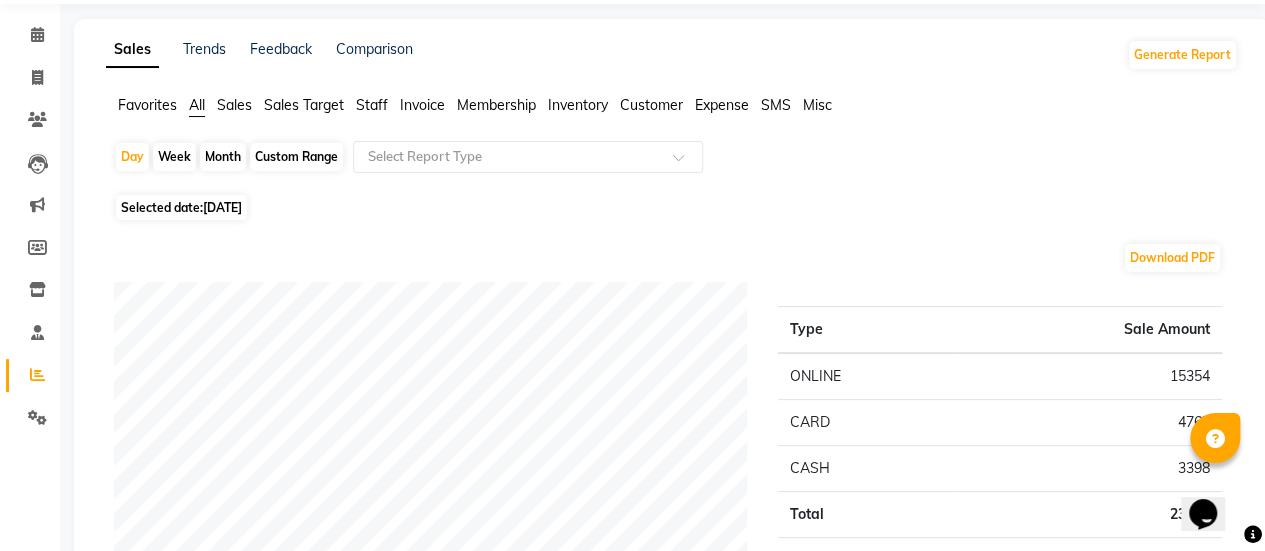scroll, scrollTop: 0, scrollLeft: 0, axis: both 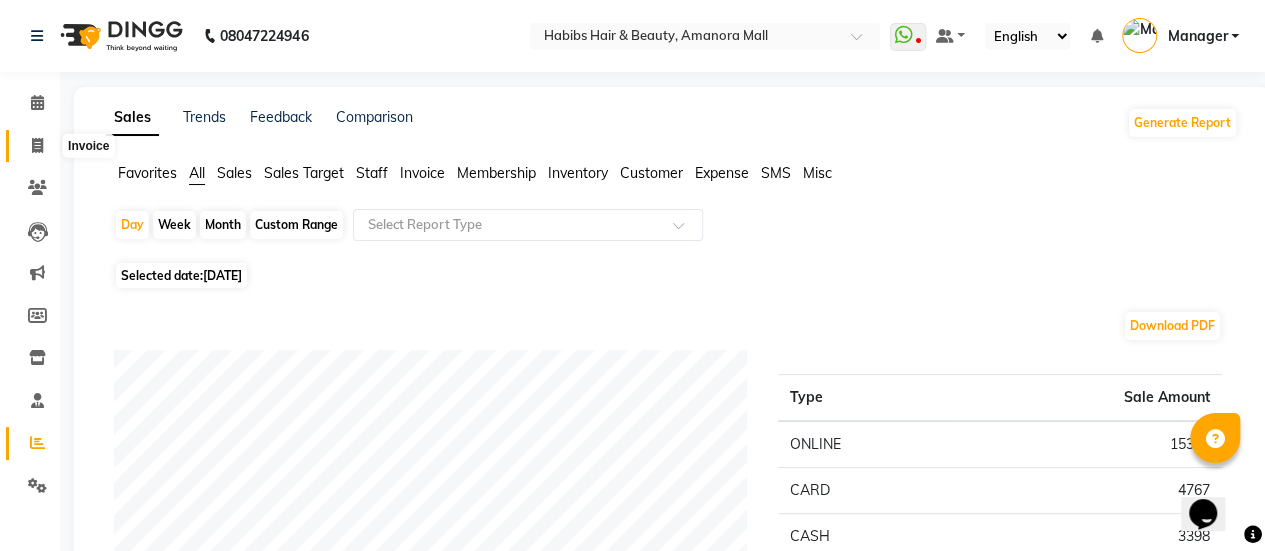click 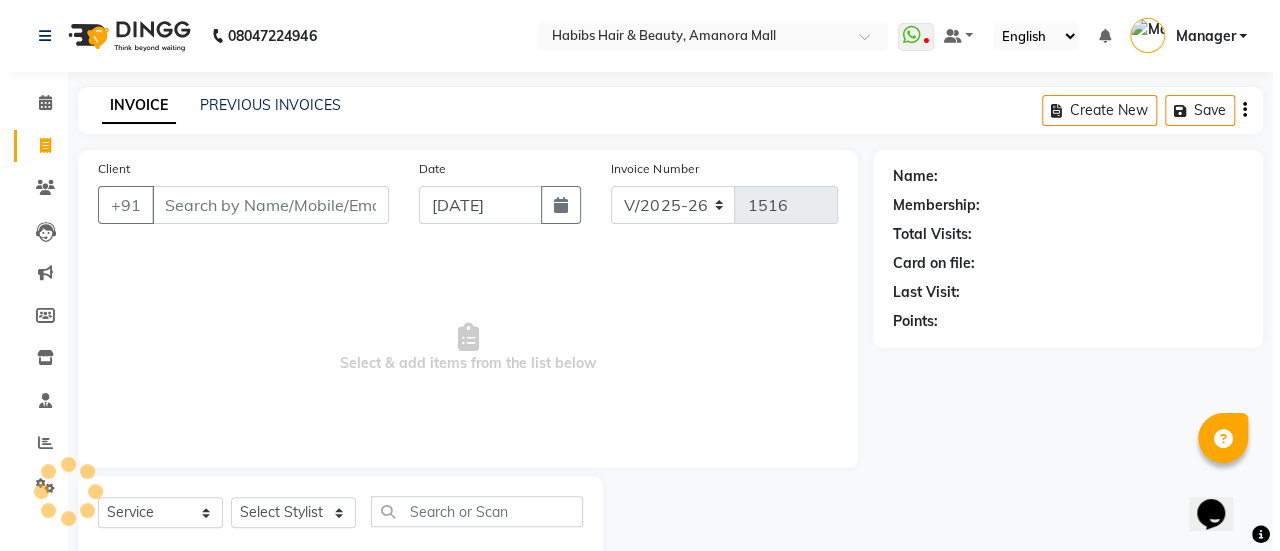 scroll, scrollTop: 49, scrollLeft: 0, axis: vertical 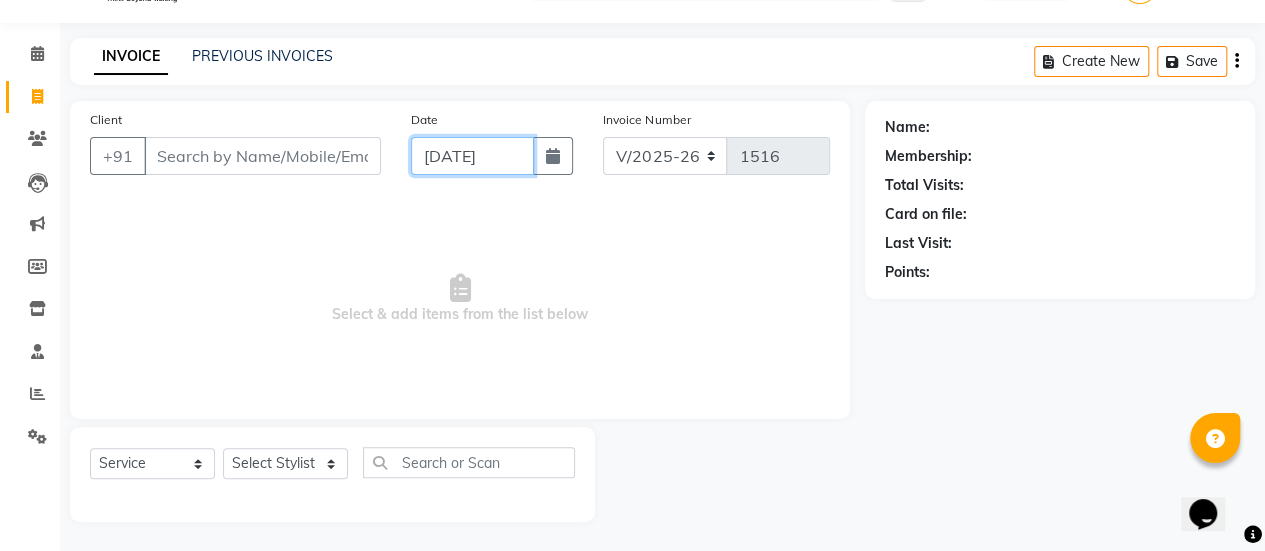 click on "[DATE]" 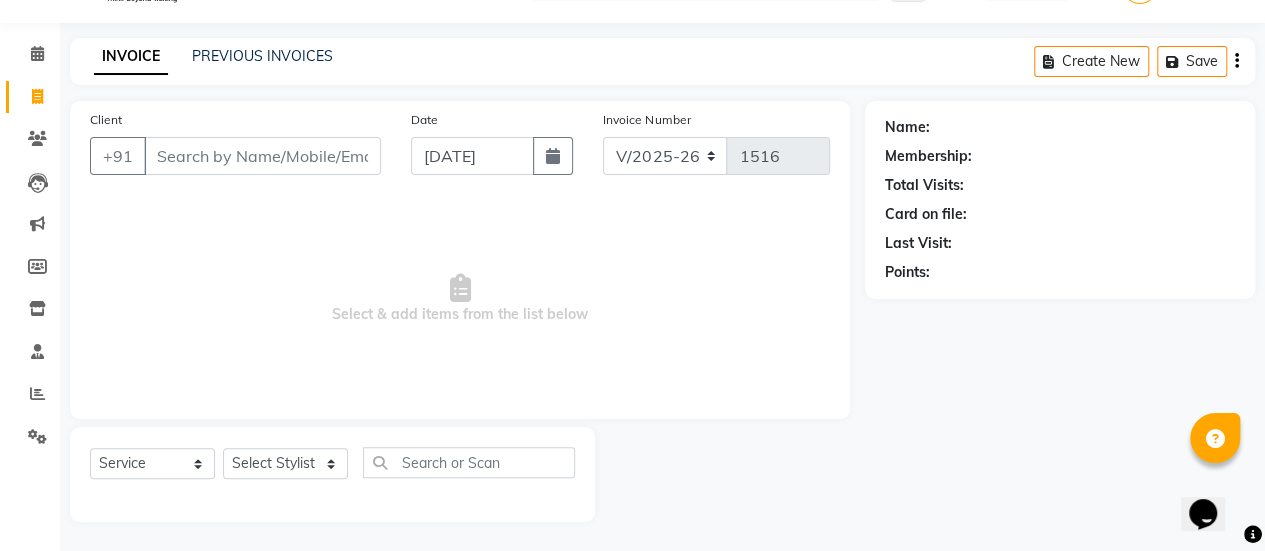 select on "7" 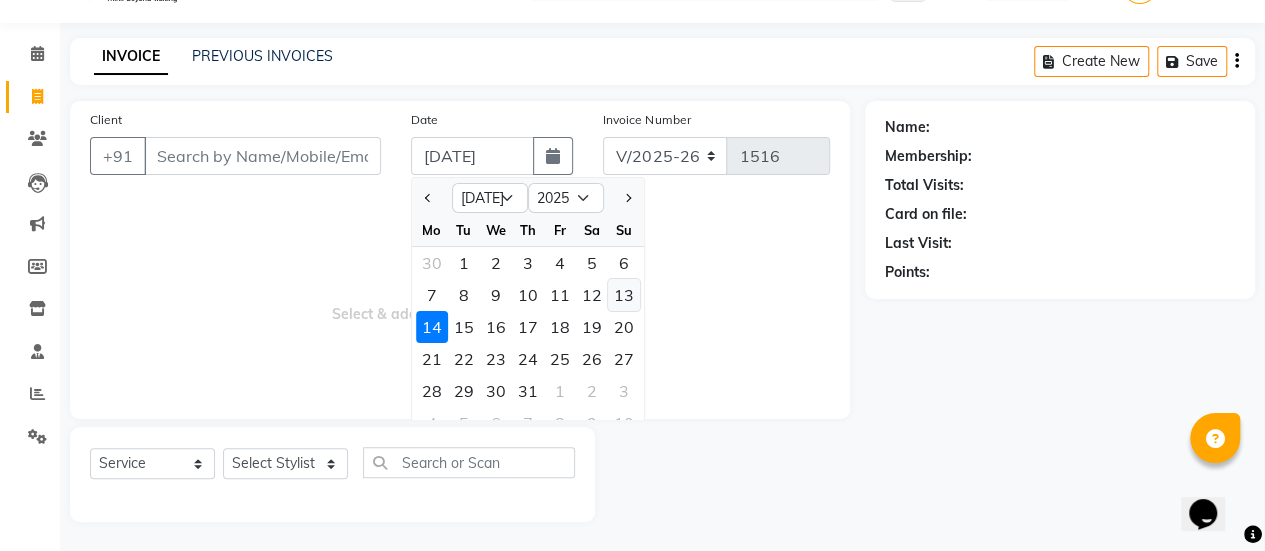 click on "13" 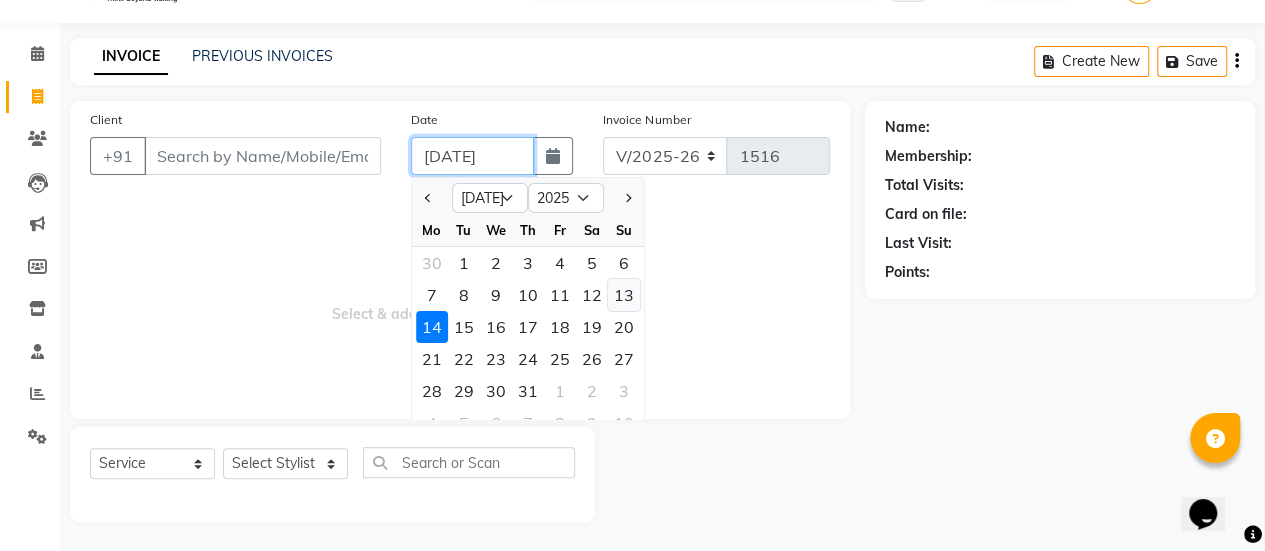 type on "[DATE]" 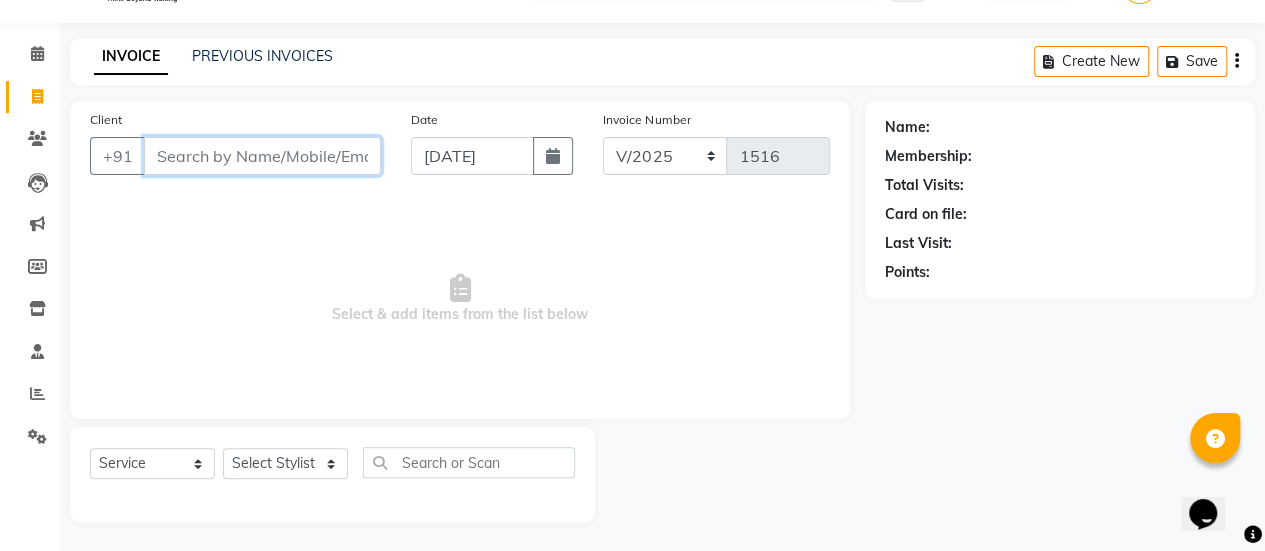 click on "Client" at bounding box center (262, 156) 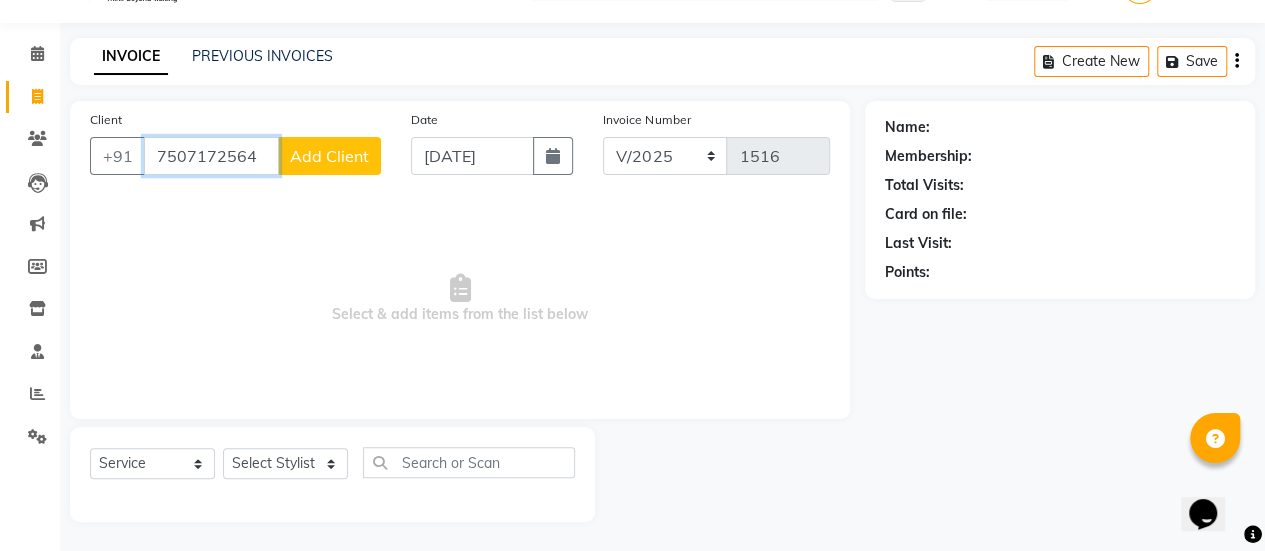 type on "7507172564" 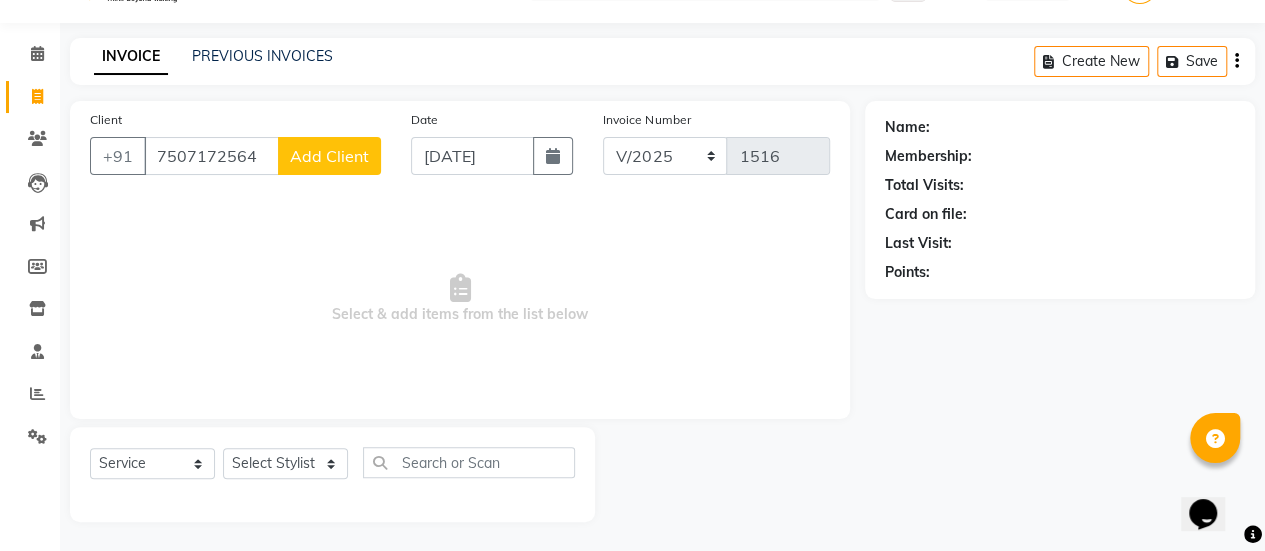 click on "Add Client" 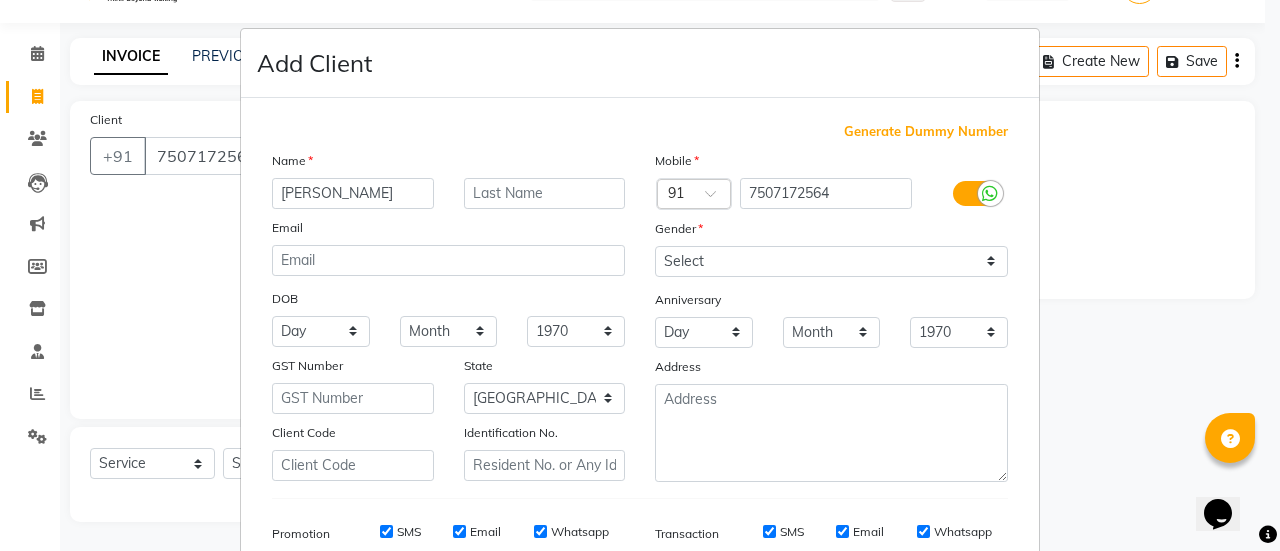 click on "[PERSON_NAME]" at bounding box center (353, 193) 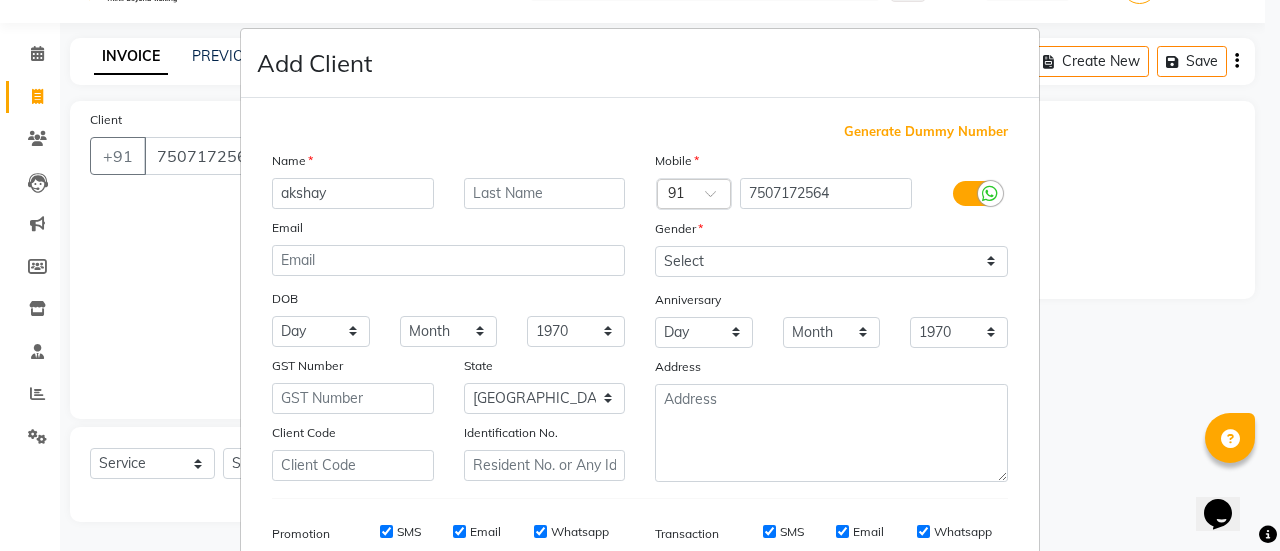 type on "akshay" 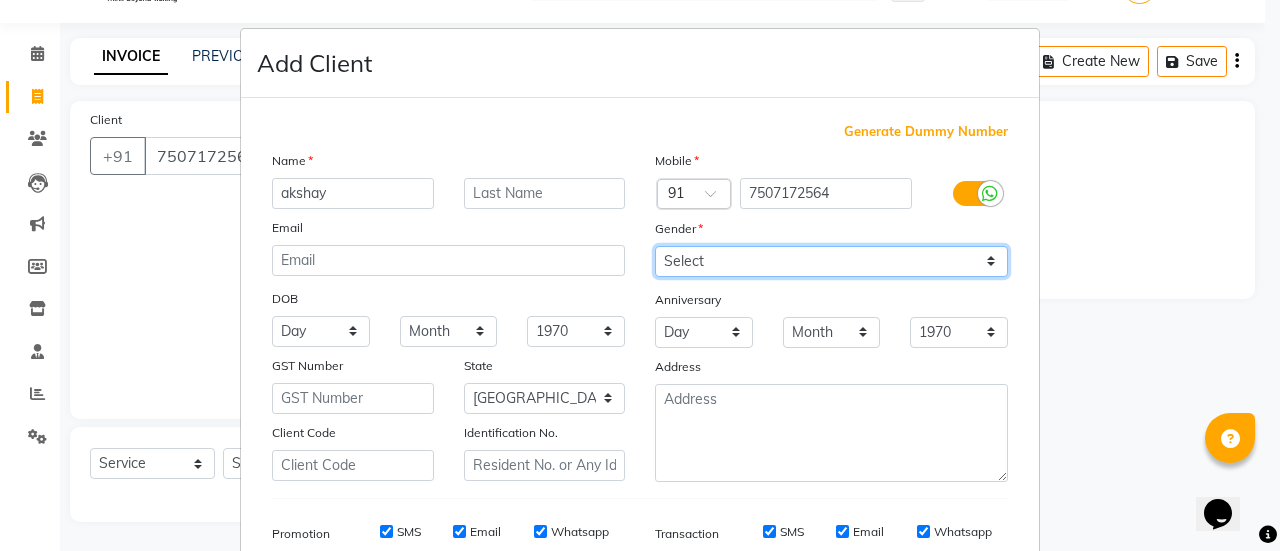 click on "Select [DEMOGRAPHIC_DATA] [DEMOGRAPHIC_DATA] Other Prefer Not To Say" at bounding box center (831, 261) 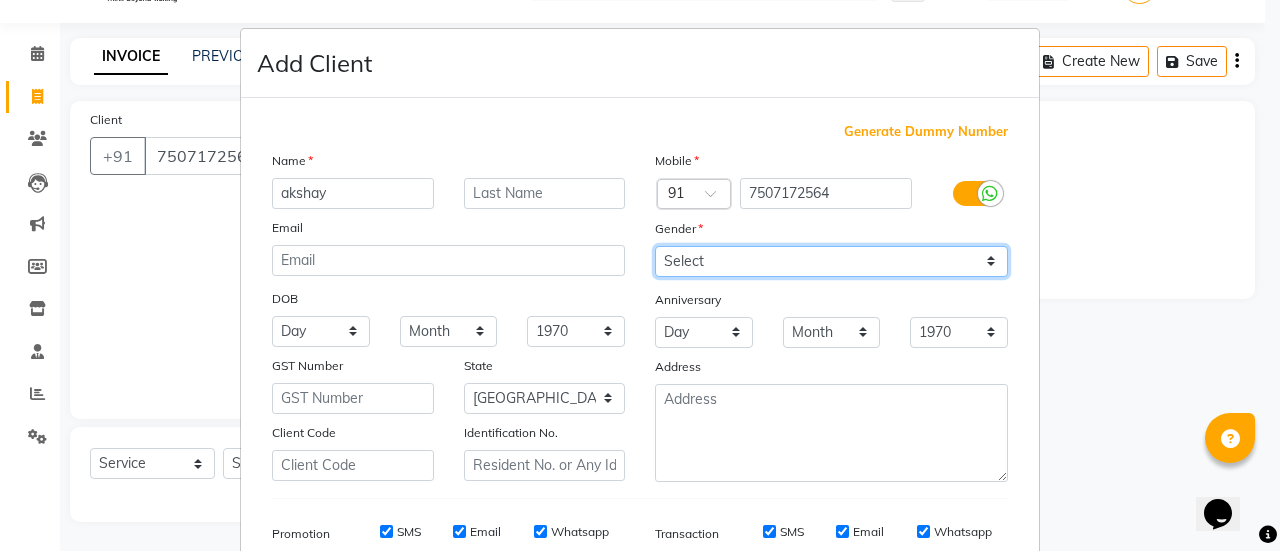 select on "[DEMOGRAPHIC_DATA]" 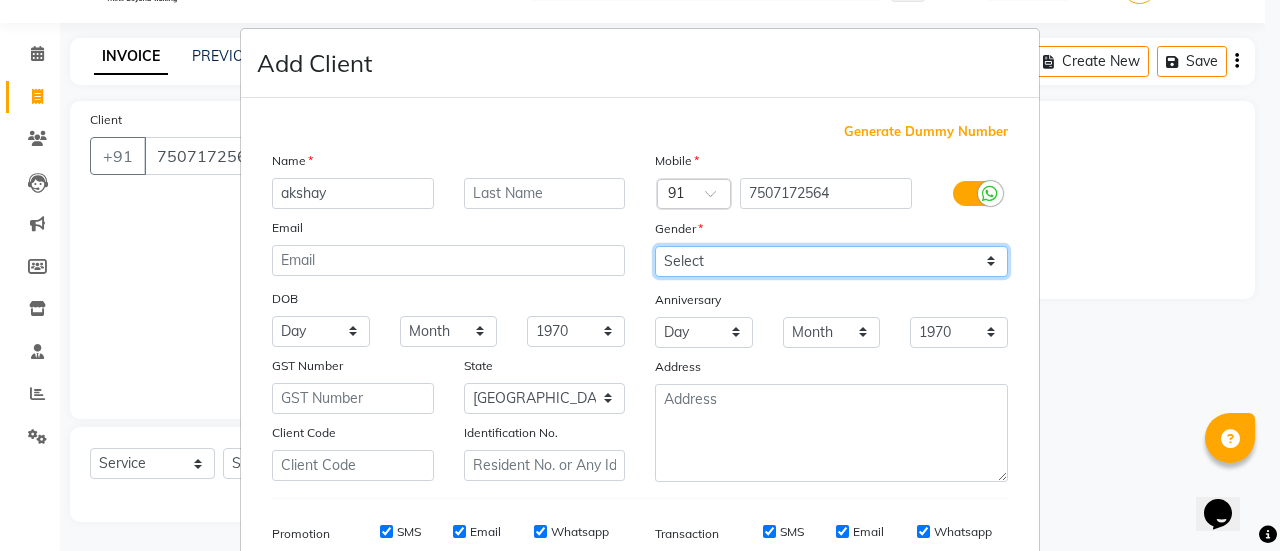 click on "Select [DEMOGRAPHIC_DATA] [DEMOGRAPHIC_DATA] Other Prefer Not To Say" at bounding box center (831, 261) 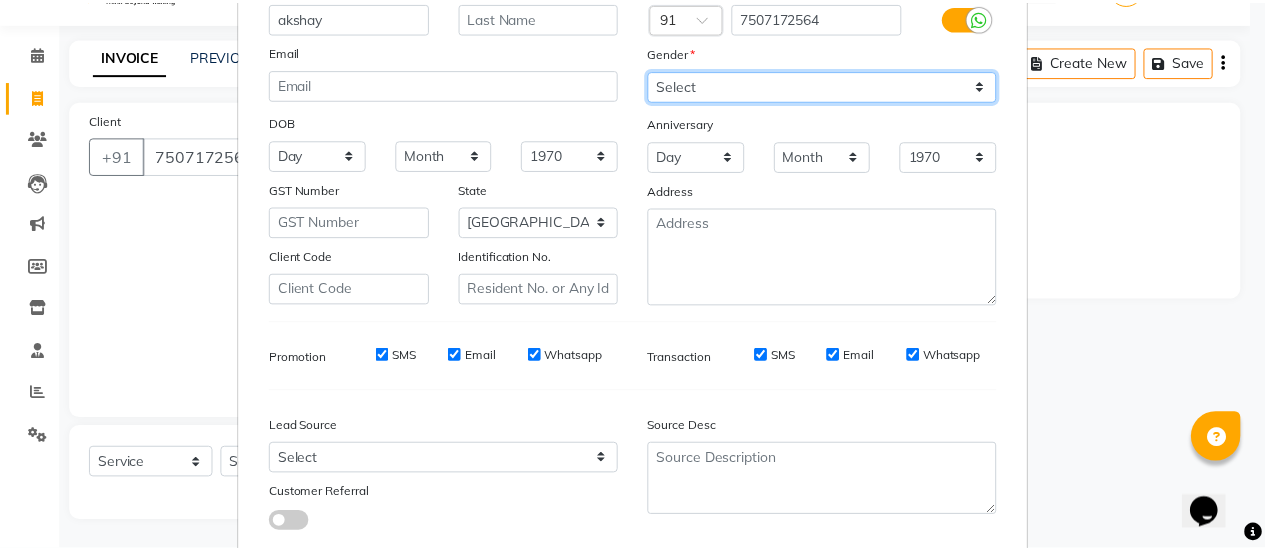 scroll, scrollTop: 294, scrollLeft: 0, axis: vertical 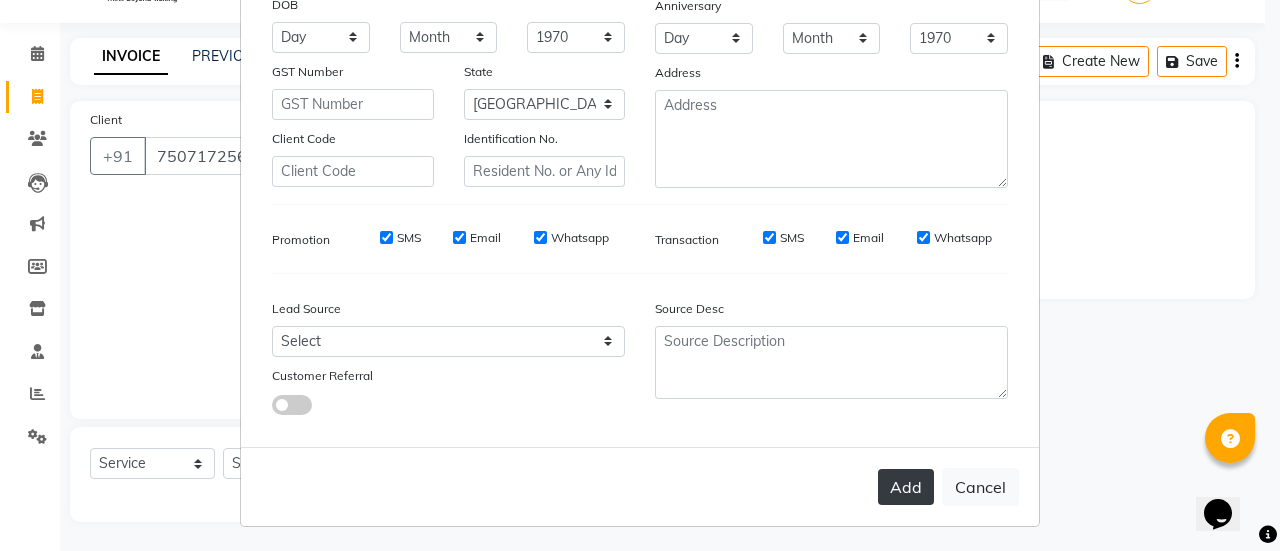 click on "Add" at bounding box center (906, 487) 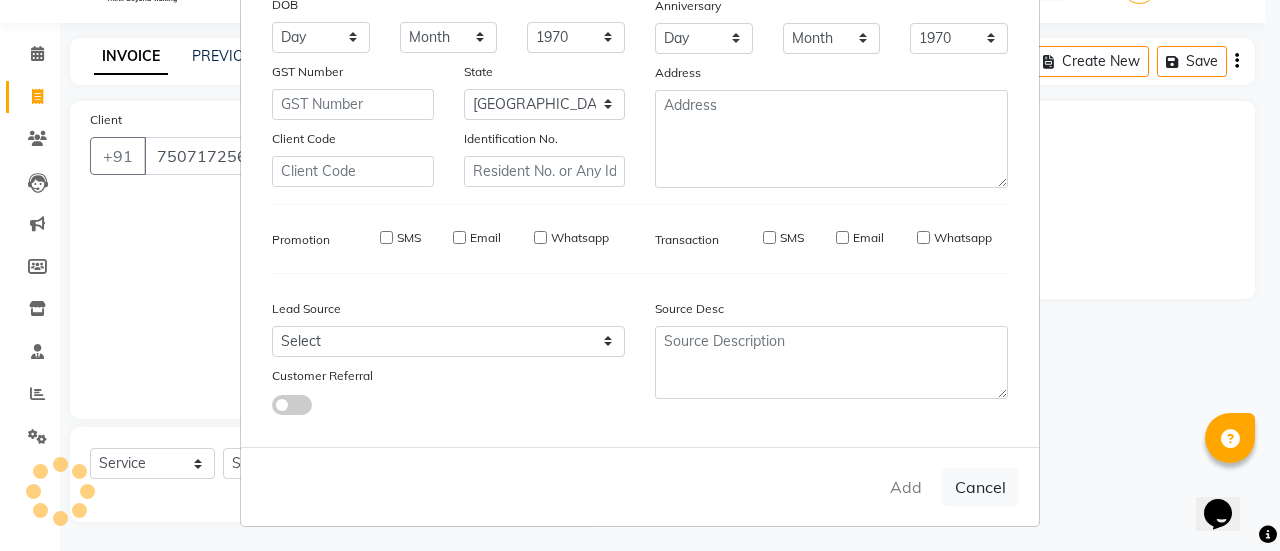 type on "75******64" 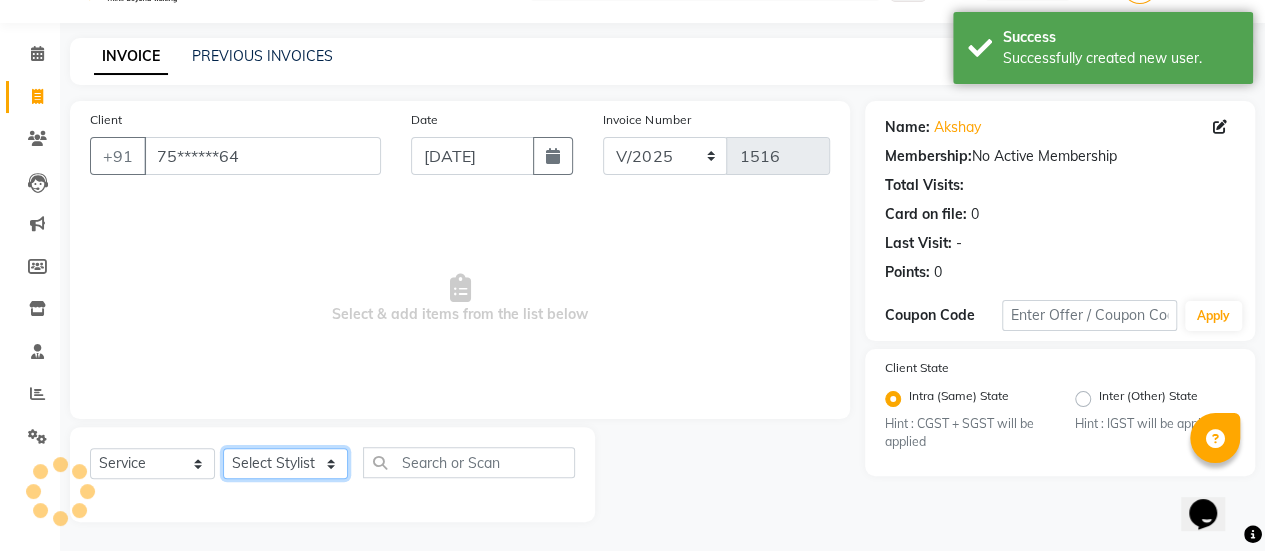 click on "Select Stylist [PERSON_NAME] Bhagavantu [PERSON_NAME] [PERSON_NAME] [PERSON_NAME] Manager [PERSON_NAME] POOJA [PERSON_NAME] [PERSON_NAME] [PERSON_NAME] [PERSON_NAME]" 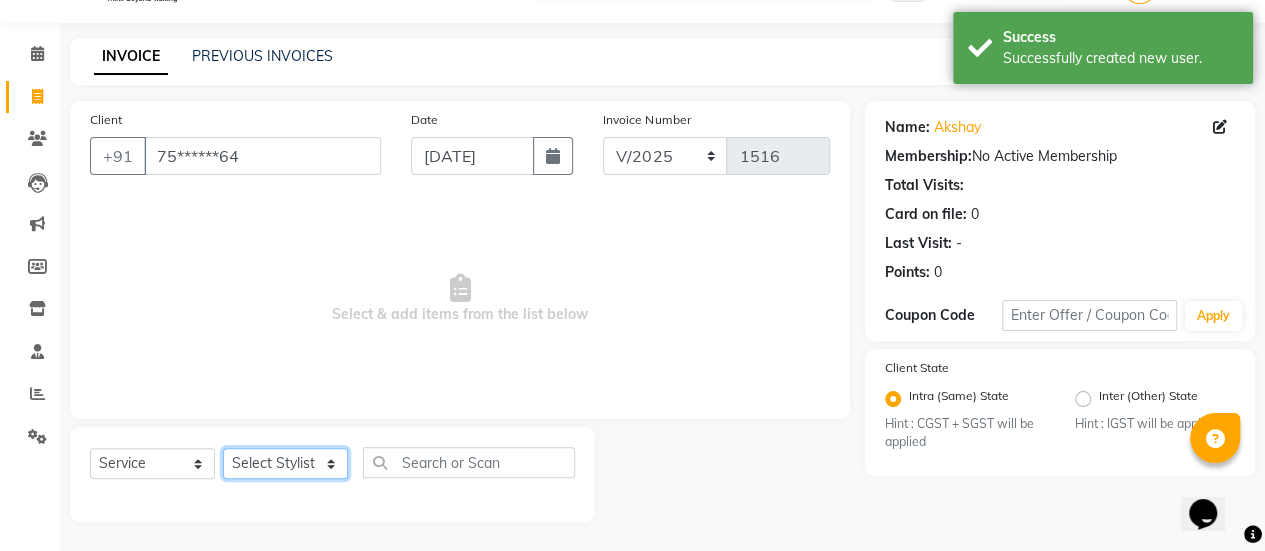 select on "36311" 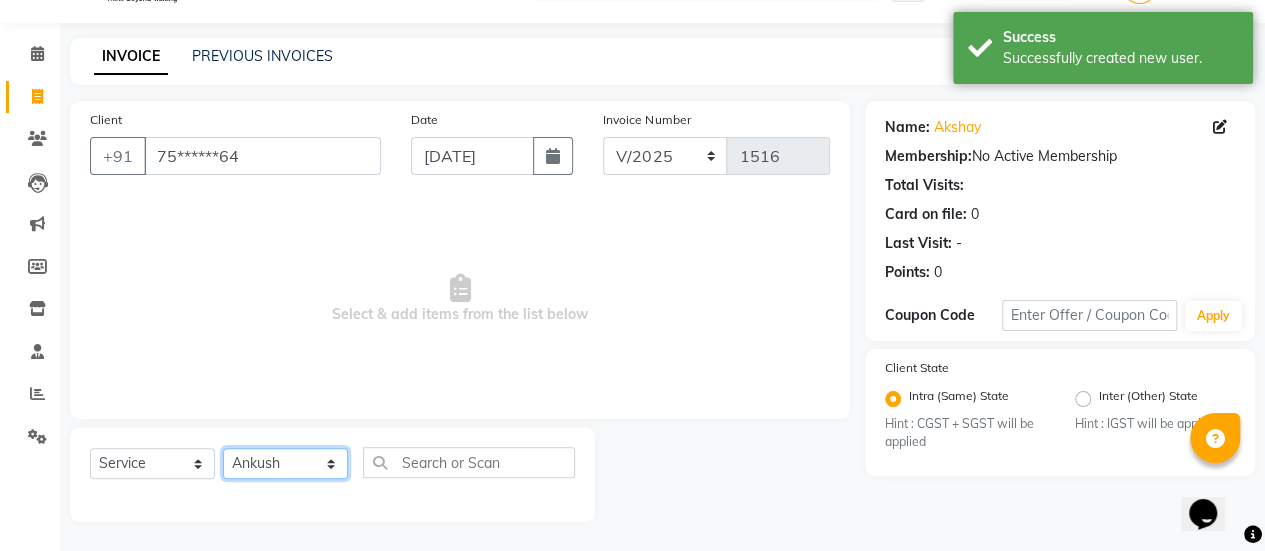 click on "Select Stylist [PERSON_NAME] Bhagavantu [PERSON_NAME] [PERSON_NAME] [PERSON_NAME] Manager [PERSON_NAME] POOJA [PERSON_NAME] [PERSON_NAME] [PERSON_NAME] [PERSON_NAME]" 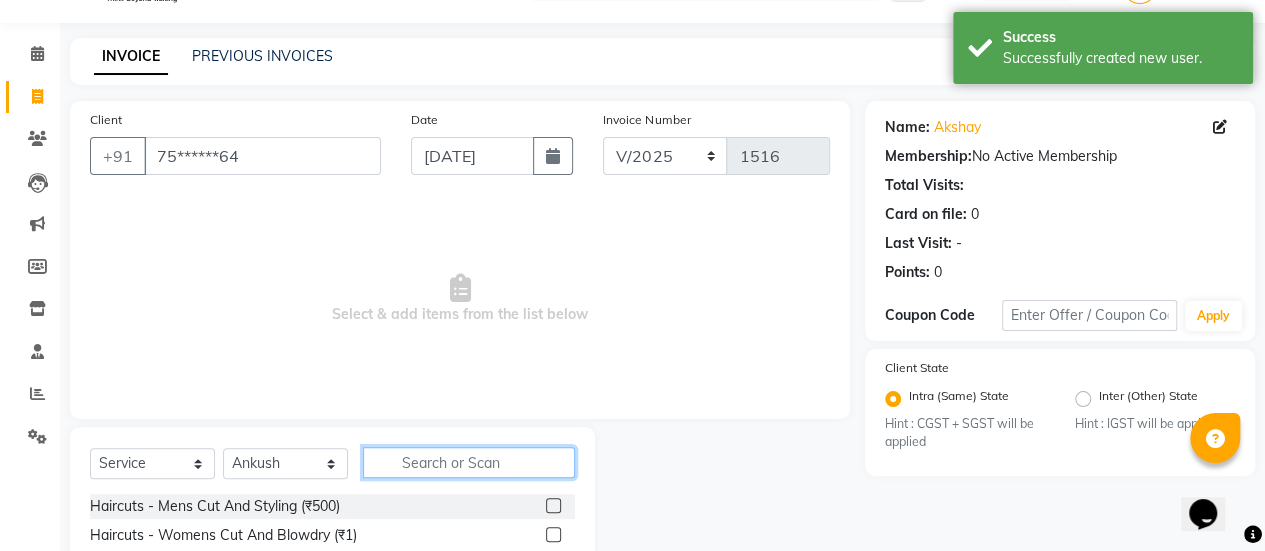 click 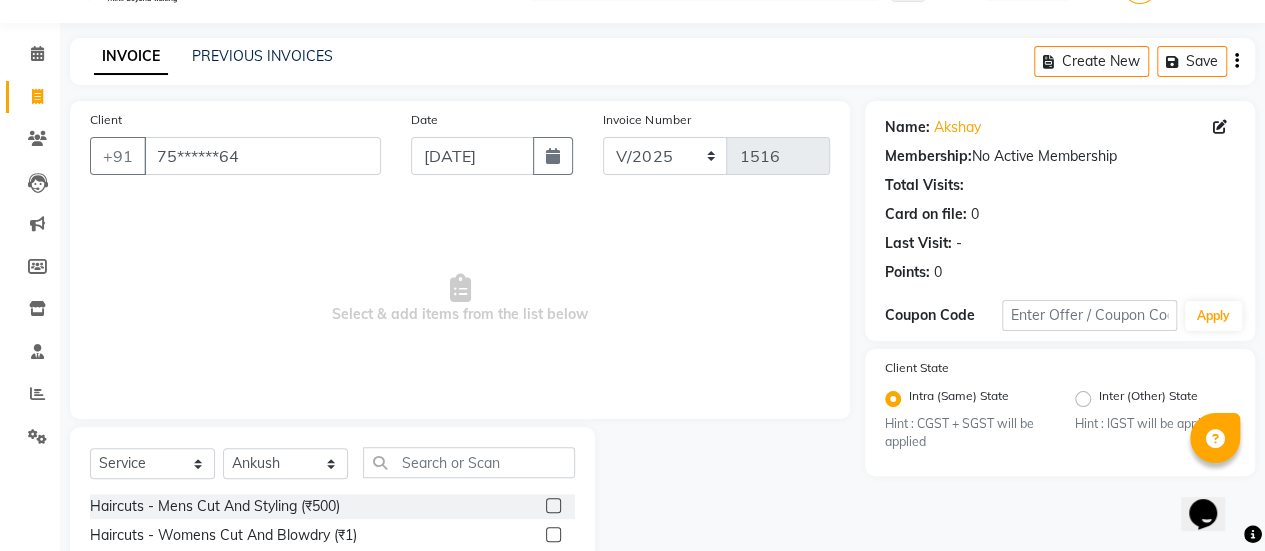 click 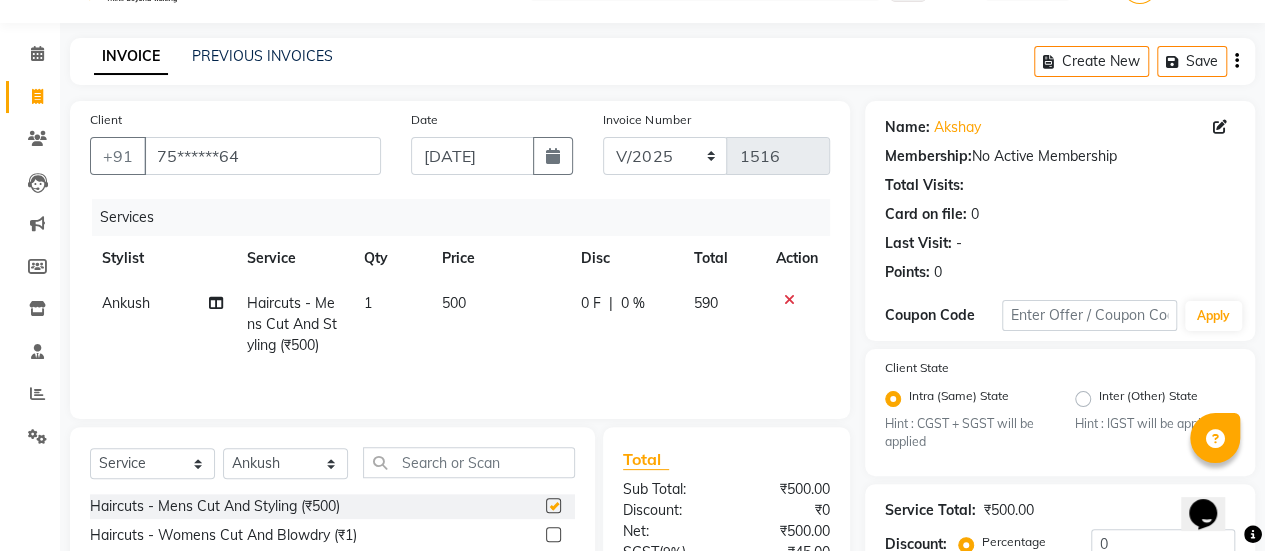 checkbox on "false" 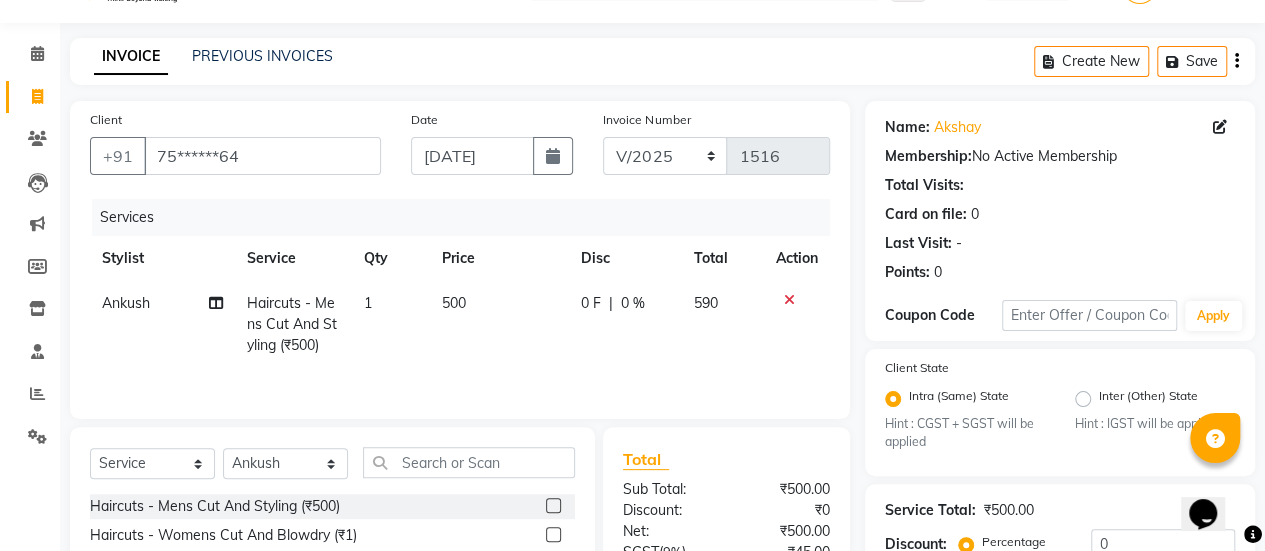 click on "500" 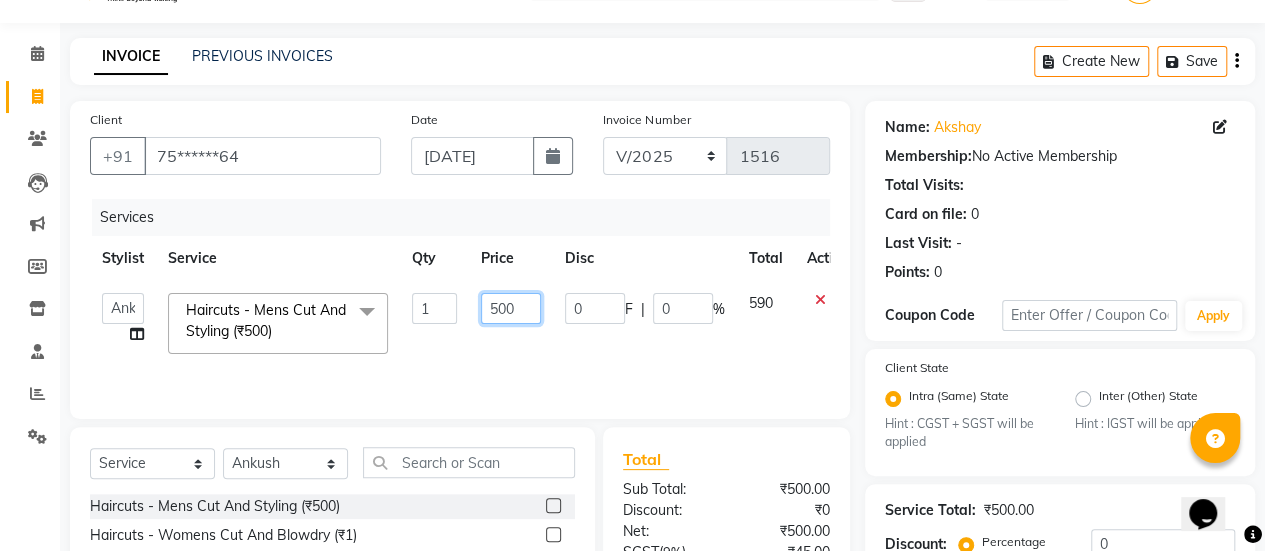 click on "500" 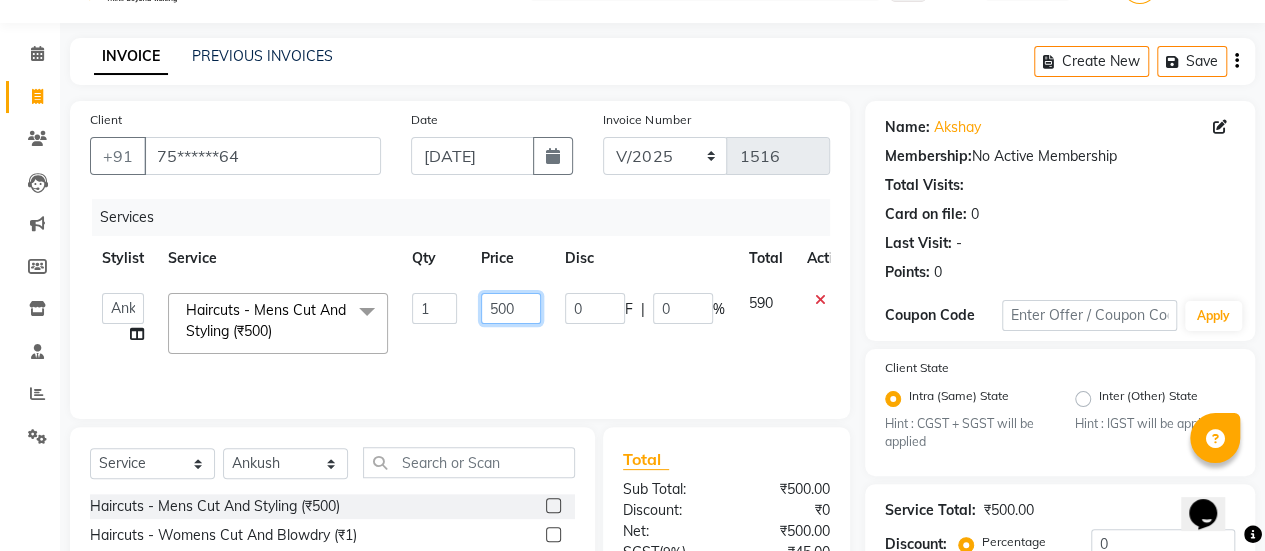 click on "500" 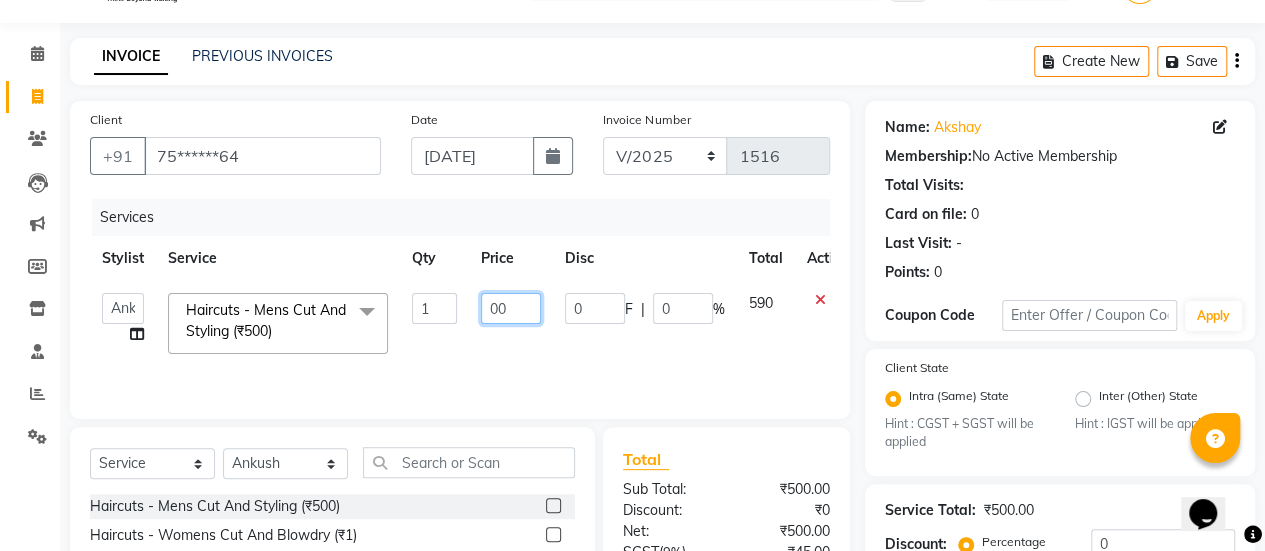 type on "400" 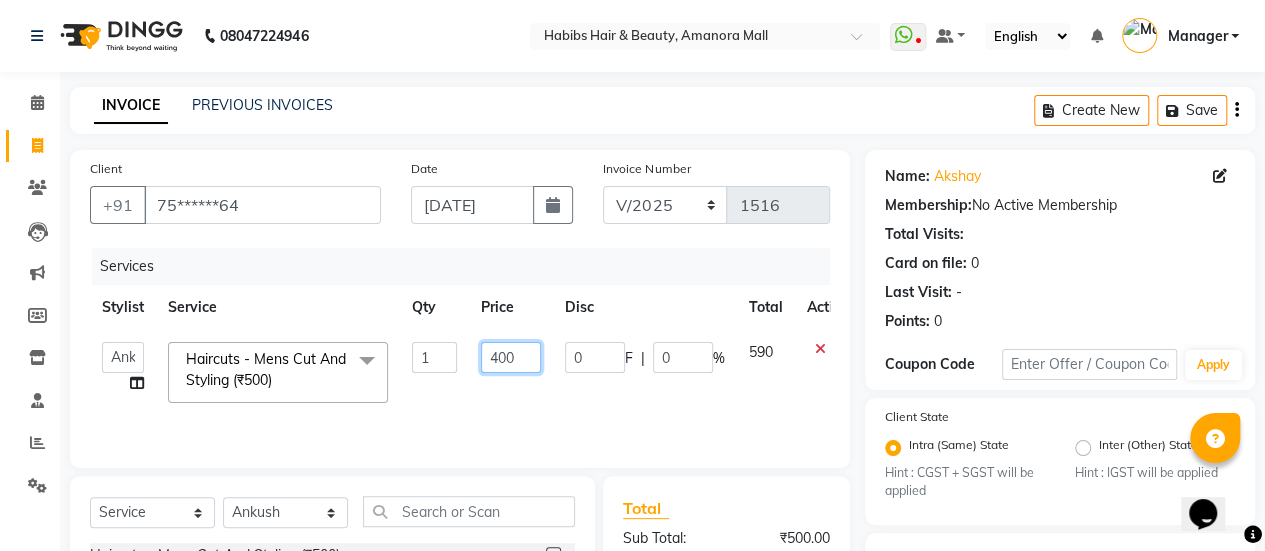 scroll, scrollTop: 254, scrollLeft: 0, axis: vertical 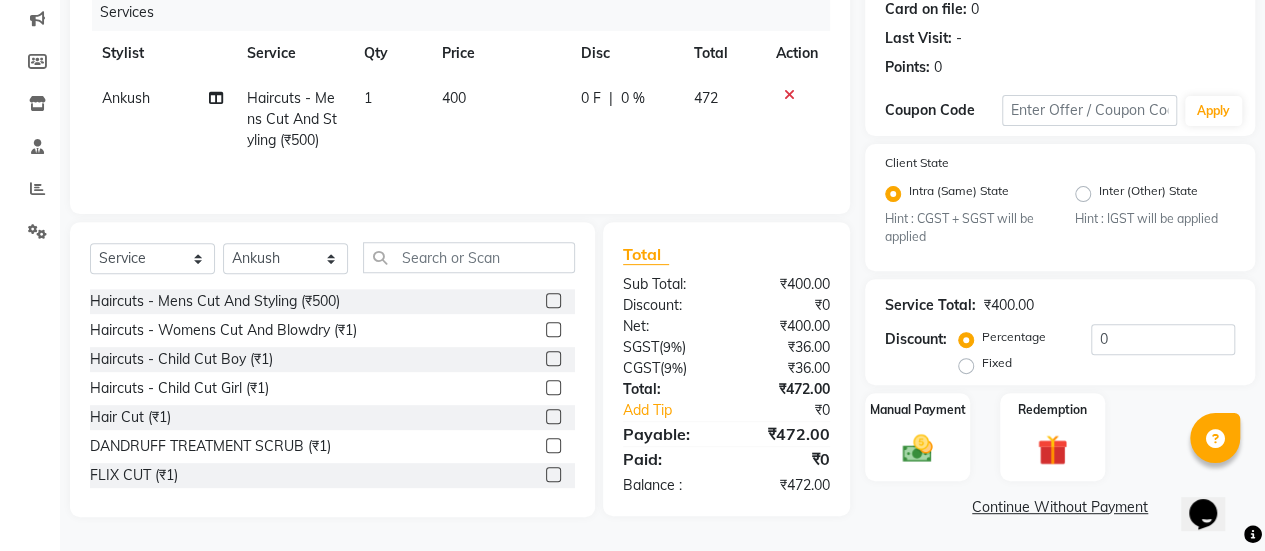 click on "[PERSON_NAME] Haircuts -  Mens Cut And Styling (₹500) 1 400 0 F | 0 % 472" 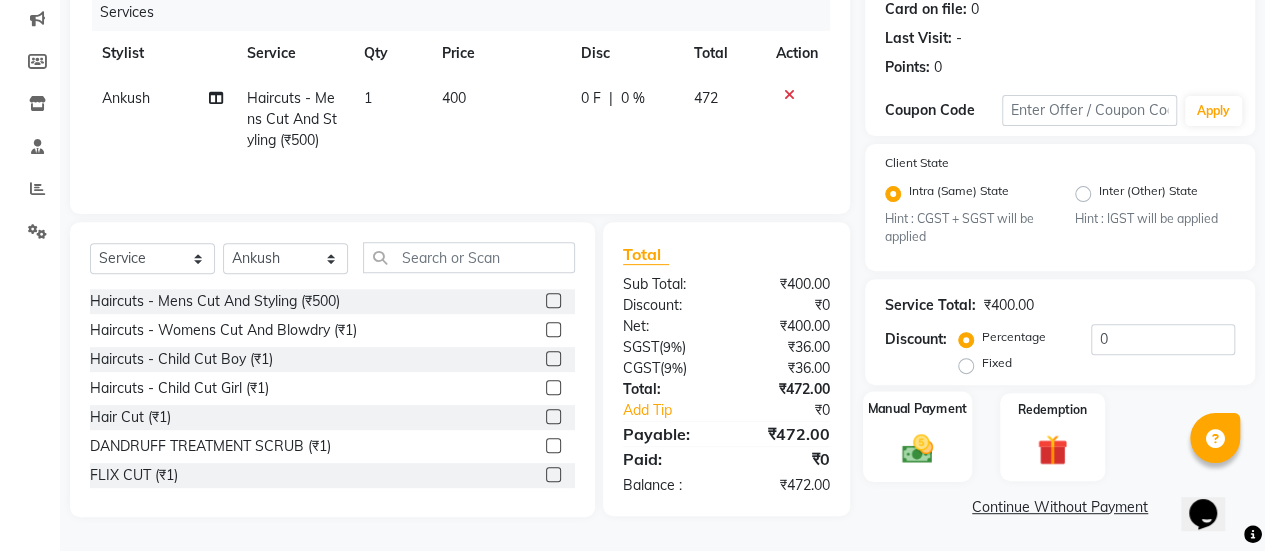 click 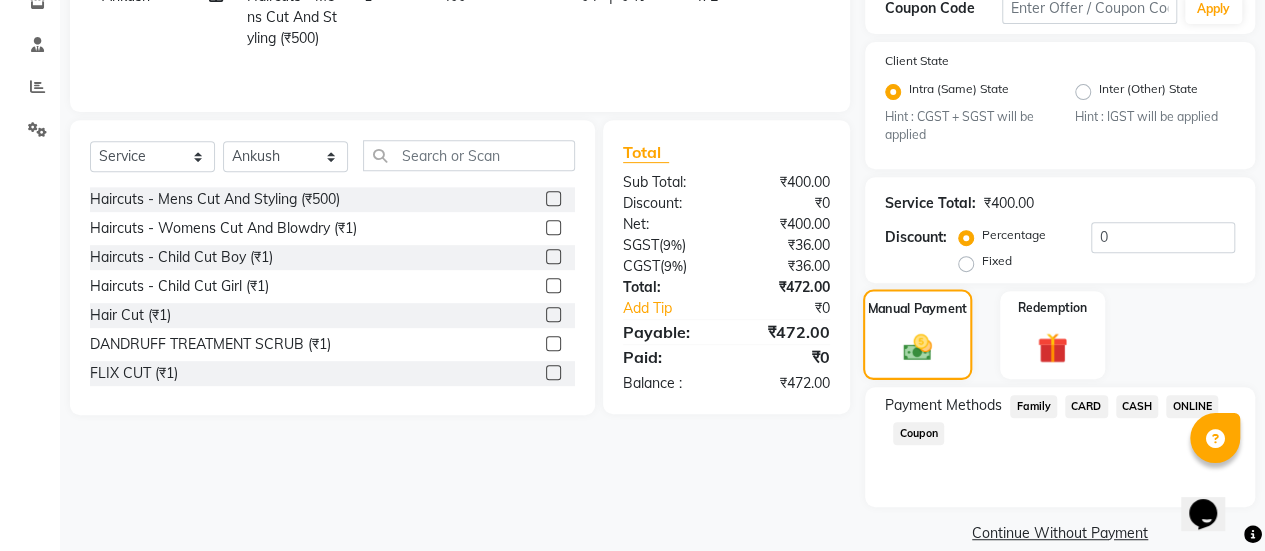 scroll, scrollTop: 382, scrollLeft: 0, axis: vertical 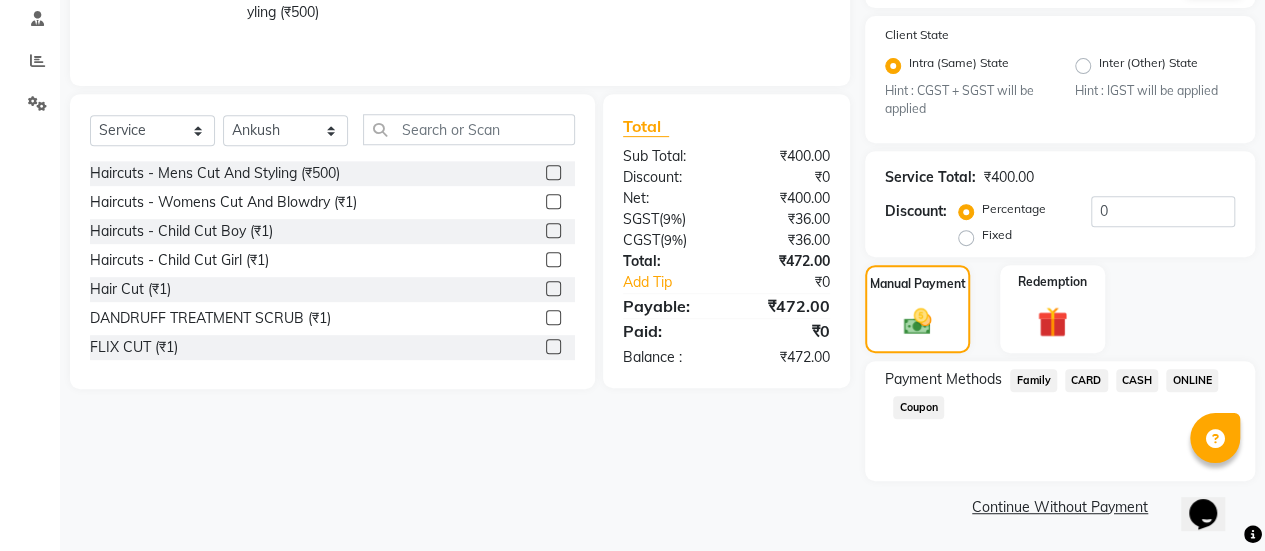 click on "CARD" 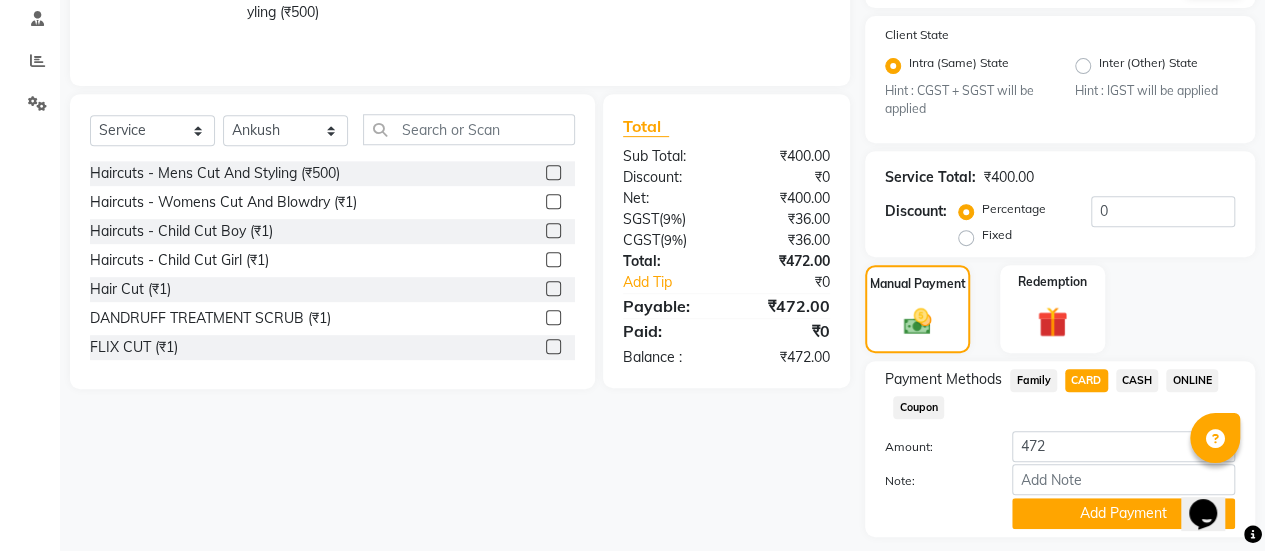 scroll, scrollTop: 438, scrollLeft: 0, axis: vertical 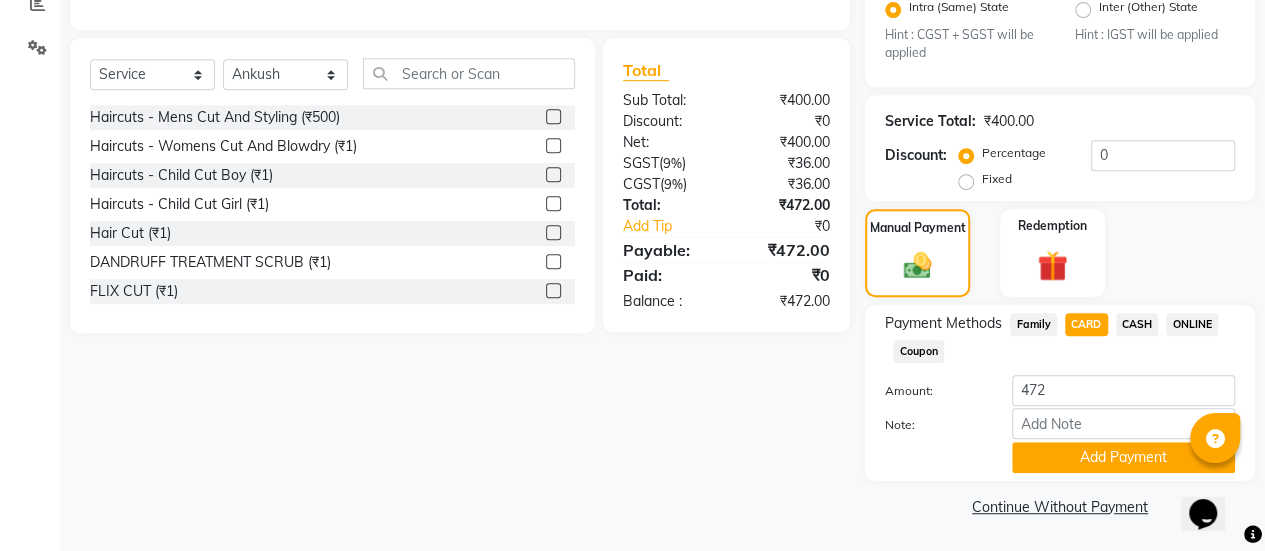 click on "Payment Methods  Family   CARD   CASH   ONLINE   Coupon  Amount: 472 Note: Add Payment" 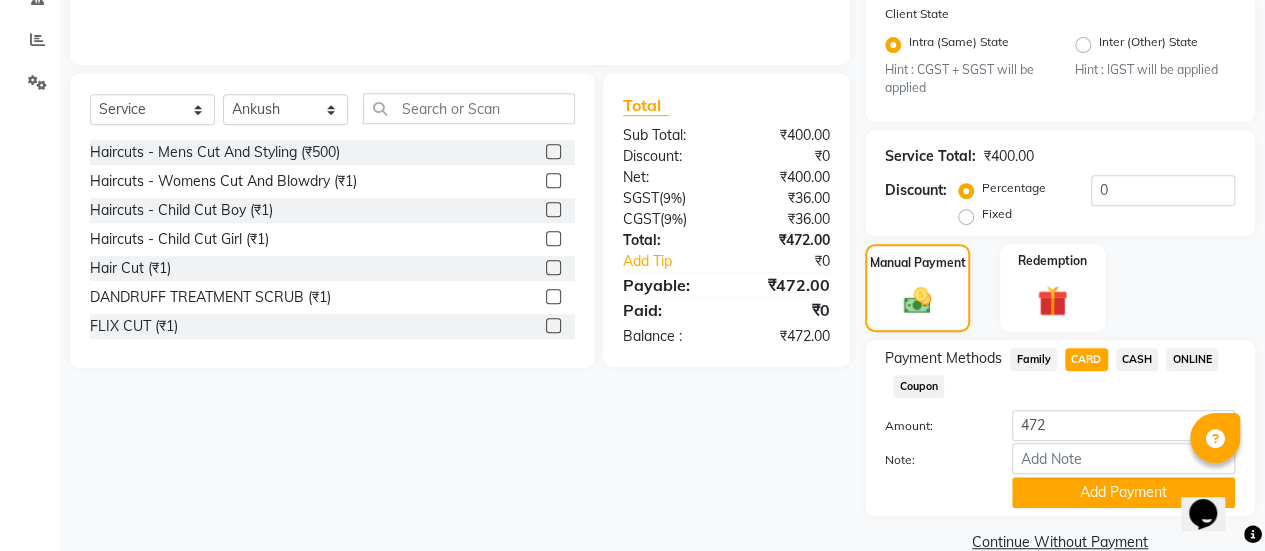 scroll, scrollTop: 431, scrollLeft: 0, axis: vertical 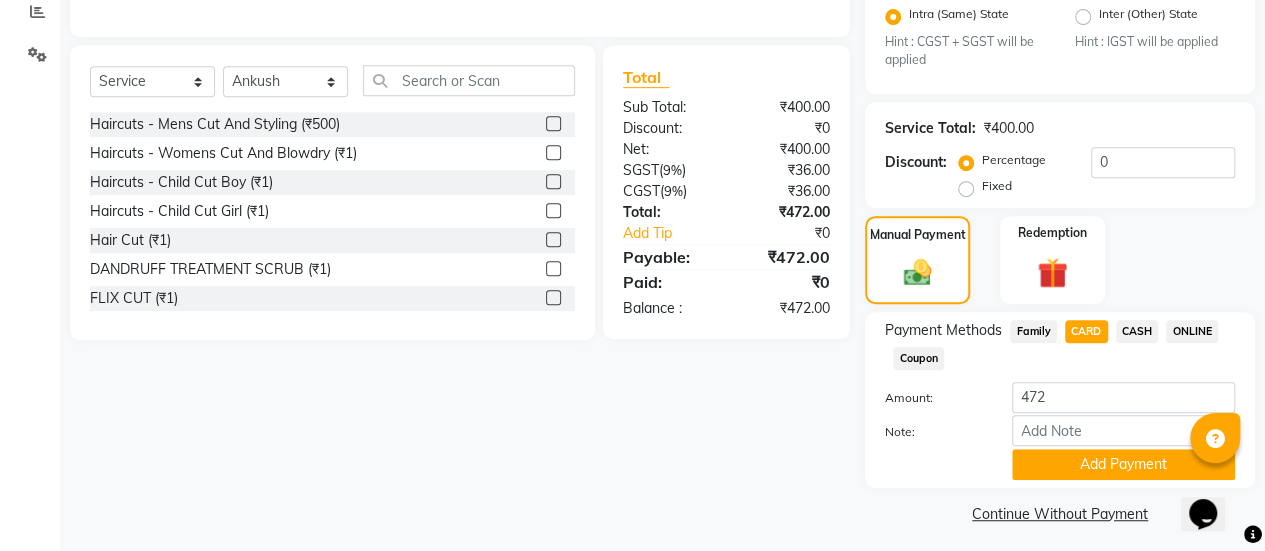 click on "Add Payment" 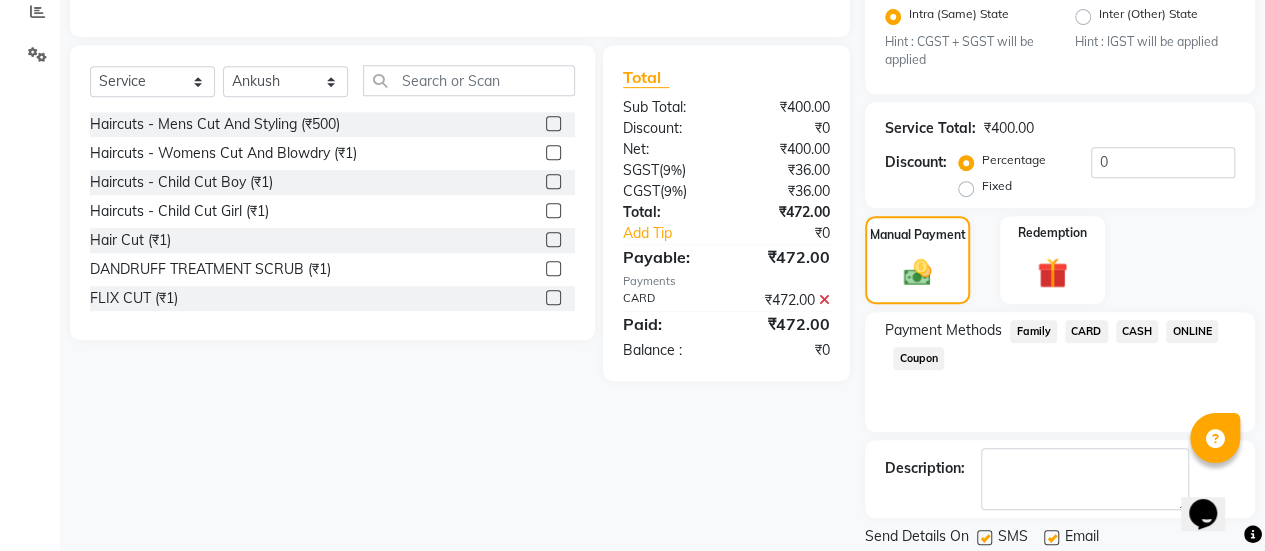 click 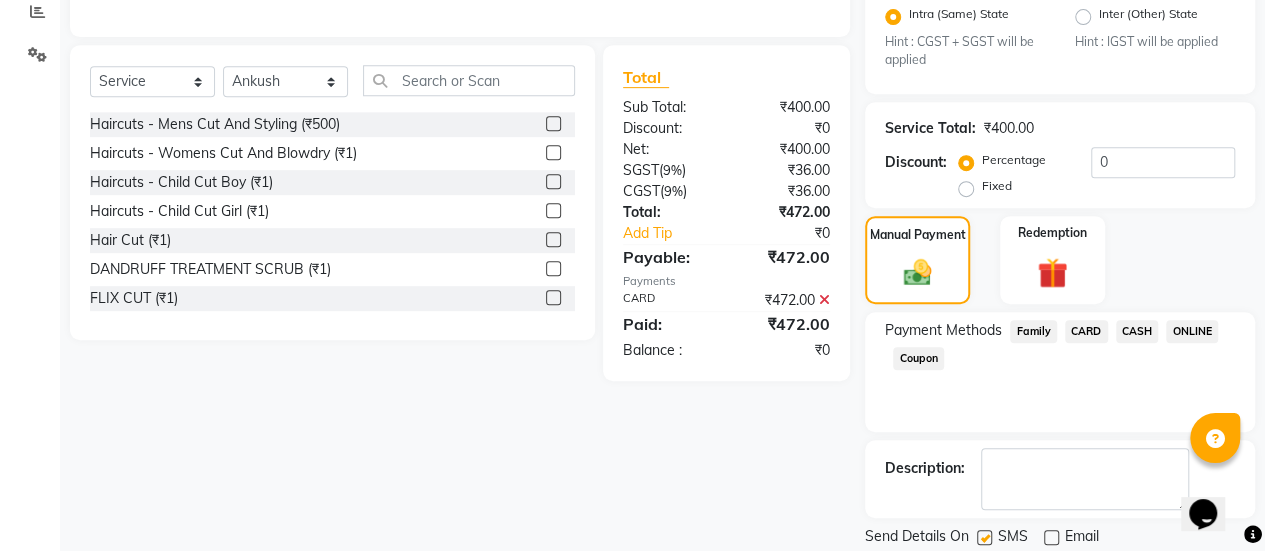 scroll, scrollTop: 493, scrollLeft: 0, axis: vertical 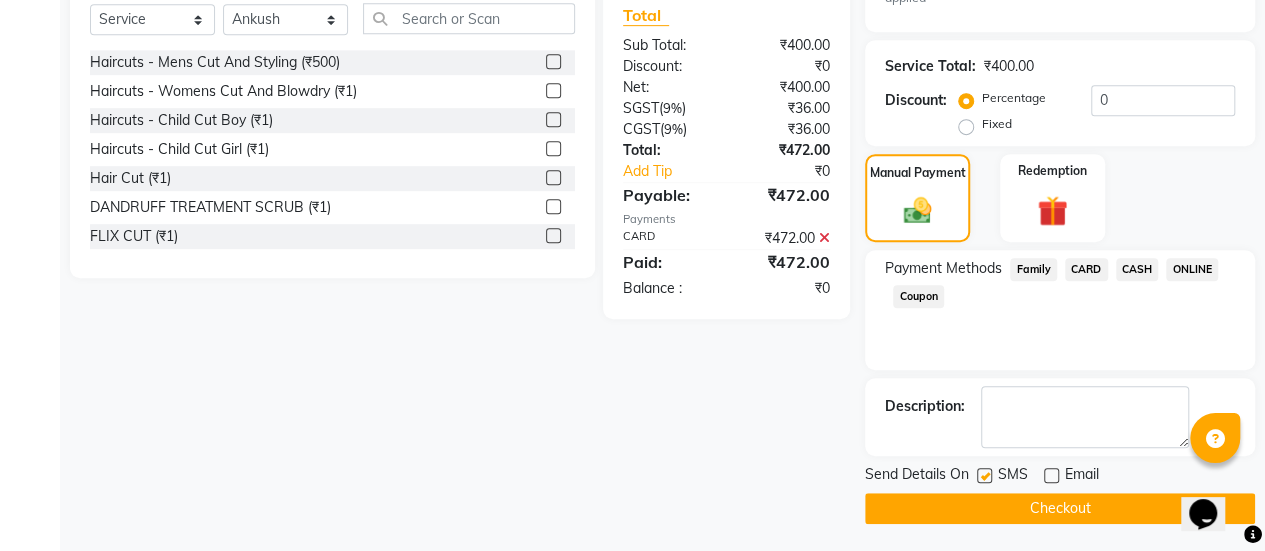 click on "Checkout" 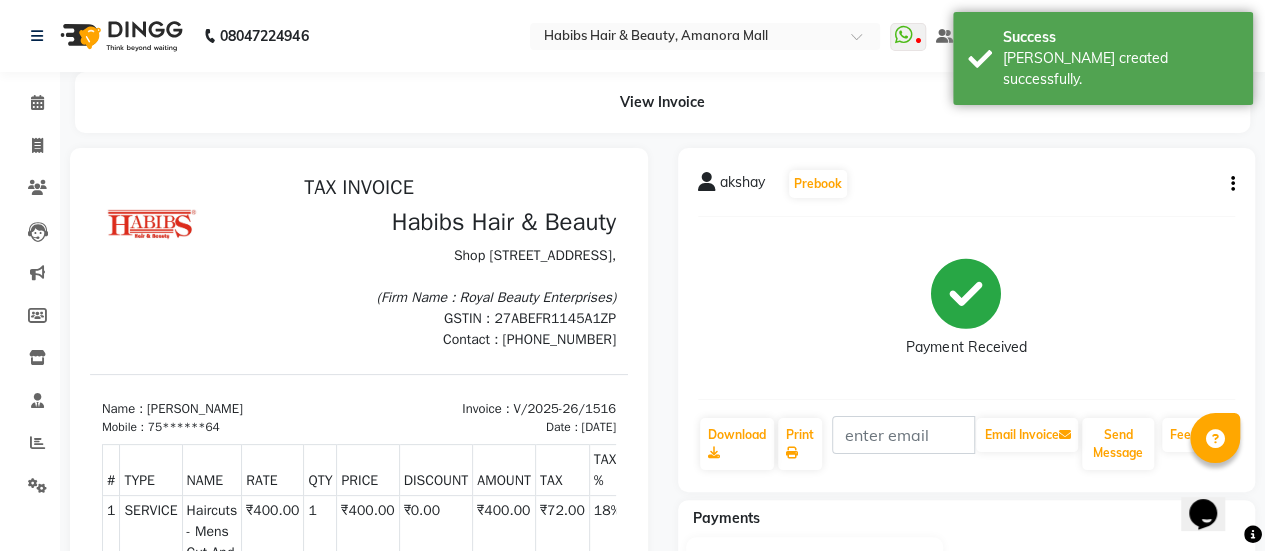 scroll, scrollTop: 0, scrollLeft: 0, axis: both 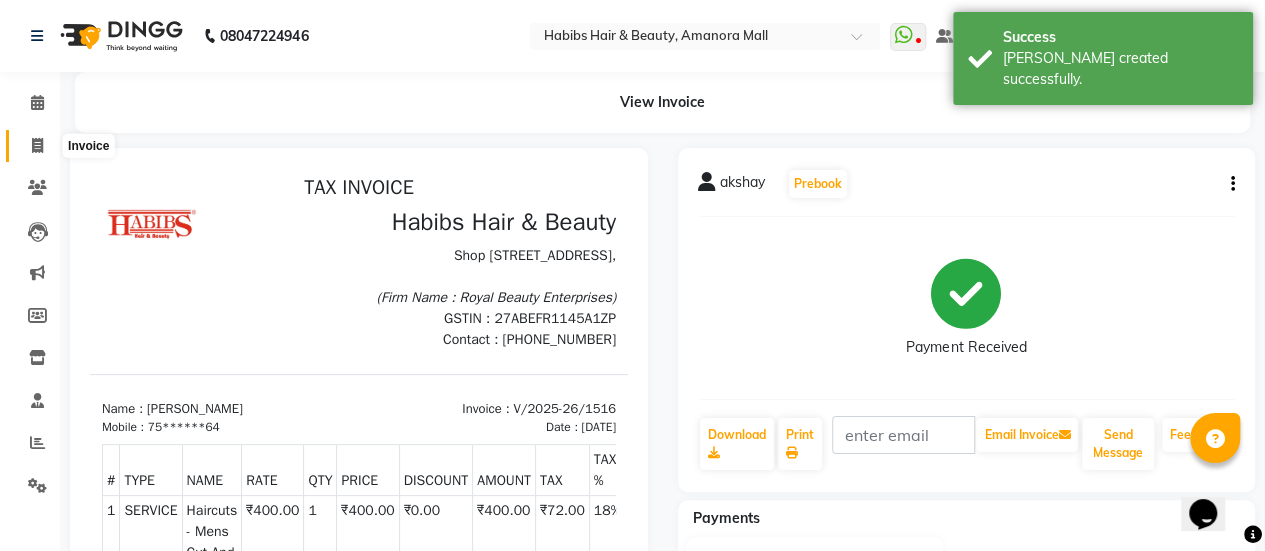 click 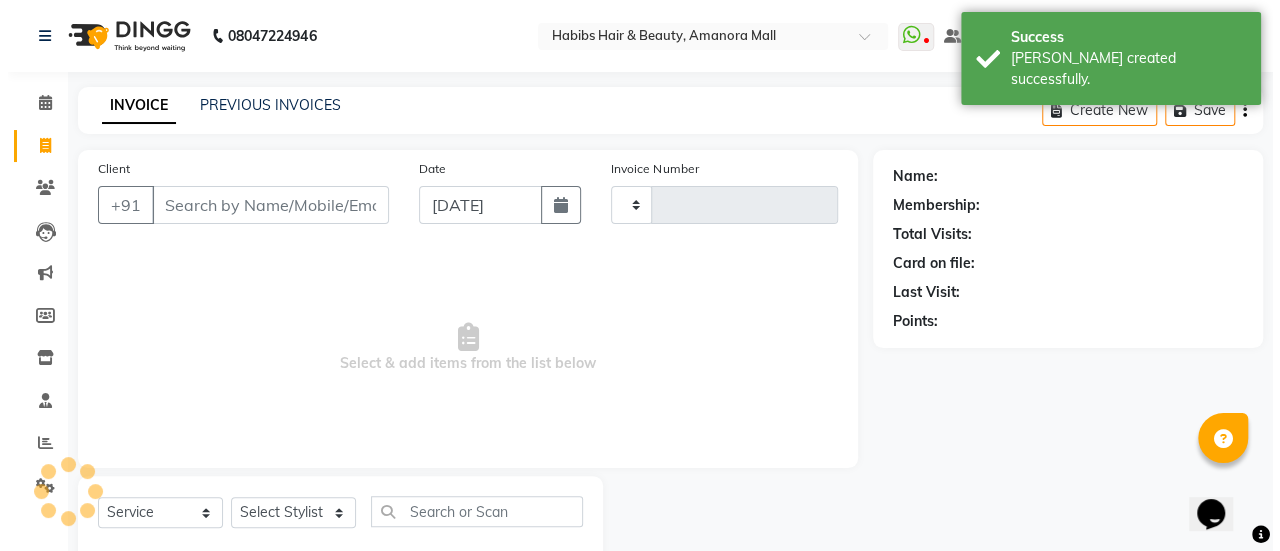 scroll, scrollTop: 49, scrollLeft: 0, axis: vertical 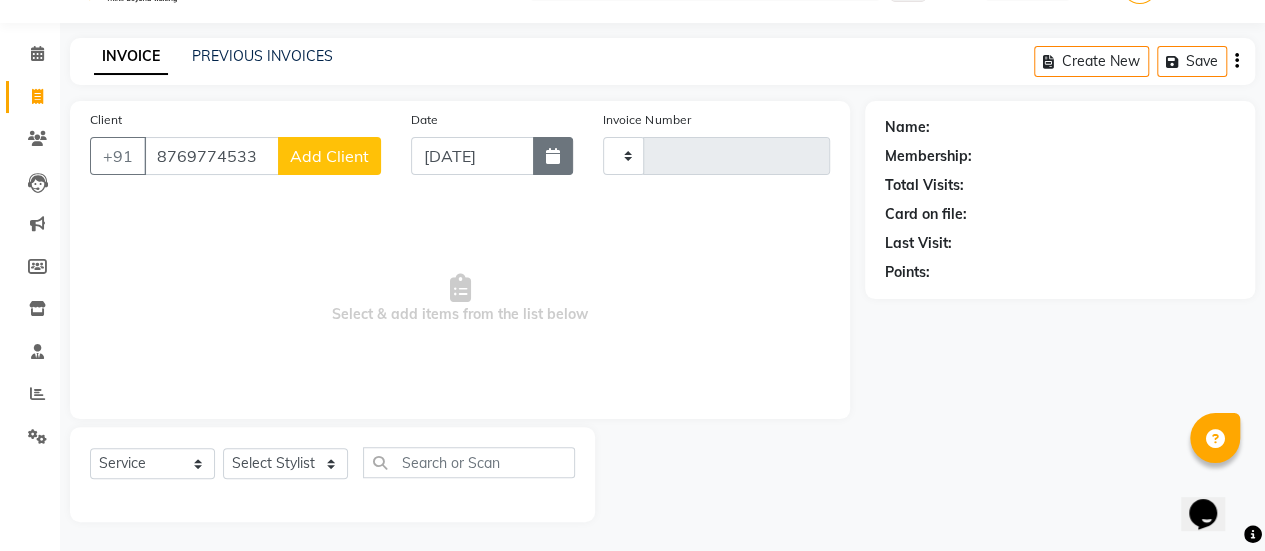 type on "8769774533" 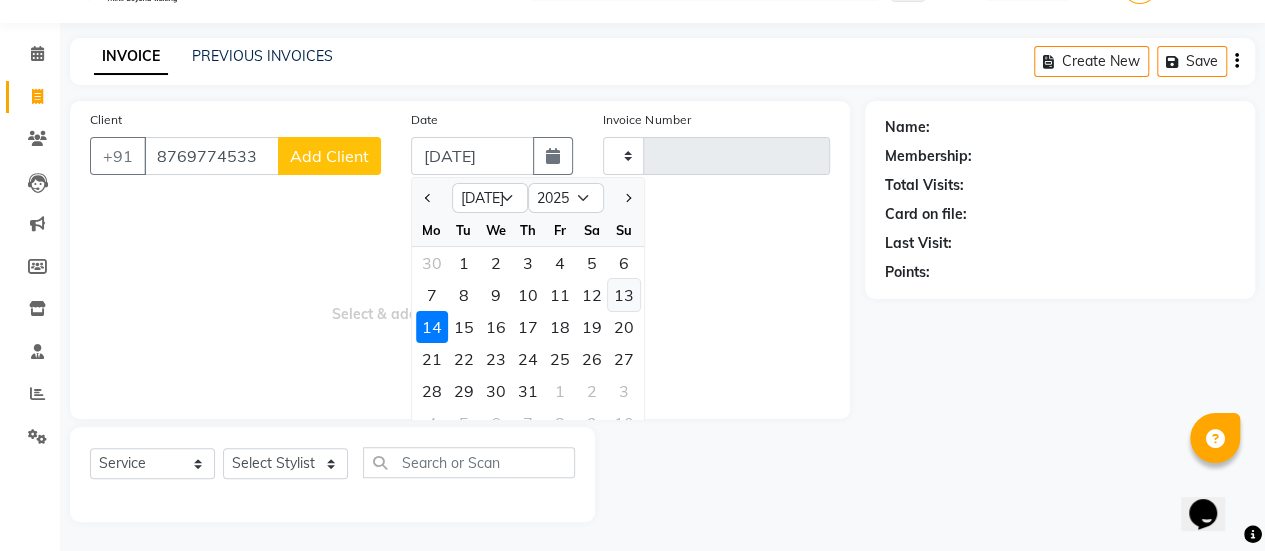 click on "13" 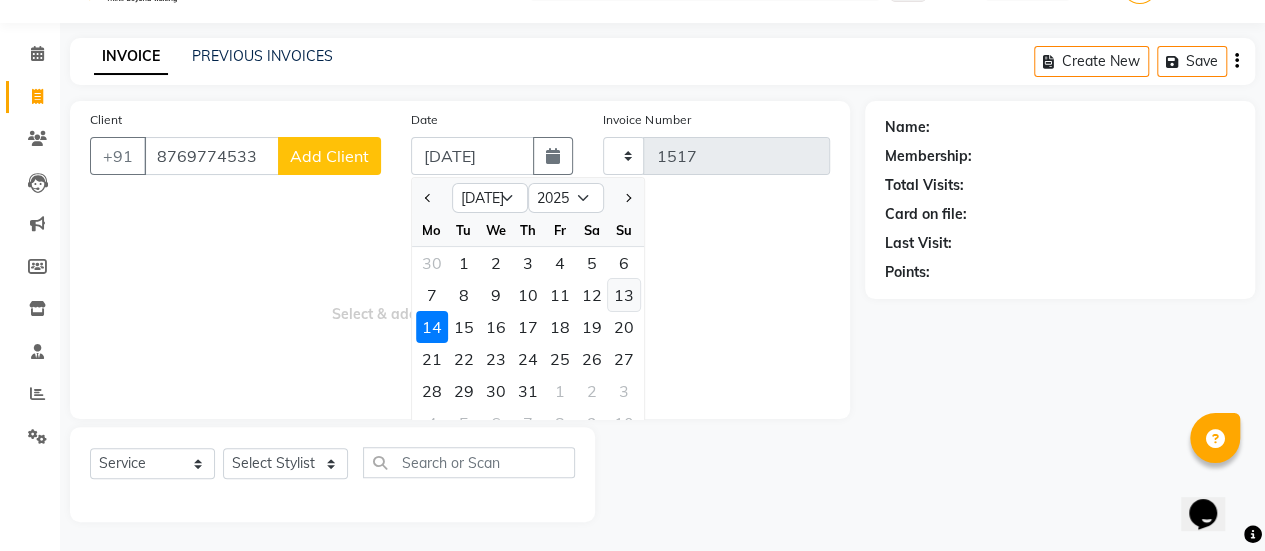 select on "5399" 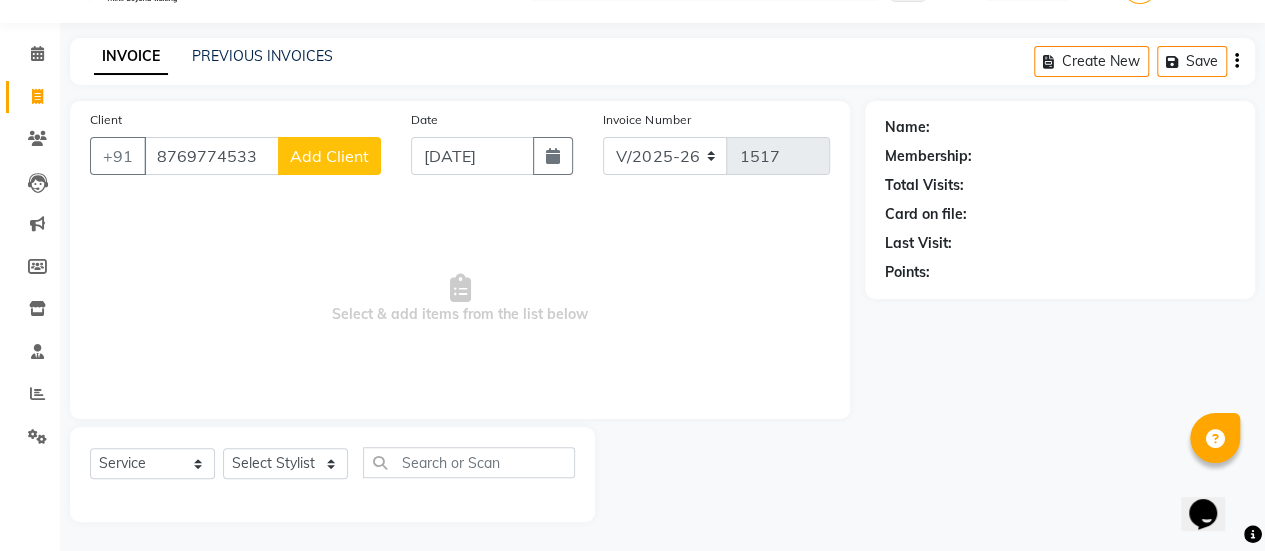 click on "Add Client" 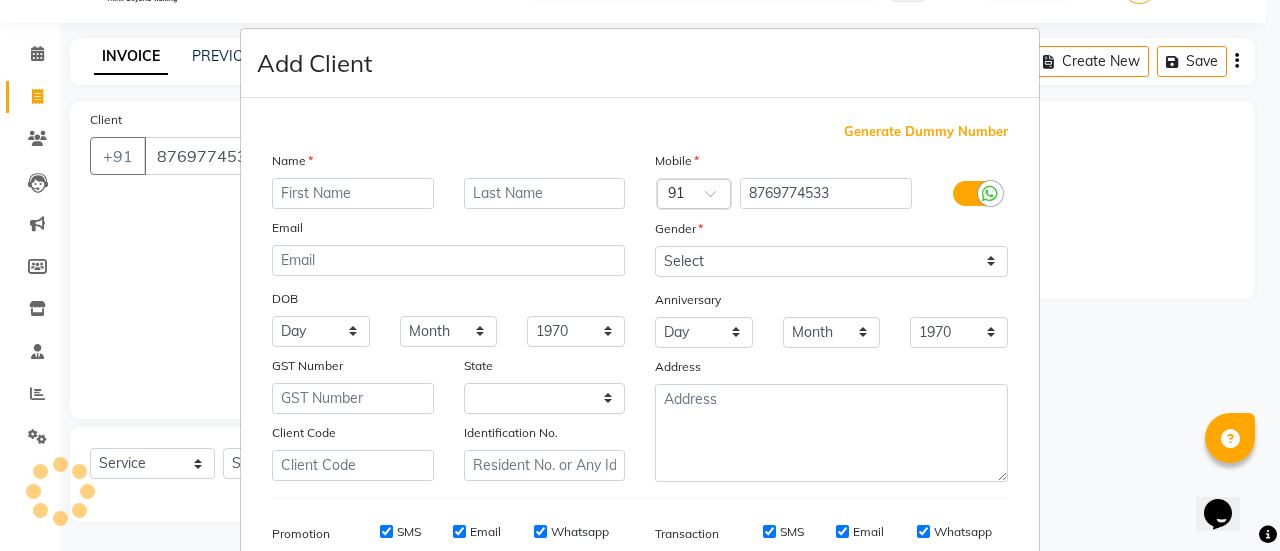 select on "22" 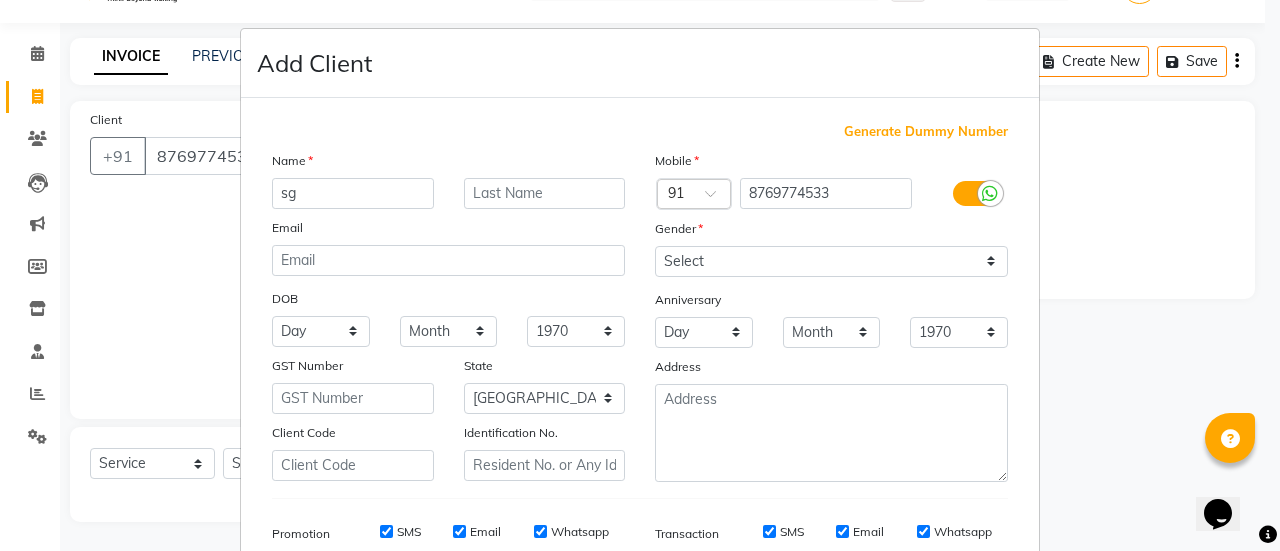 type on "s" 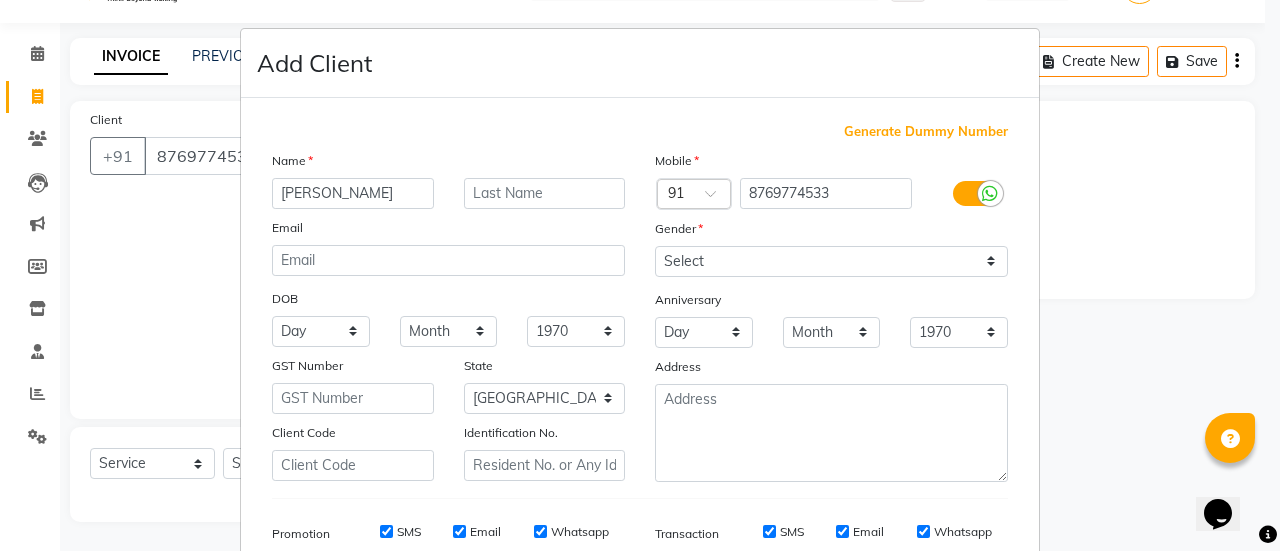 type on "[PERSON_NAME]" 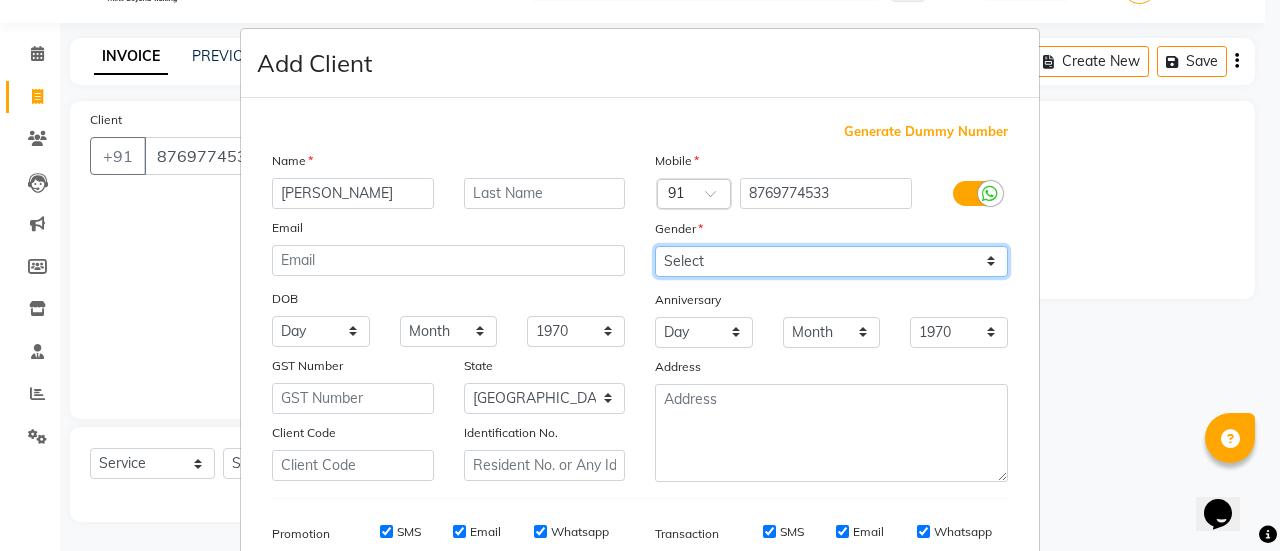 click on "Select [DEMOGRAPHIC_DATA] [DEMOGRAPHIC_DATA] Other Prefer Not To Say" at bounding box center [831, 261] 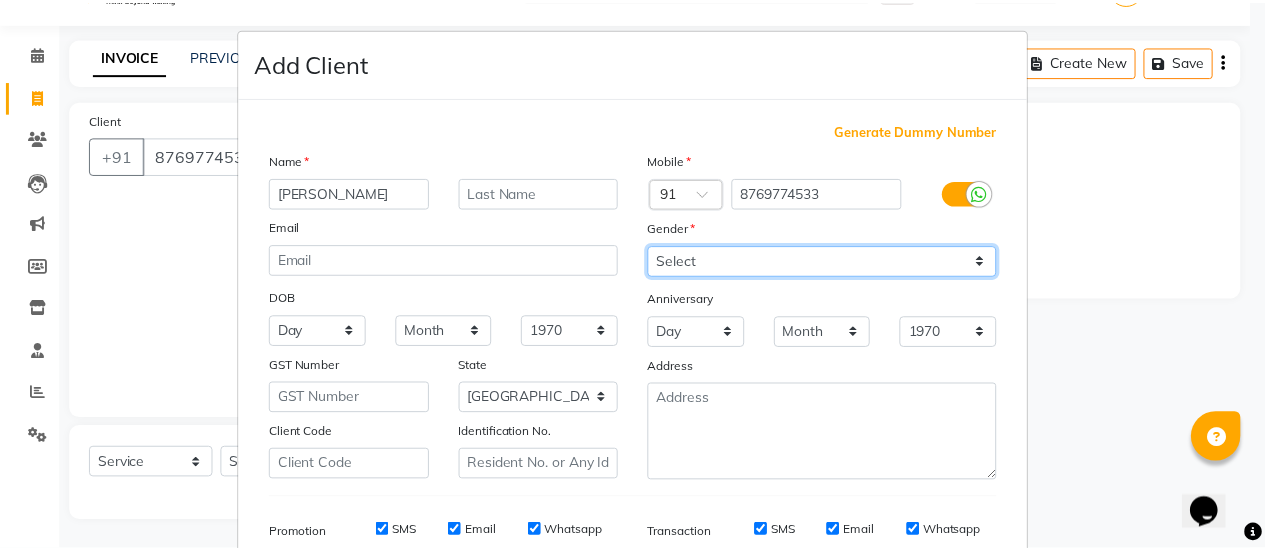 scroll, scrollTop: 294, scrollLeft: 0, axis: vertical 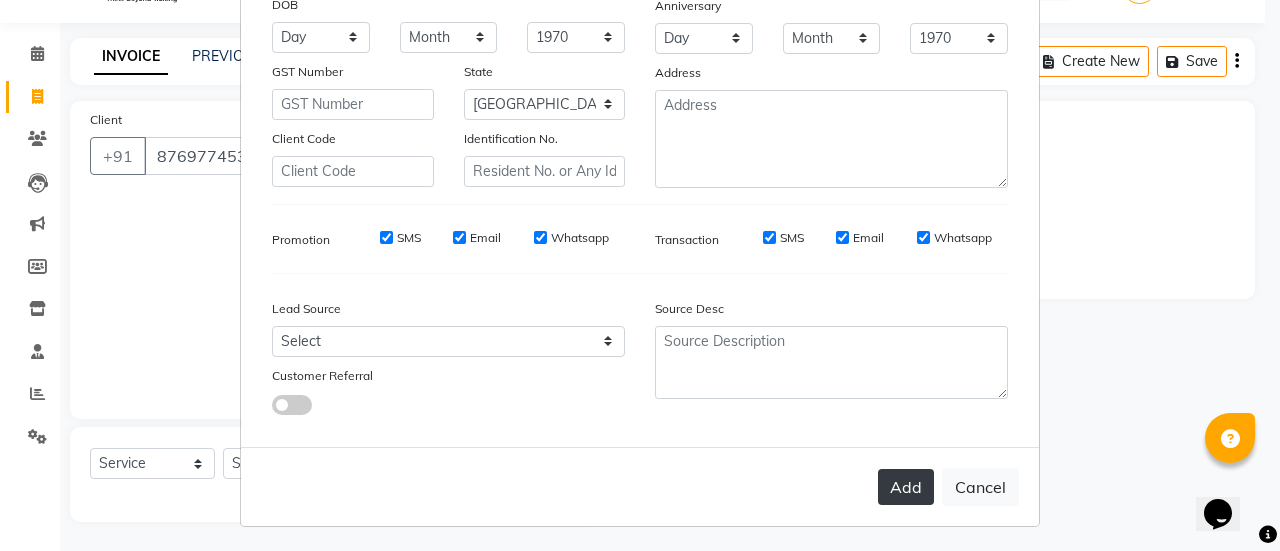 click on "Add" at bounding box center [906, 487] 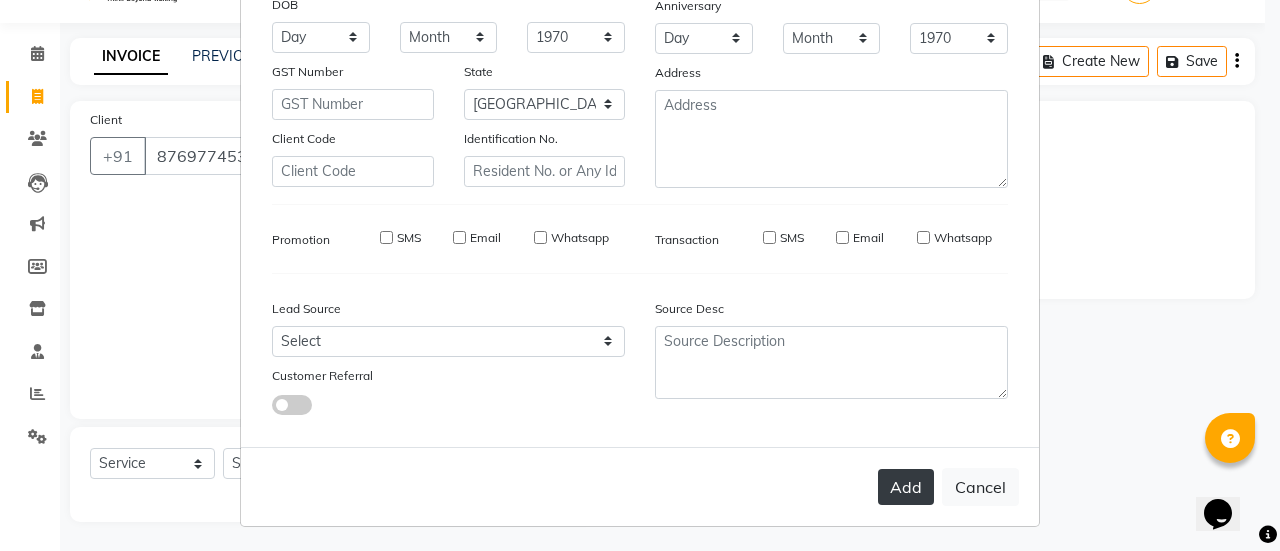 type on "87******33" 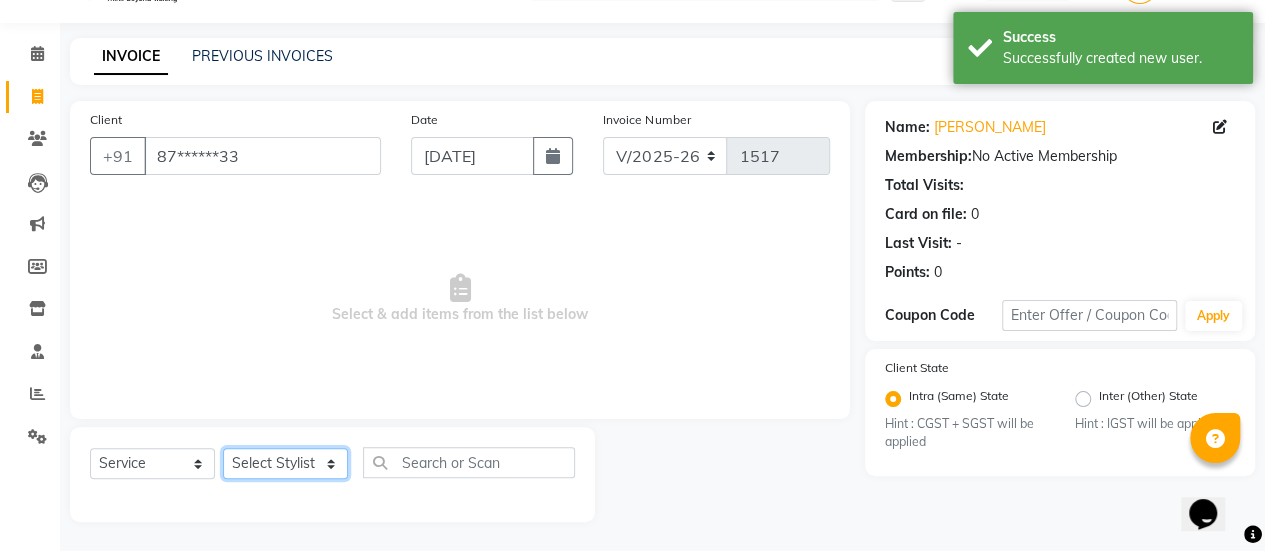 click on "Select Stylist [PERSON_NAME] Bhagavantu [PERSON_NAME] [PERSON_NAME] [PERSON_NAME] Manager [PERSON_NAME] POOJA [PERSON_NAME] [PERSON_NAME] [PERSON_NAME] [PERSON_NAME]" 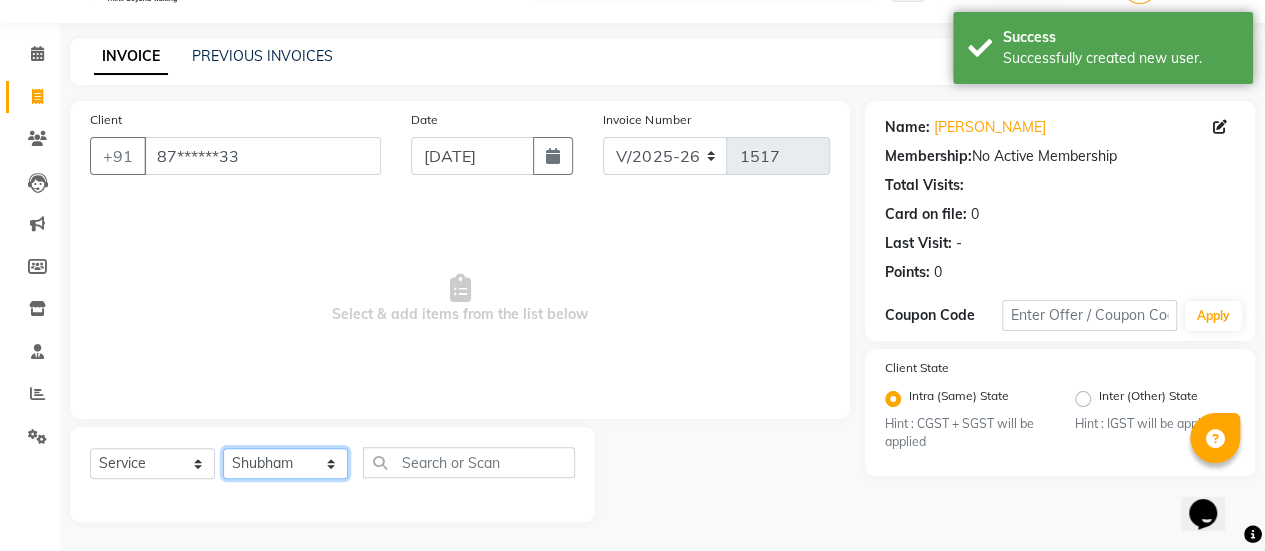 click on "Select Stylist [PERSON_NAME] Bhagavantu [PERSON_NAME] [PERSON_NAME] [PERSON_NAME] Manager [PERSON_NAME] POOJA [PERSON_NAME] [PERSON_NAME] [PERSON_NAME] [PERSON_NAME]" 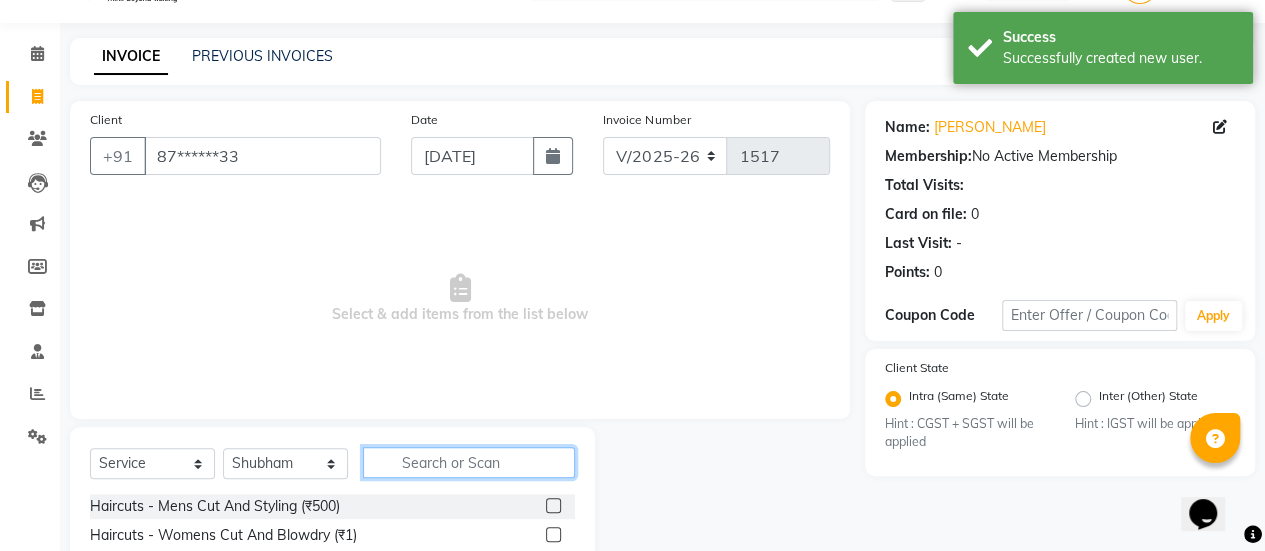 click 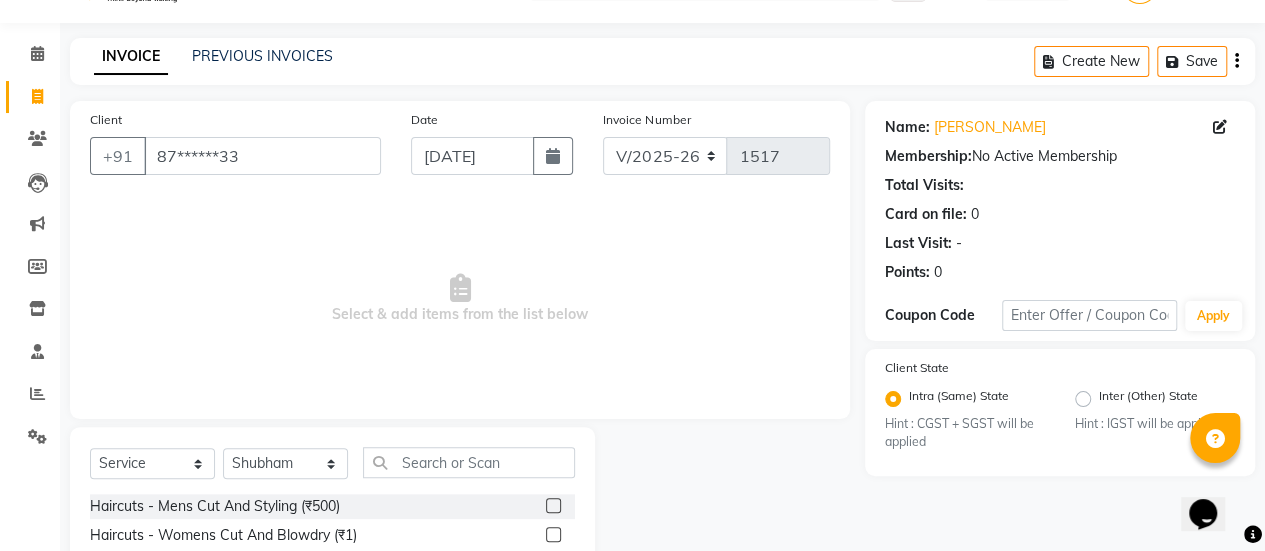 click 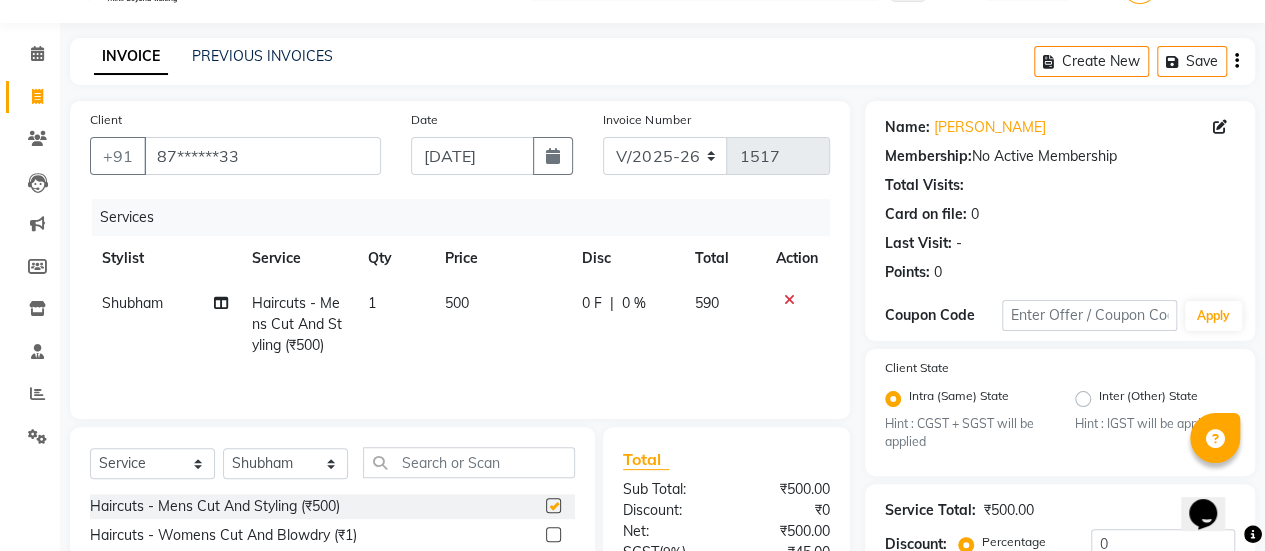 checkbox on "false" 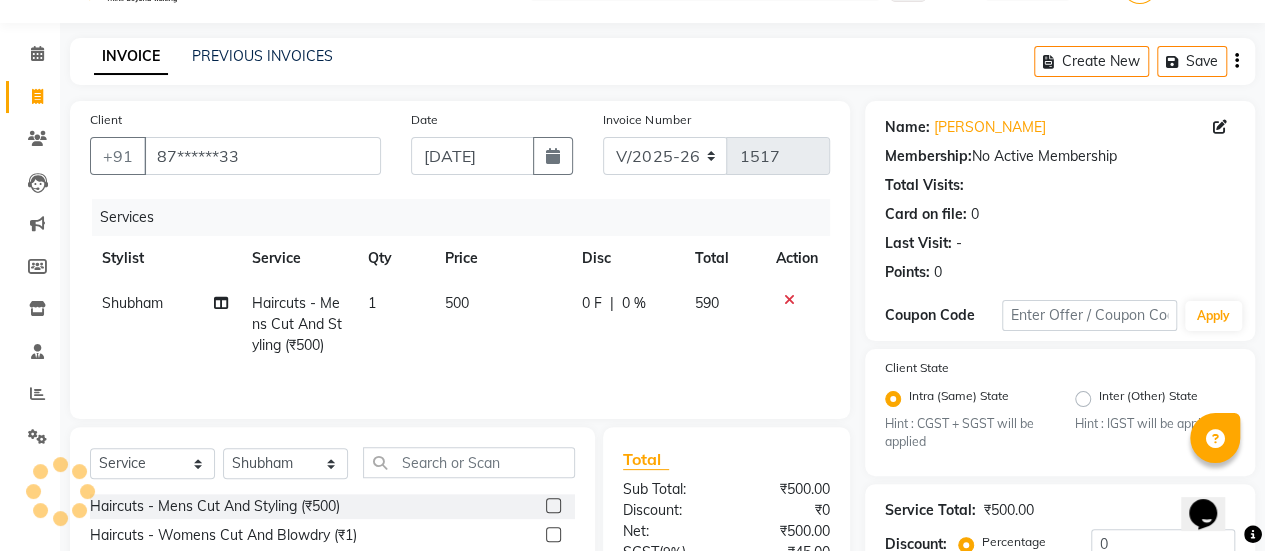 click 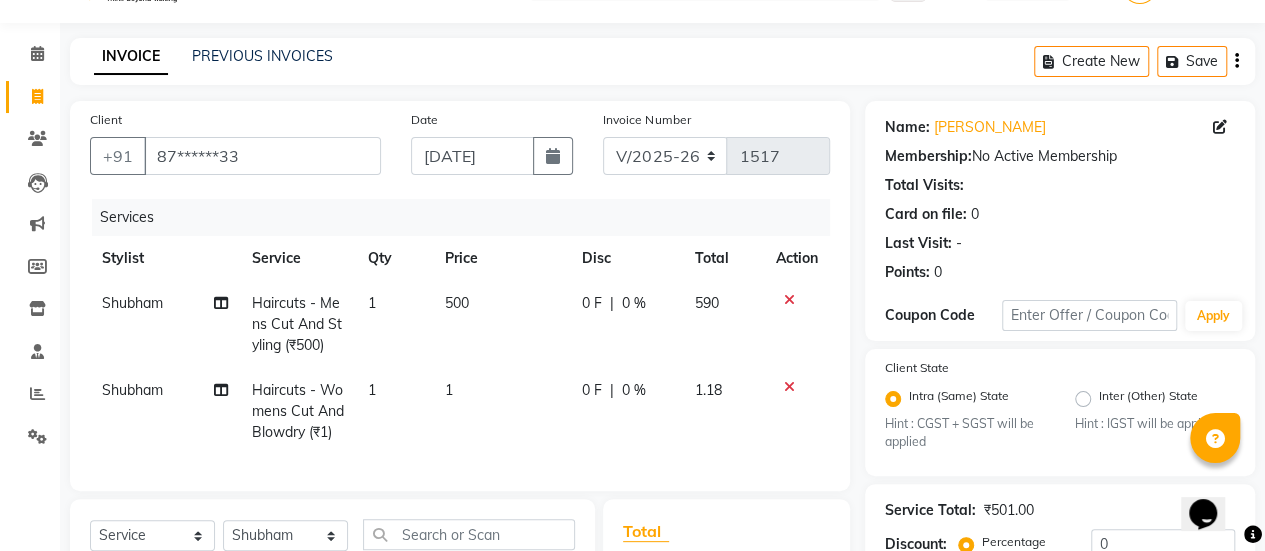 checkbox on "false" 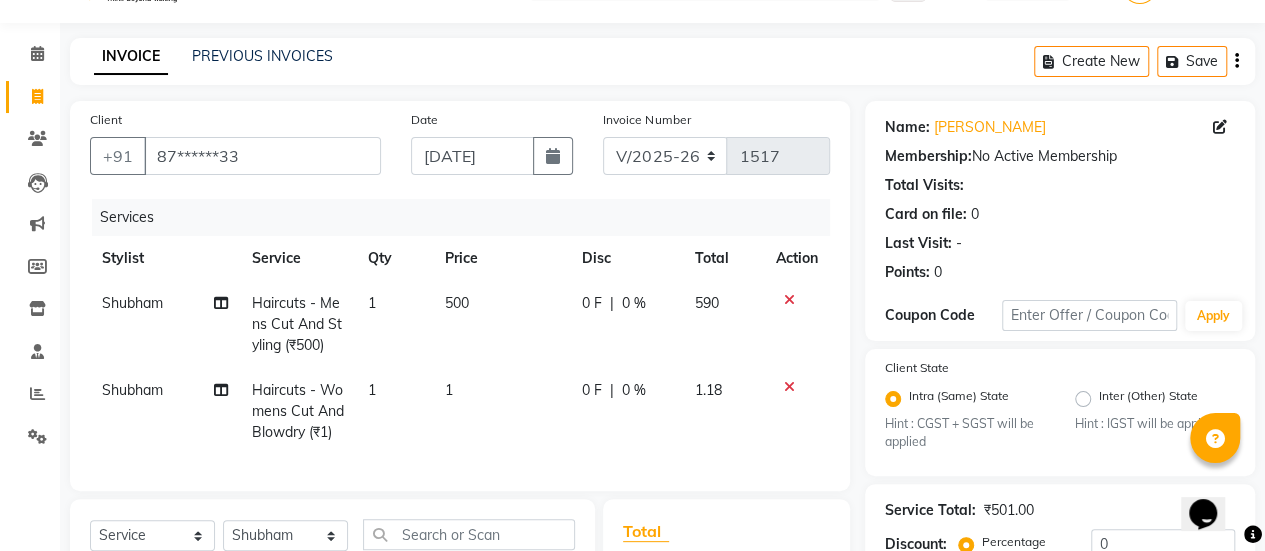 click on "1" 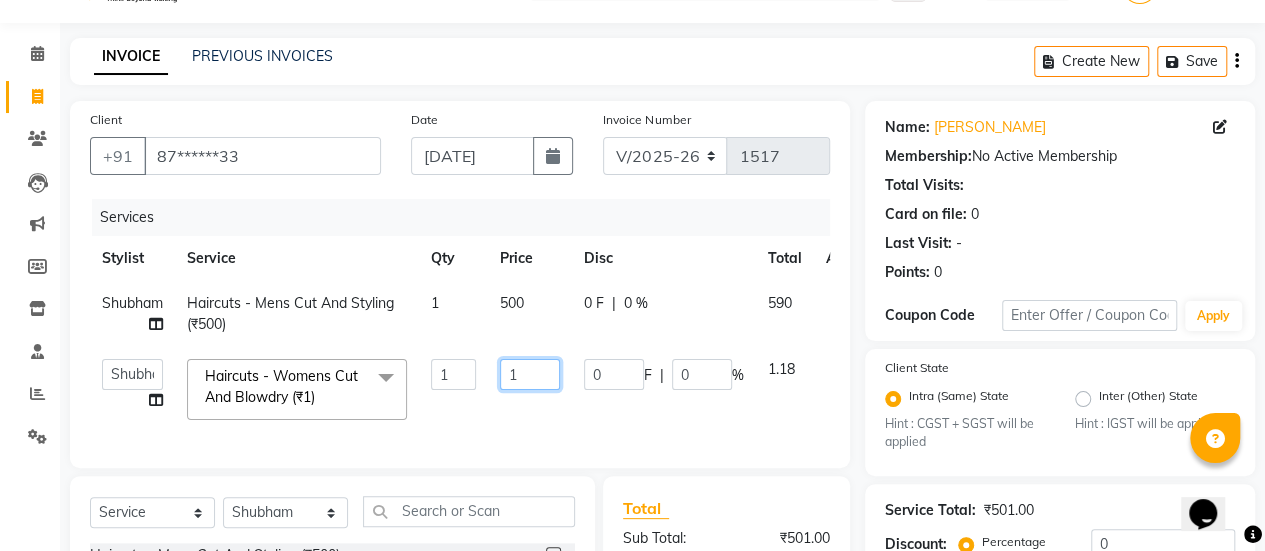 click on "1" 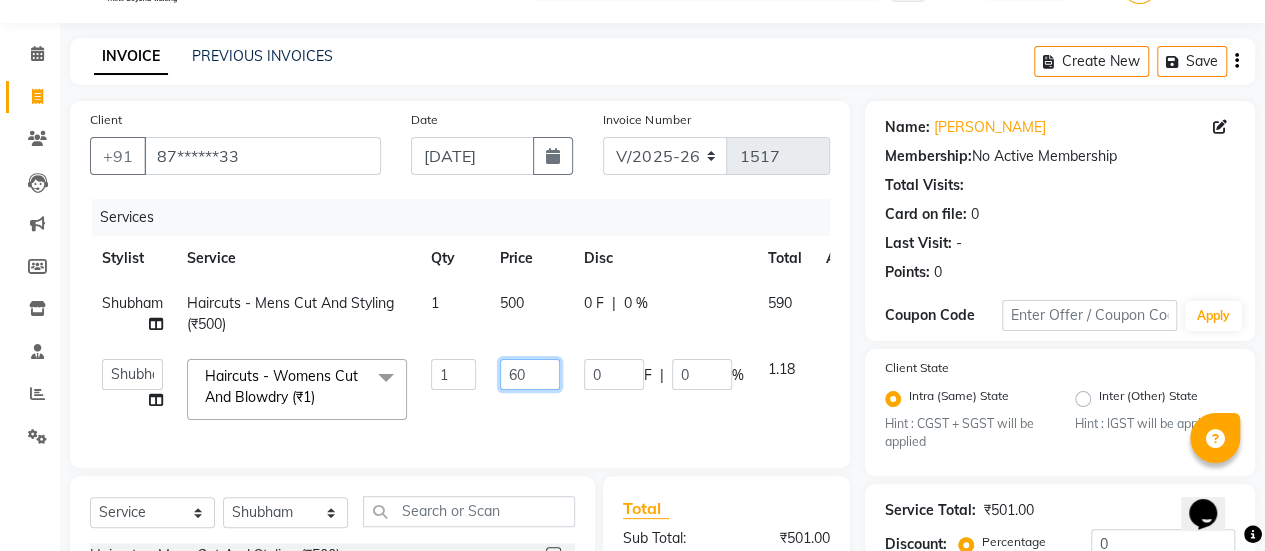 type on "600" 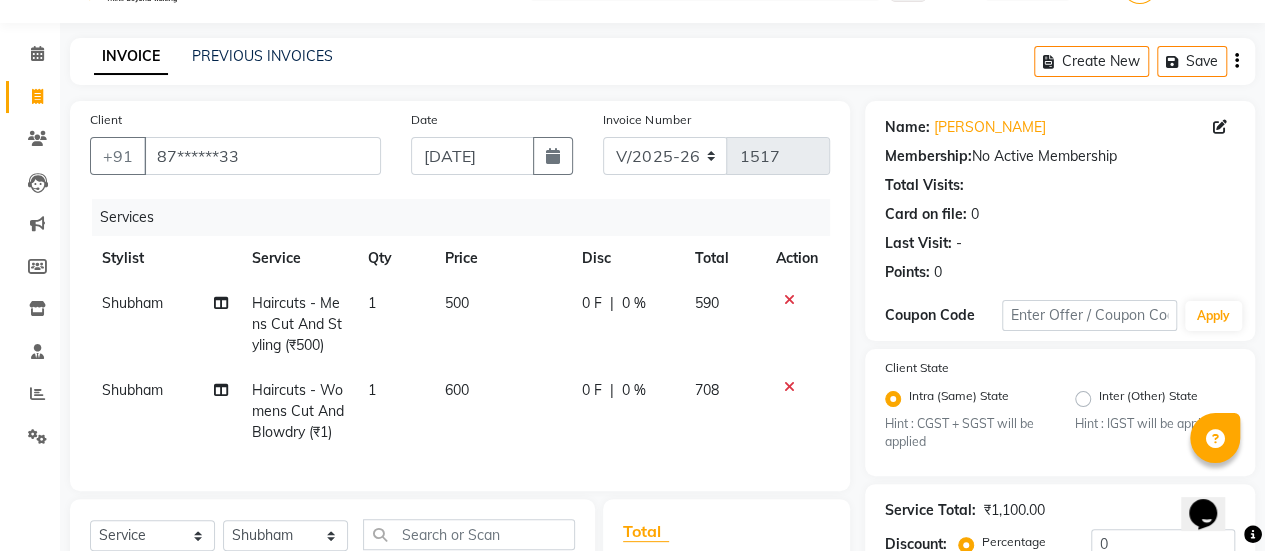 click on "0 F | 0 %" 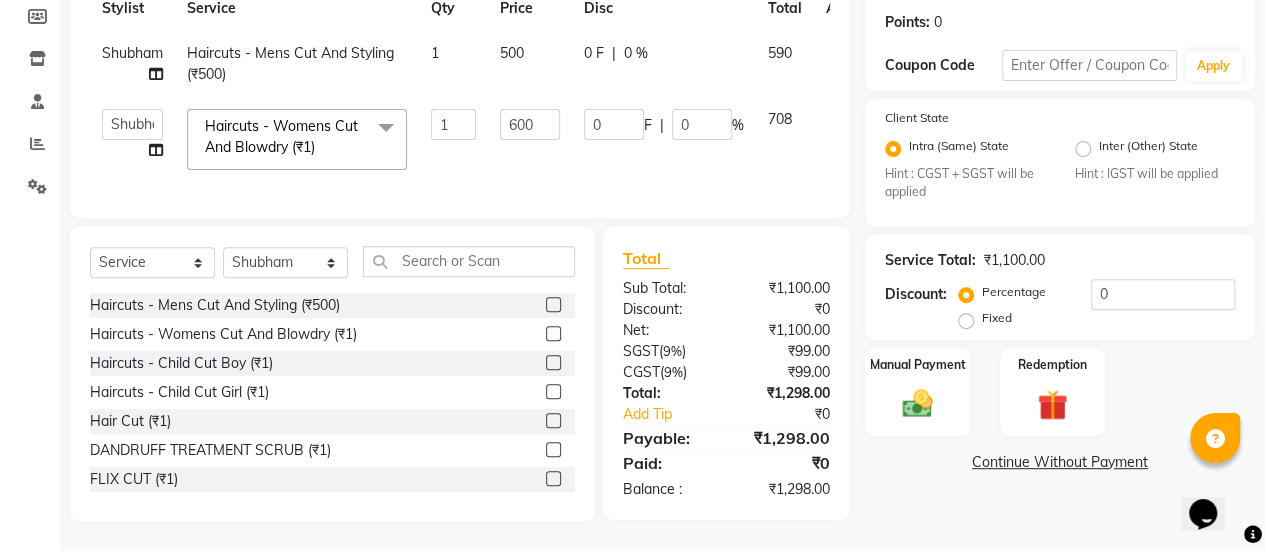scroll, scrollTop: 308, scrollLeft: 0, axis: vertical 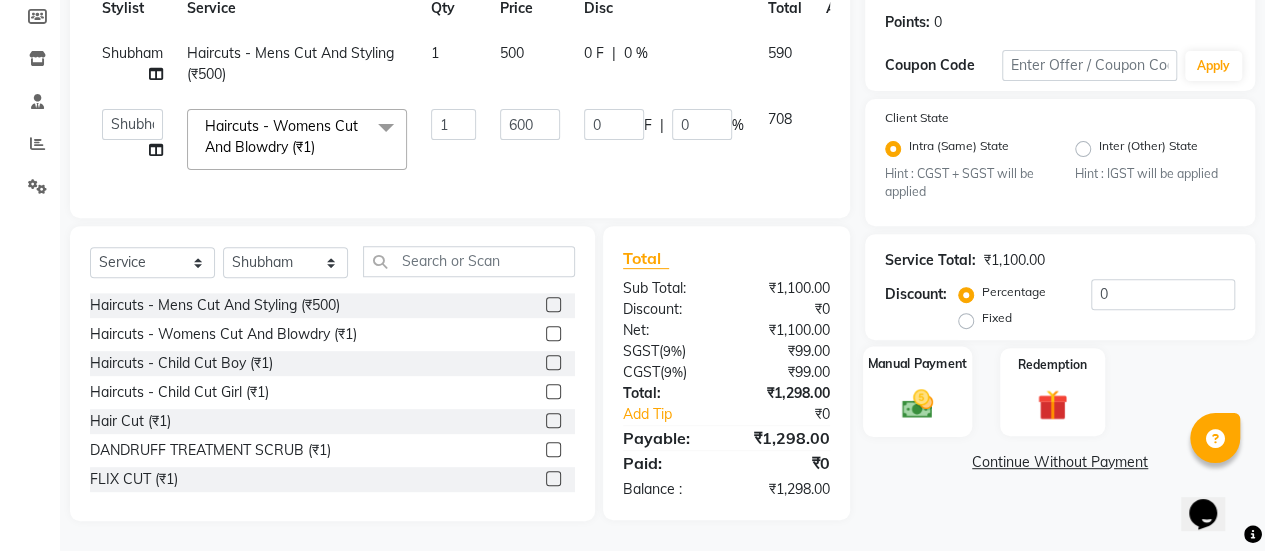 click 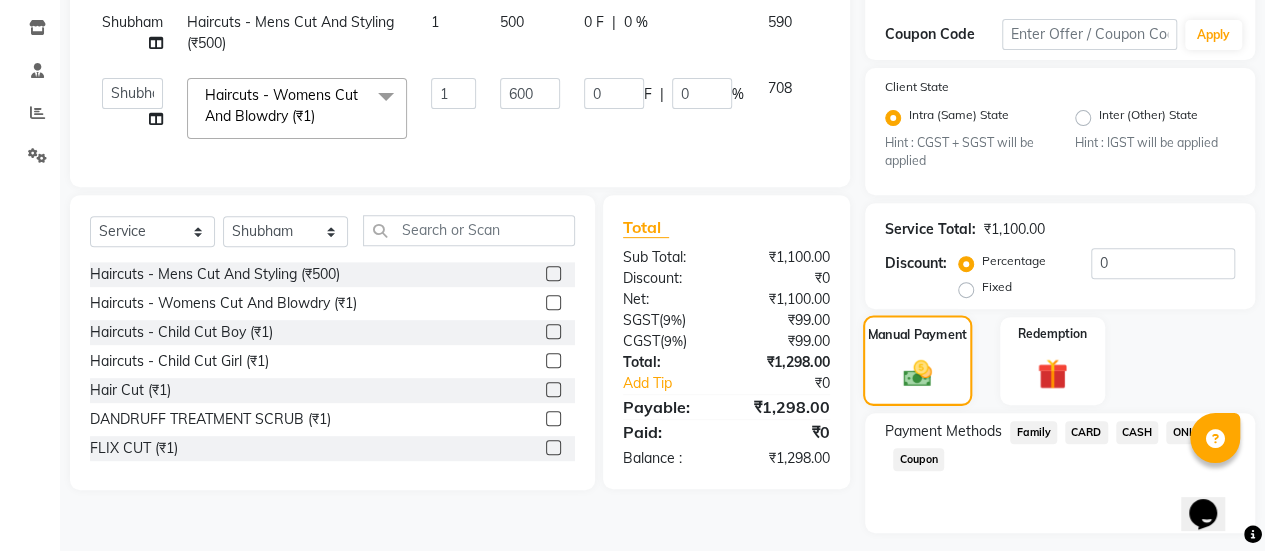 scroll, scrollTop: 382, scrollLeft: 0, axis: vertical 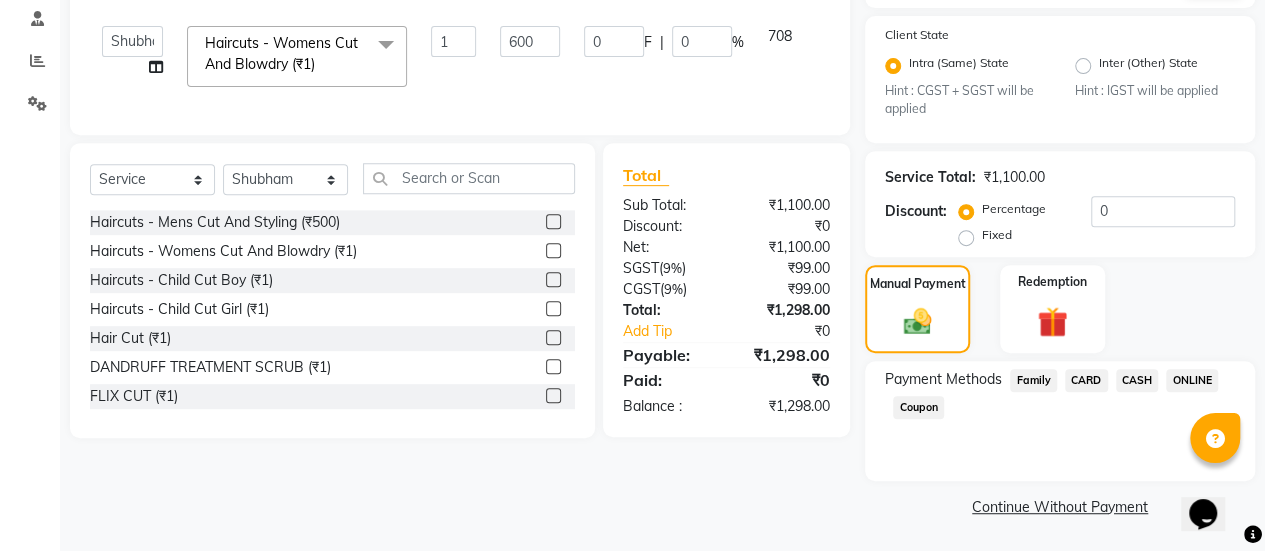 click on "ONLINE" 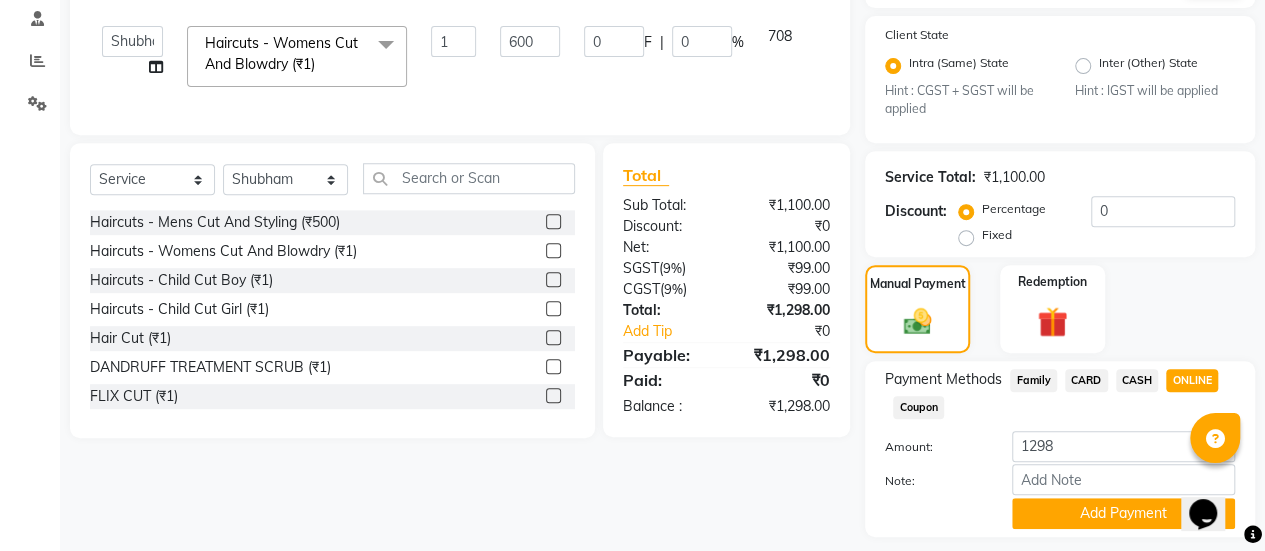 scroll, scrollTop: 438, scrollLeft: 0, axis: vertical 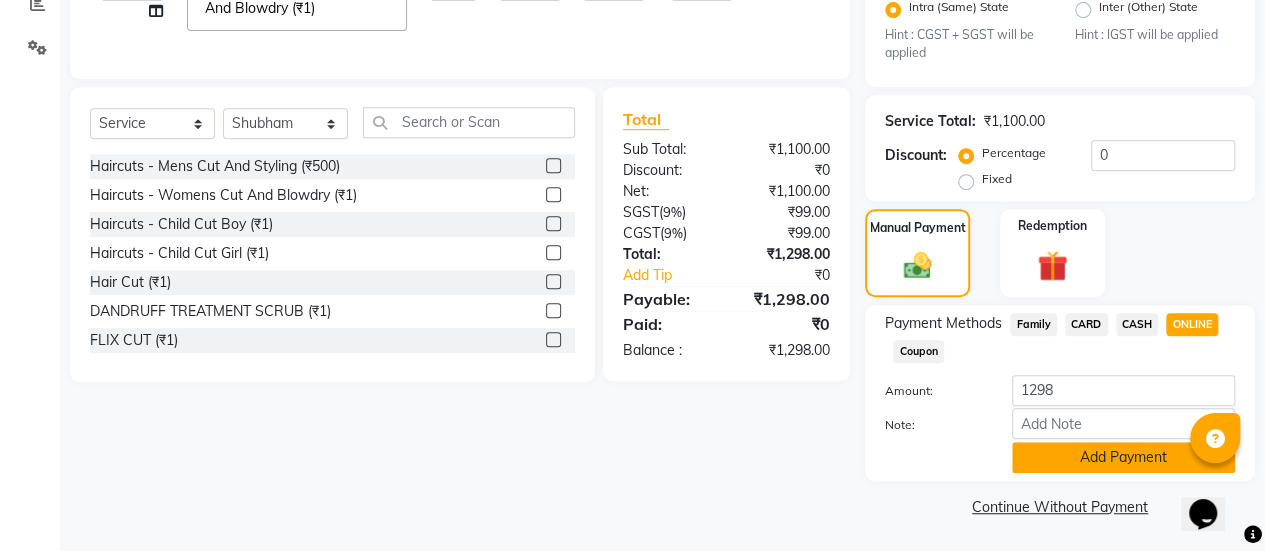 click on "Add Payment" 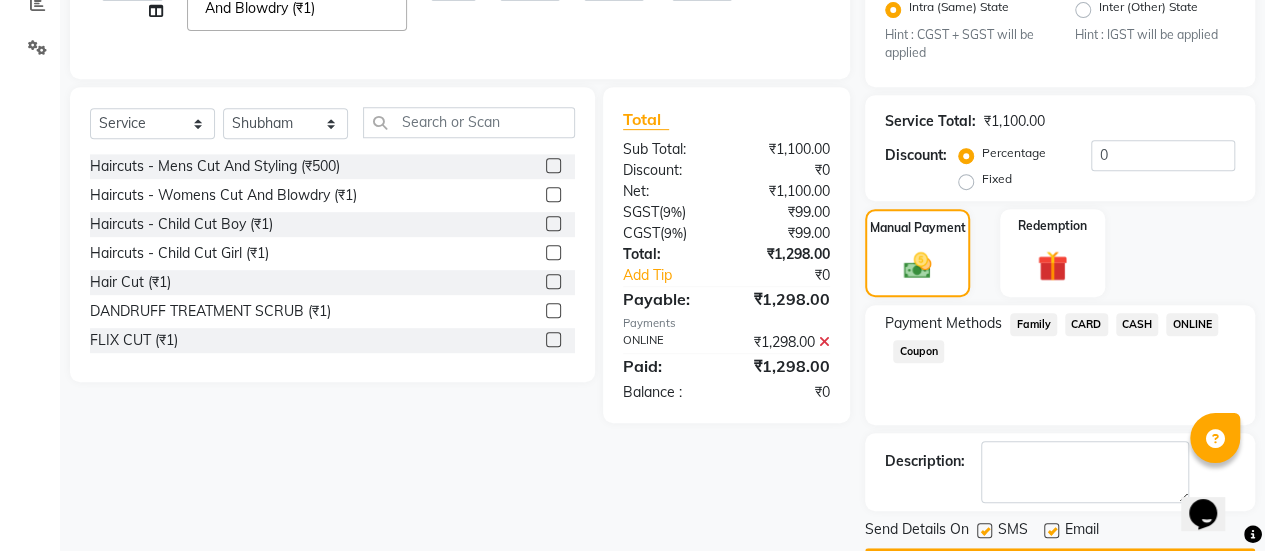 scroll, scrollTop: 493, scrollLeft: 0, axis: vertical 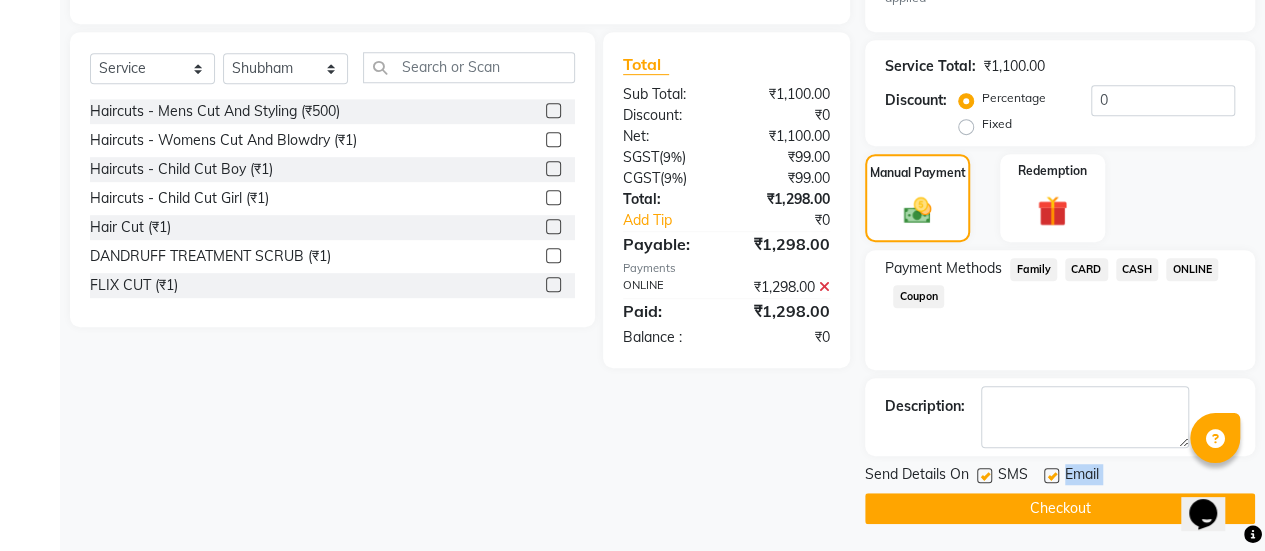 drag, startPoint x: 1052, startPoint y: 476, endPoint x: 1055, endPoint y: 506, distance: 30.149628 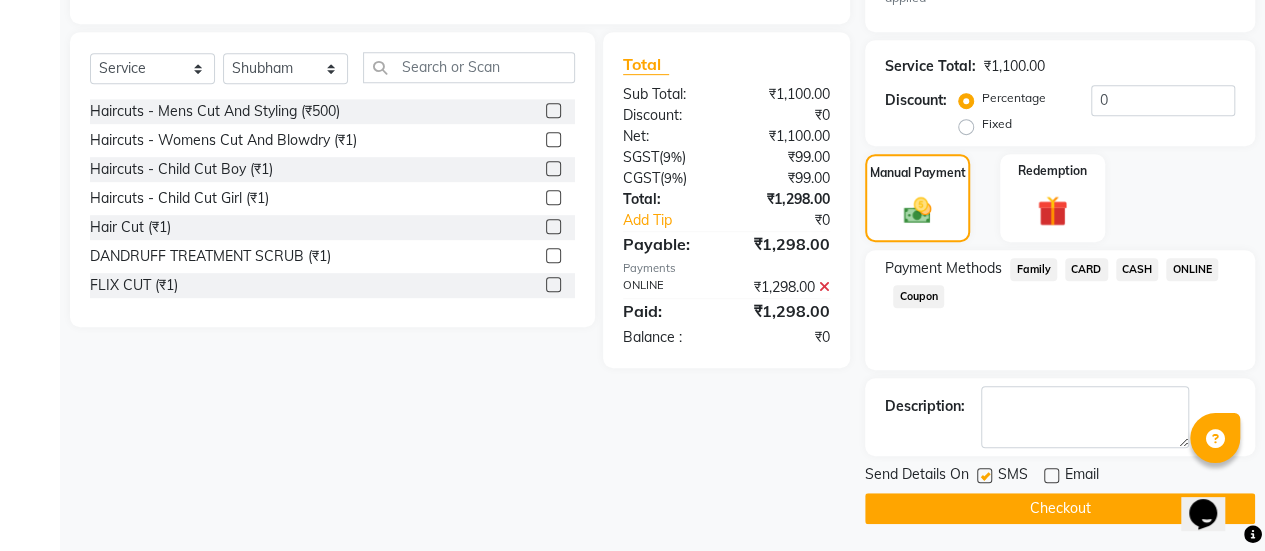 click on "Checkout" 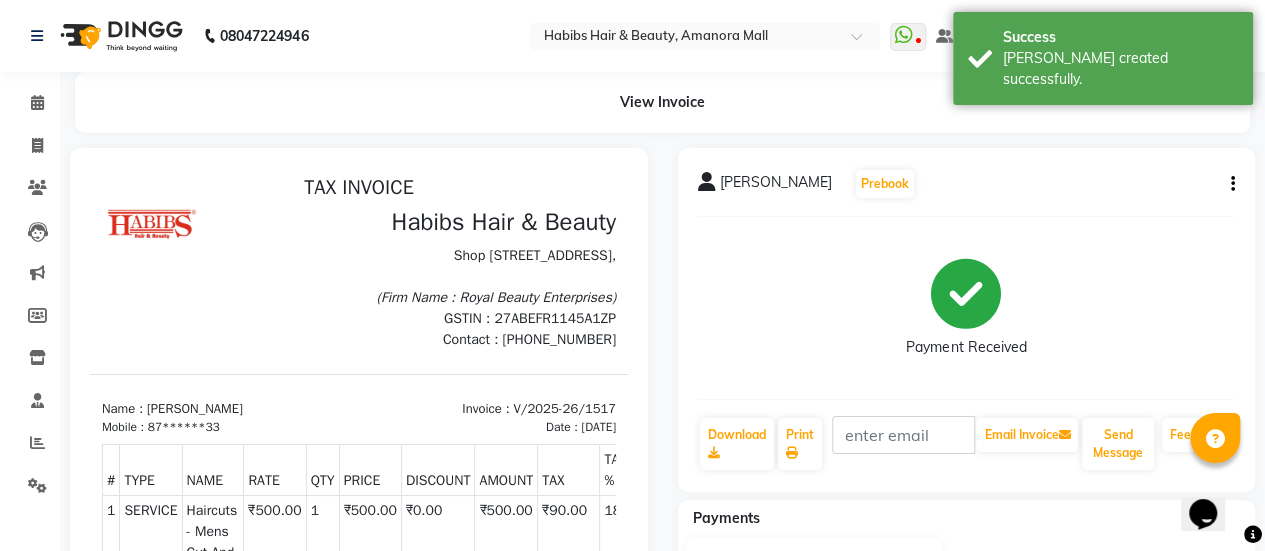 scroll, scrollTop: 0, scrollLeft: 0, axis: both 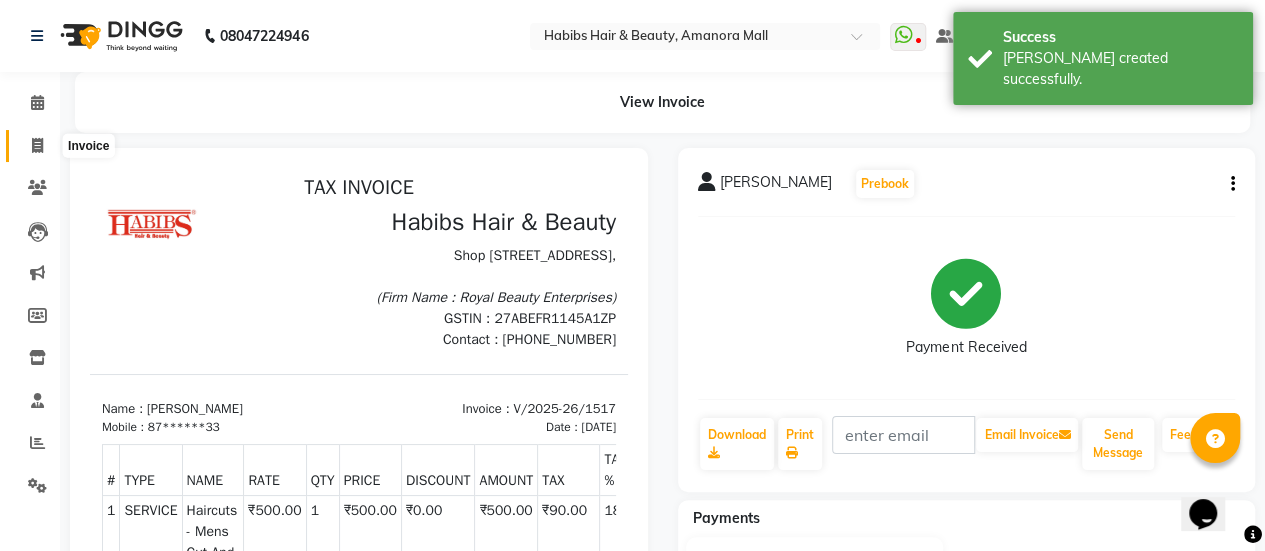 click 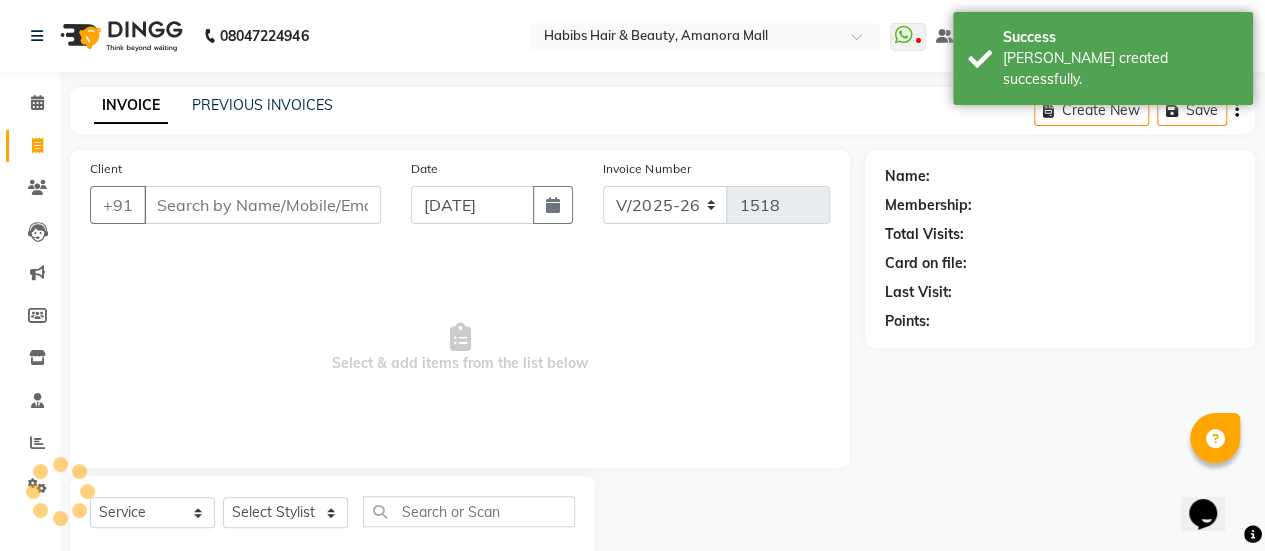 scroll, scrollTop: 49, scrollLeft: 0, axis: vertical 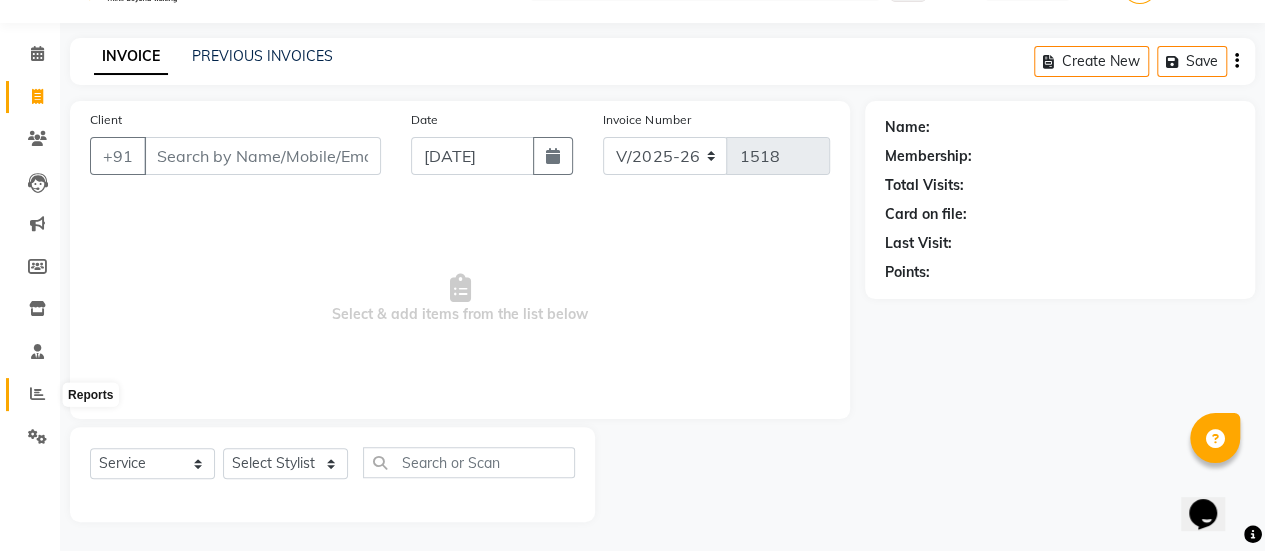 click 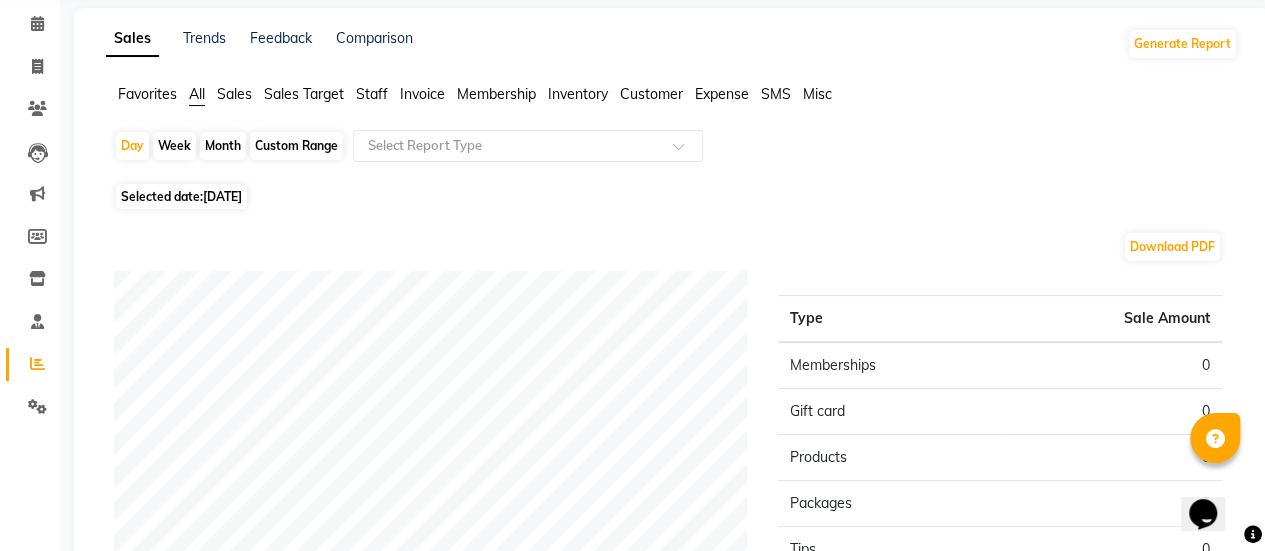 scroll, scrollTop: 0, scrollLeft: 0, axis: both 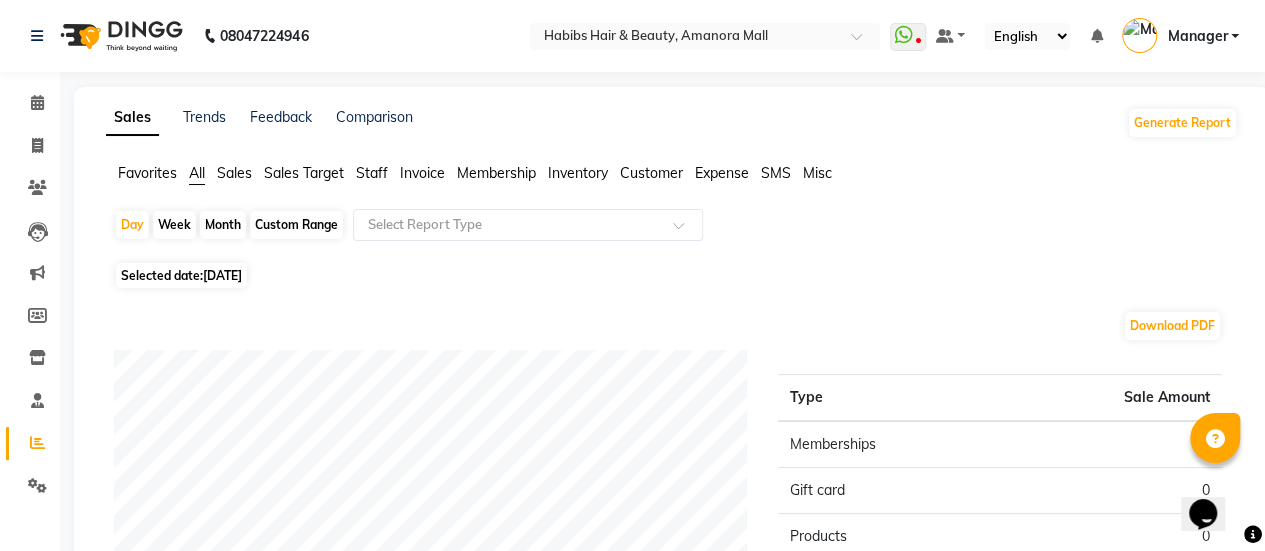 click on "[DATE]" 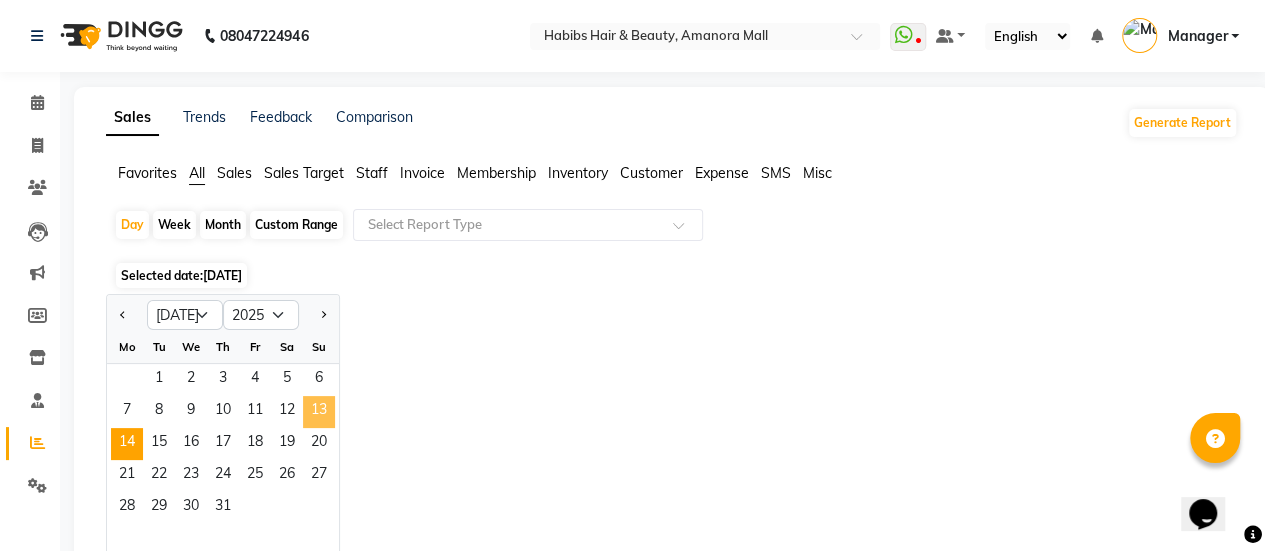click on "13" 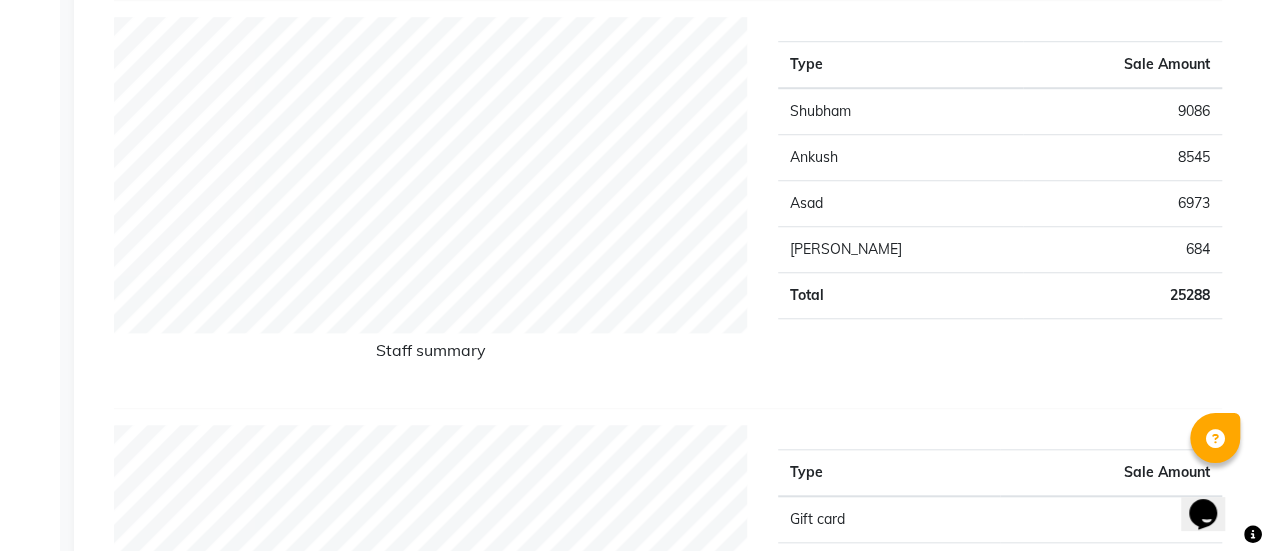 scroll, scrollTop: 734, scrollLeft: 0, axis: vertical 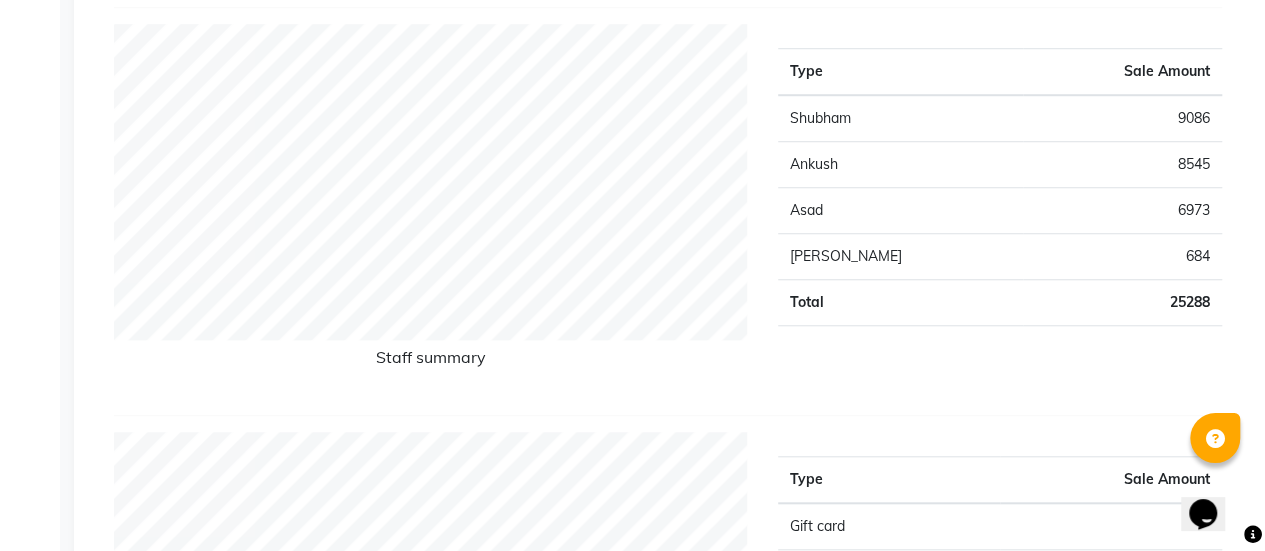 select on "service" 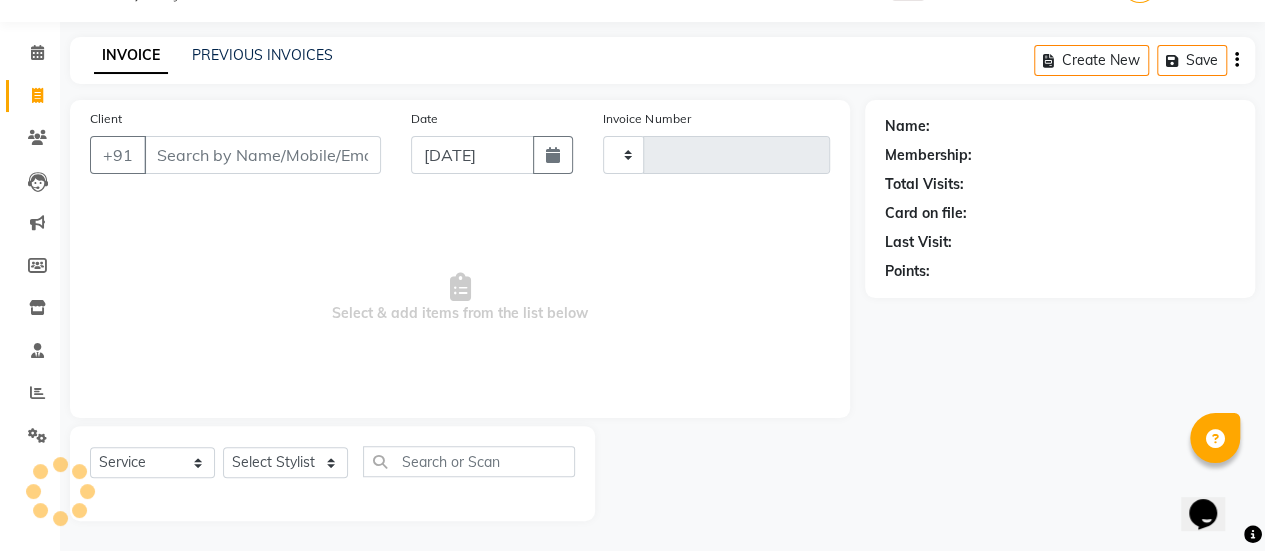scroll, scrollTop: 49, scrollLeft: 0, axis: vertical 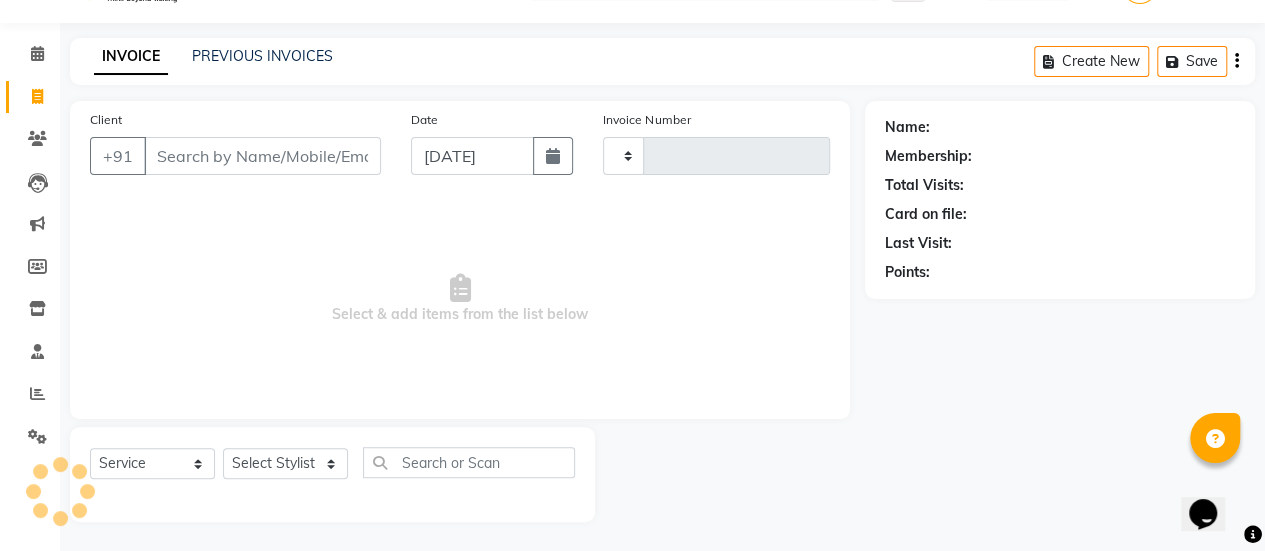 type on "1518" 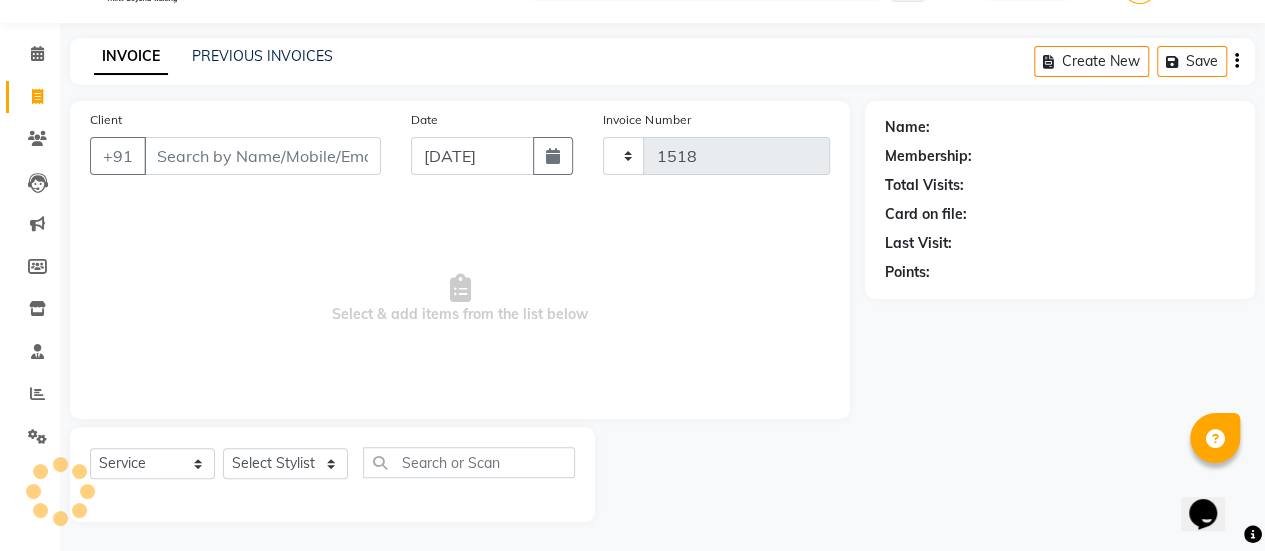 select on "5399" 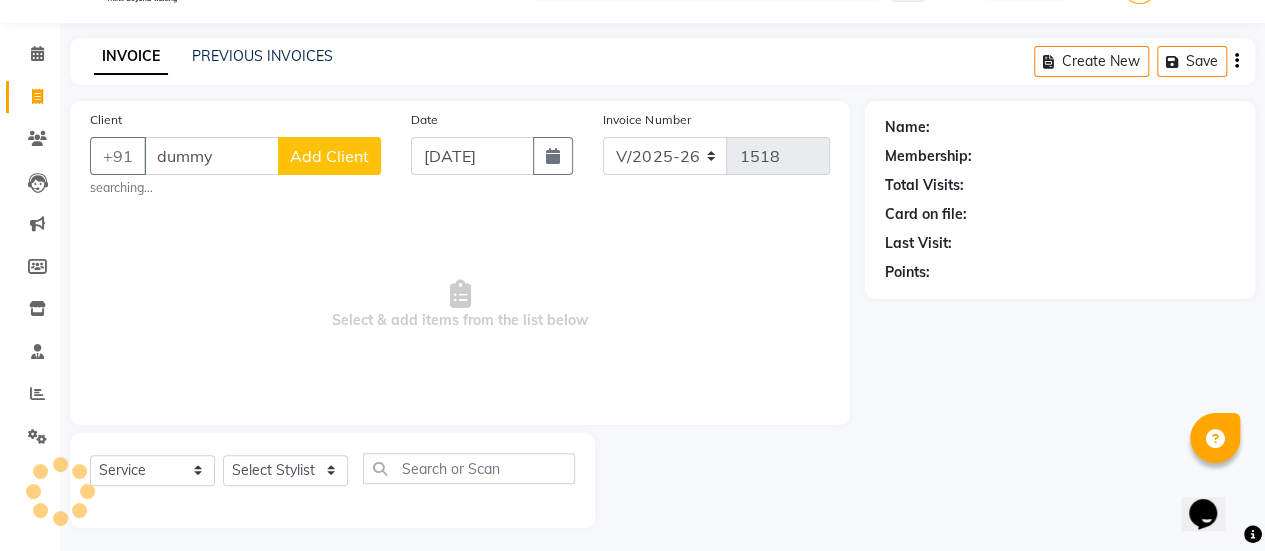 scroll, scrollTop: 49, scrollLeft: 0, axis: vertical 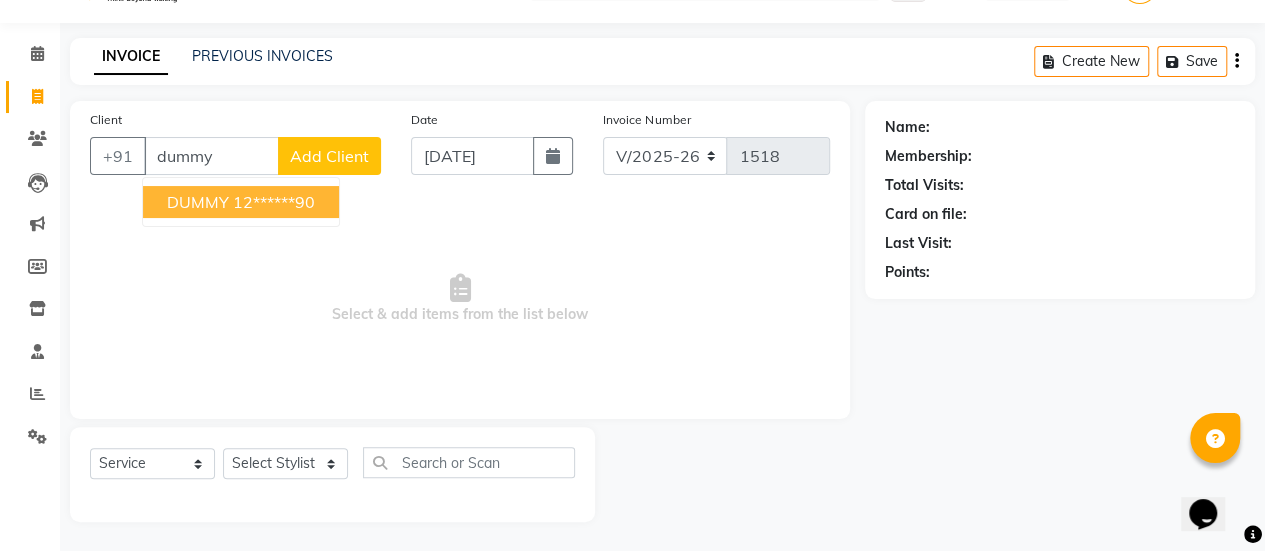 click on "DUMMY" at bounding box center (198, 202) 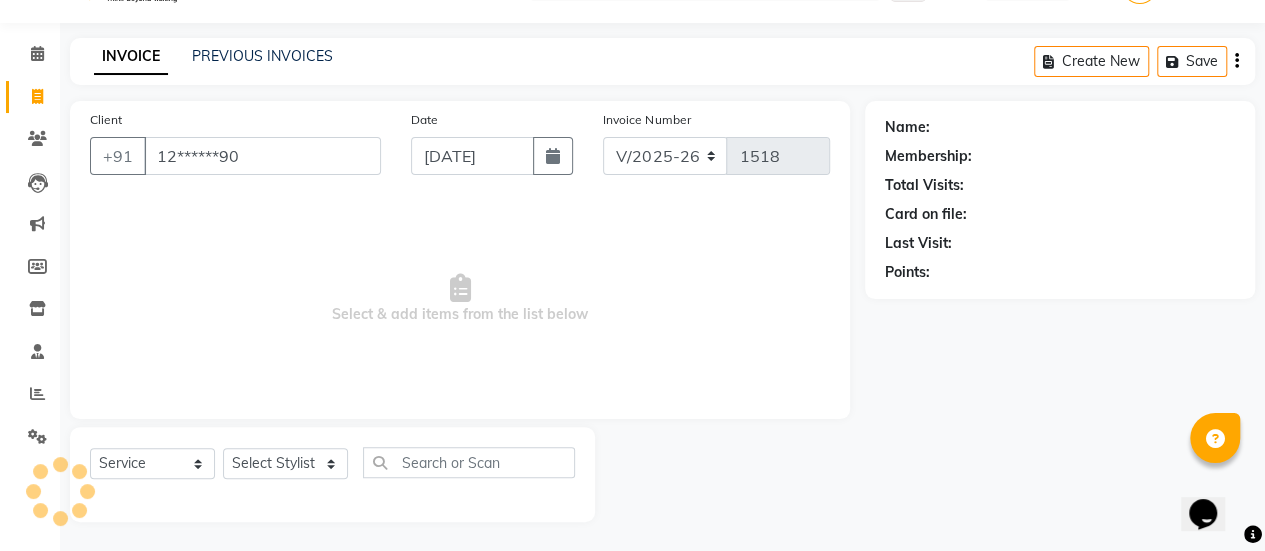 type on "12******90" 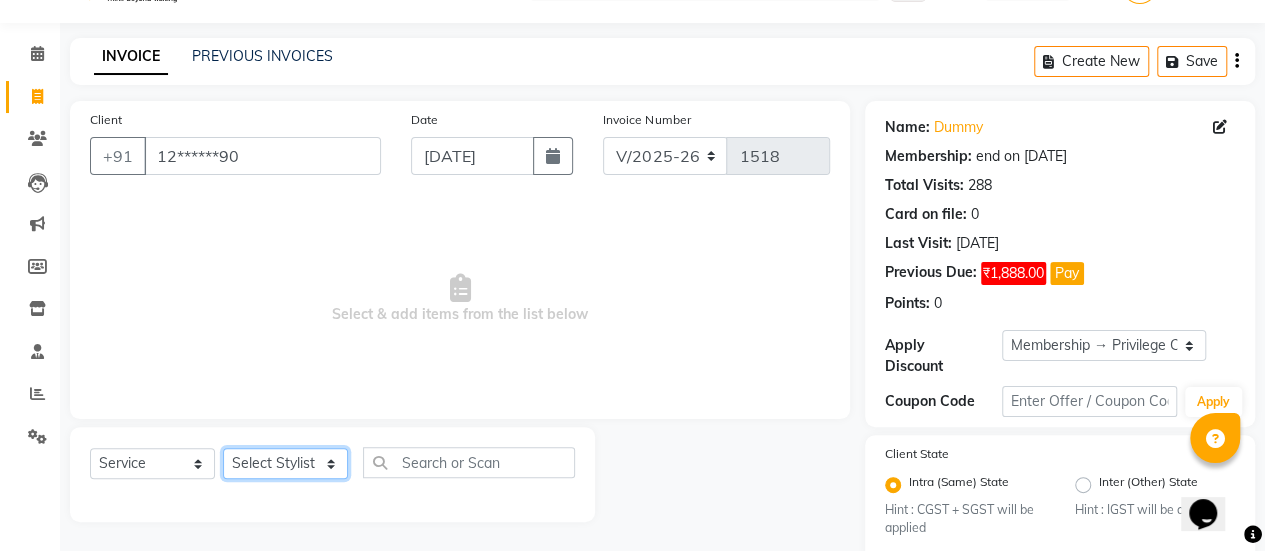 click on "Select Stylist [PERSON_NAME] Bhagavantu [PERSON_NAME] [PERSON_NAME] [PERSON_NAME] Manager [PERSON_NAME] POOJA [PERSON_NAME] [PERSON_NAME] [PERSON_NAME] [PERSON_NAME]" 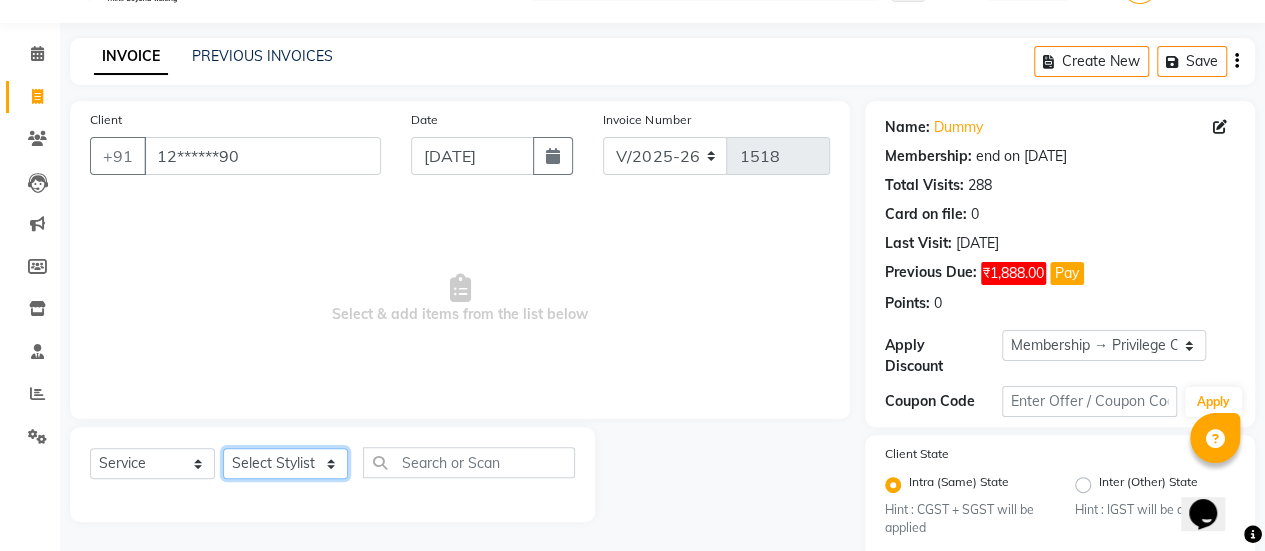 select on "36311" 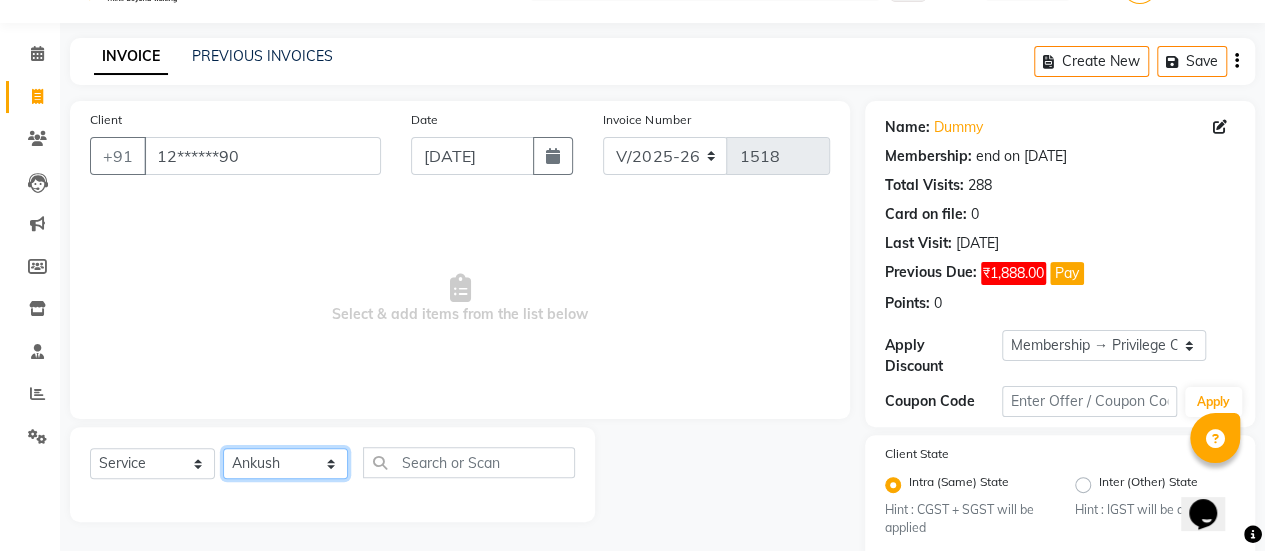click on "Select Stylist [PERSON_NAME] Bhagavantu [PERSON_NAME] [PERSON_NAME] [PERSON_NAME] Manager [PERSON_NAME] POOJA [PERSON_NAME] [PERSON_NAME] [PERSON_NAME] [PERSON_NAME]" 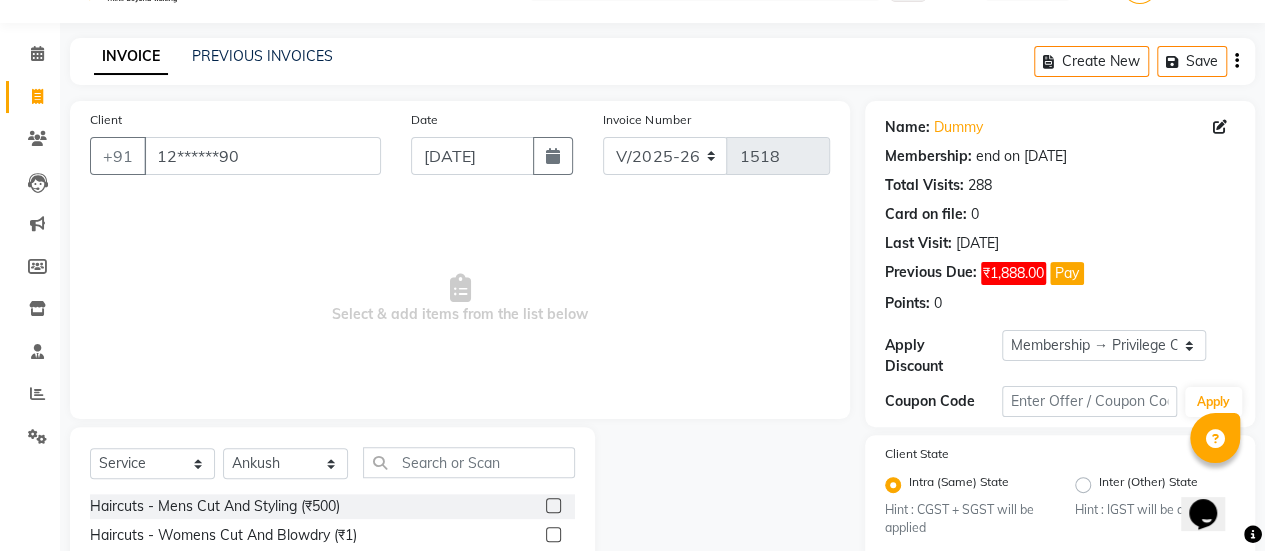 click 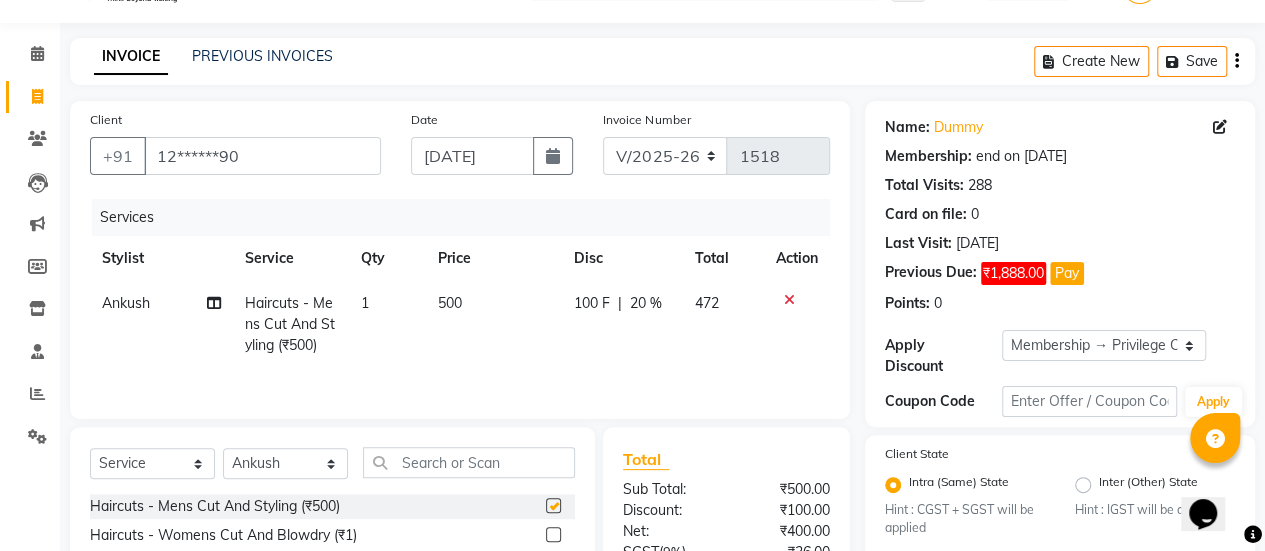 checkbox on "false" 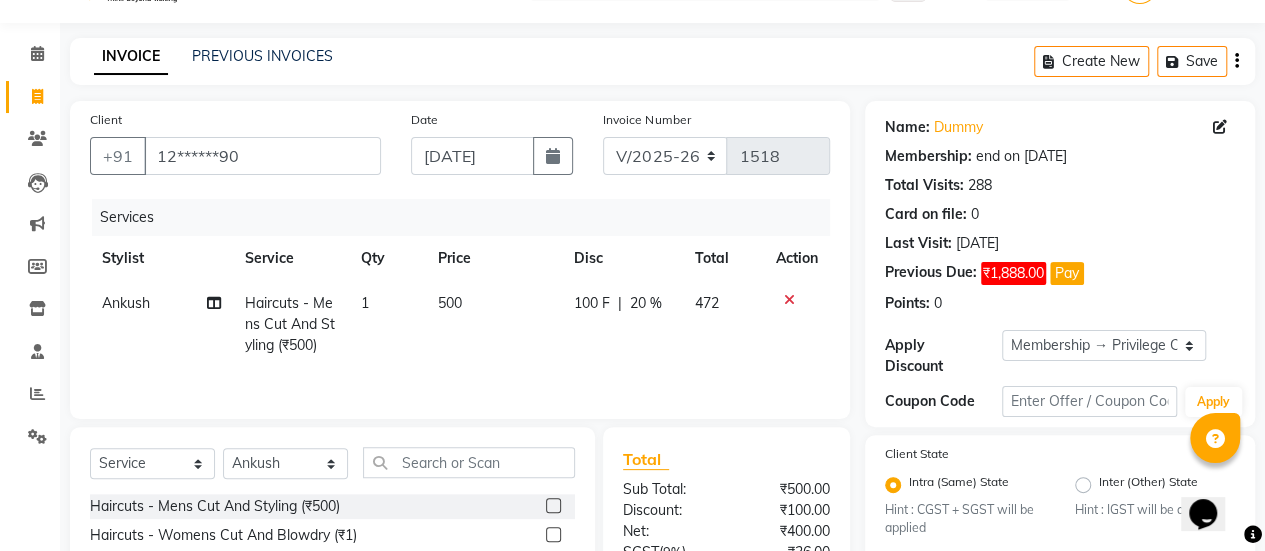 click on "500" 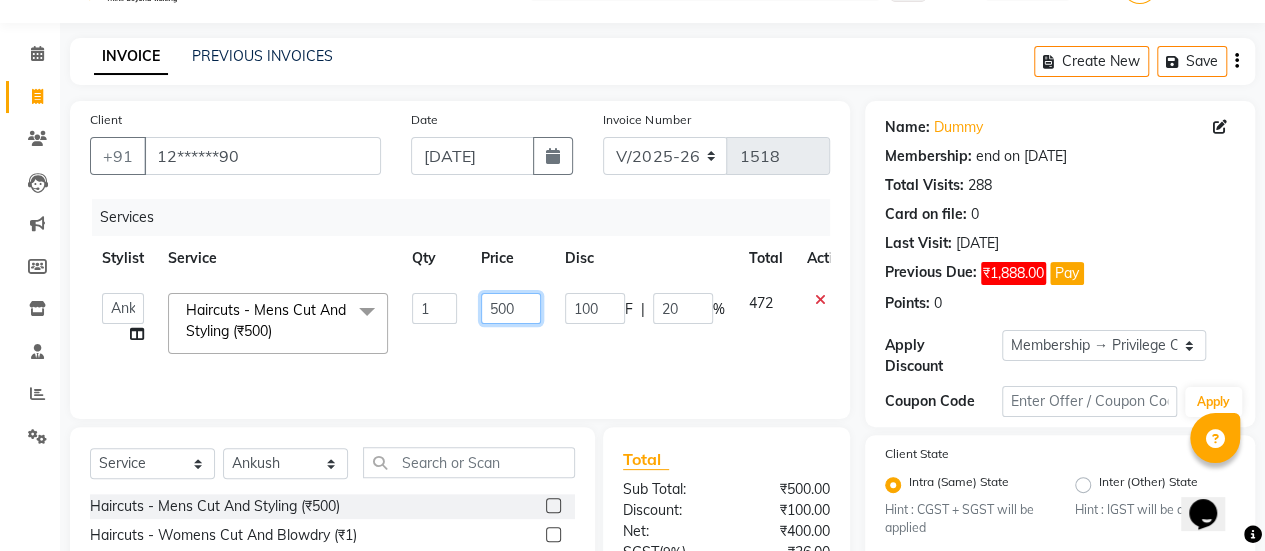 click on "500" 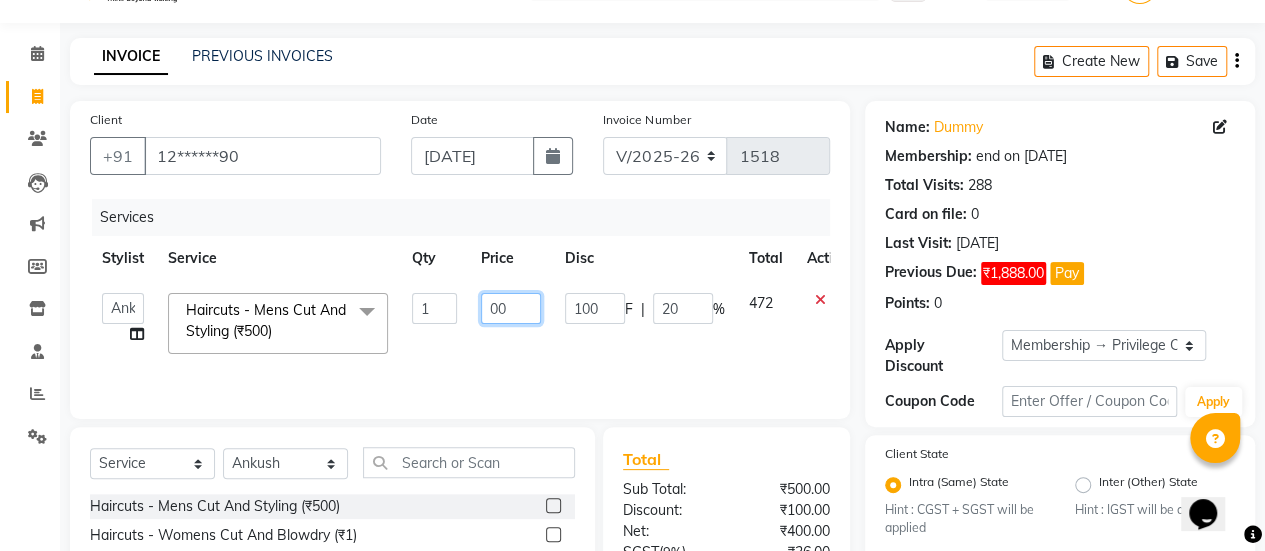 type on "600" 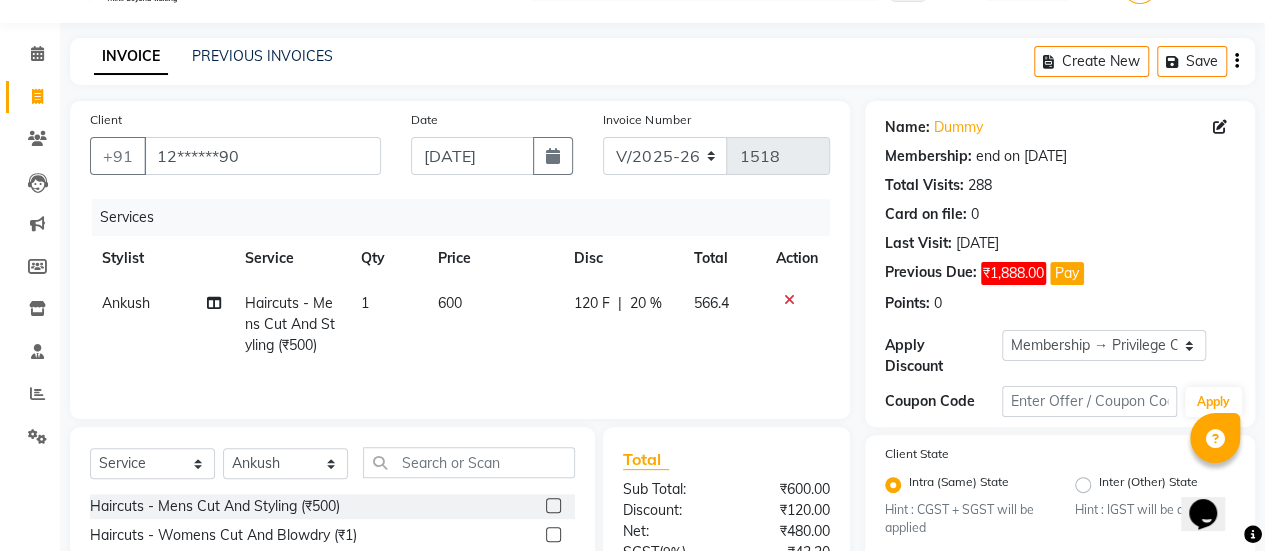 click on "600" 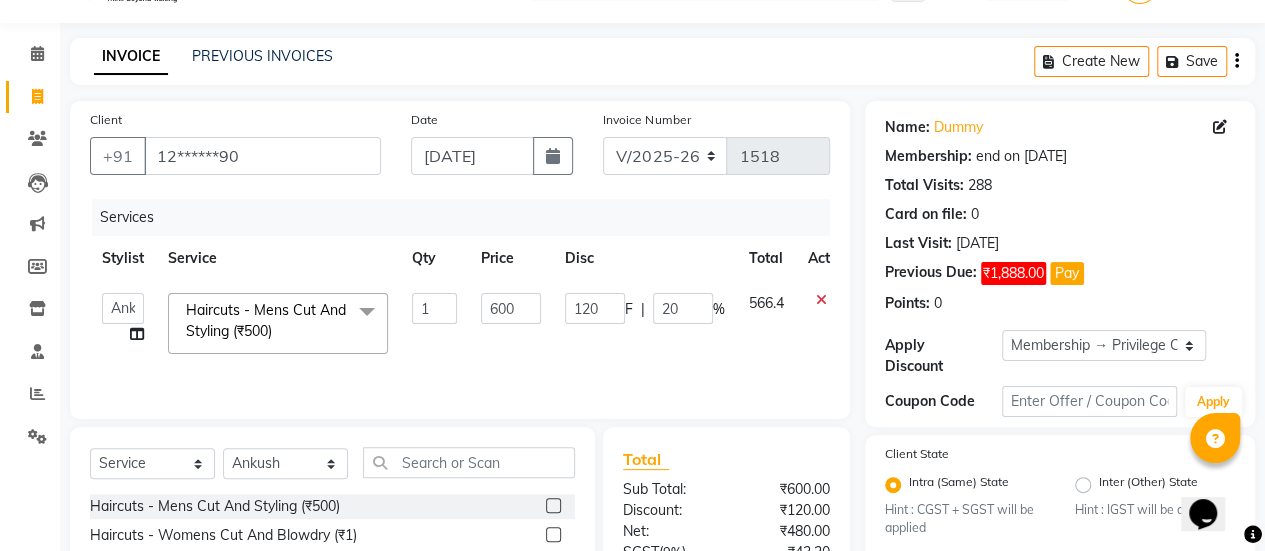 click on "120 F | 20 %" 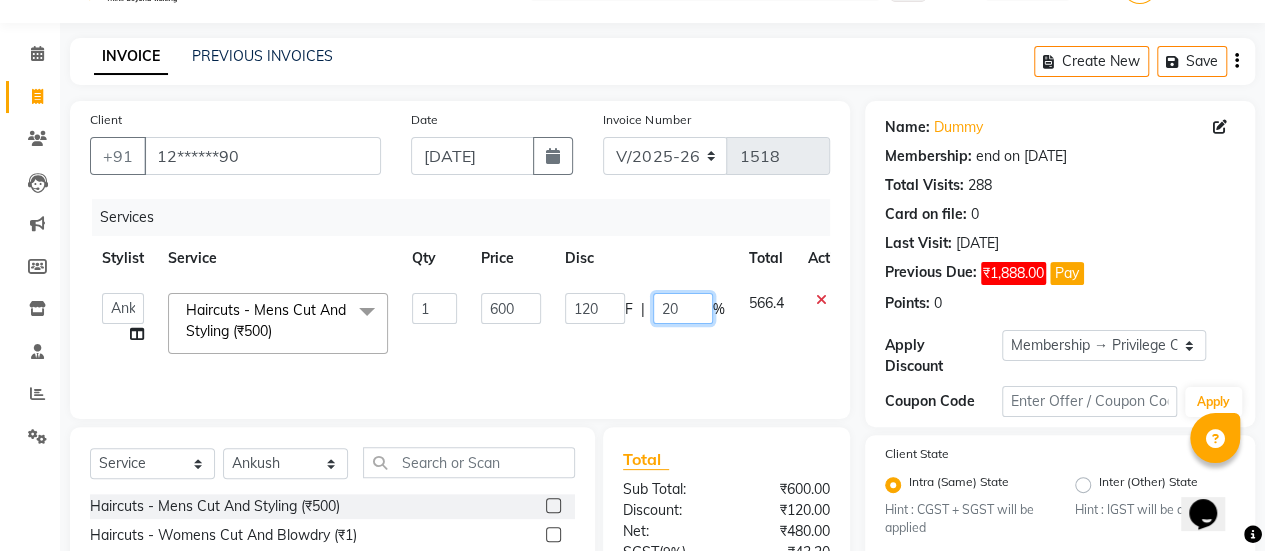 click on "20" 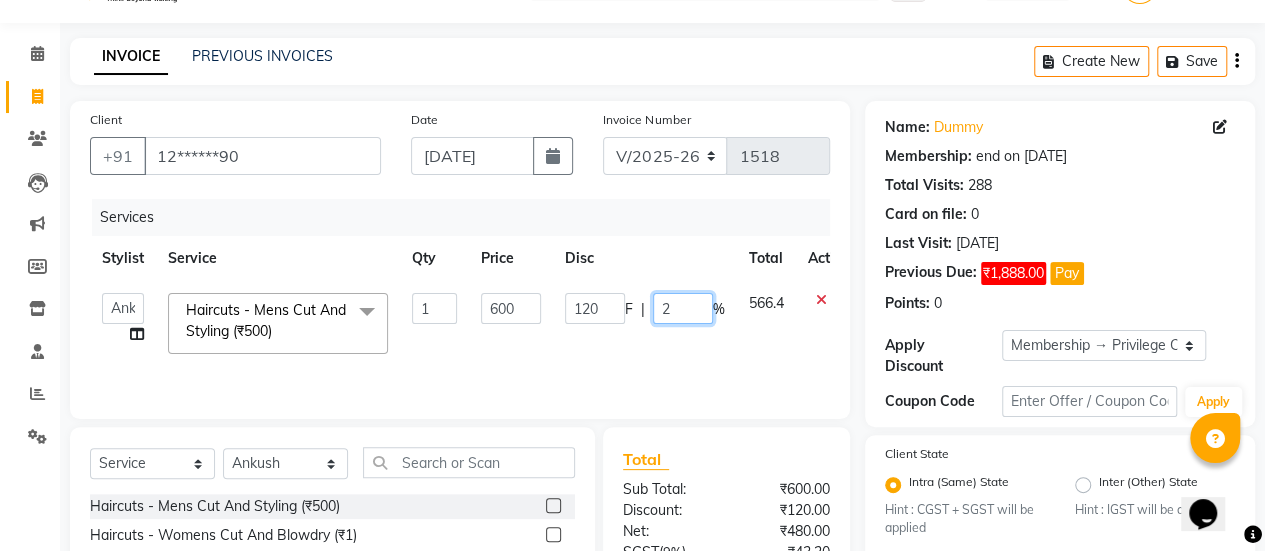 type 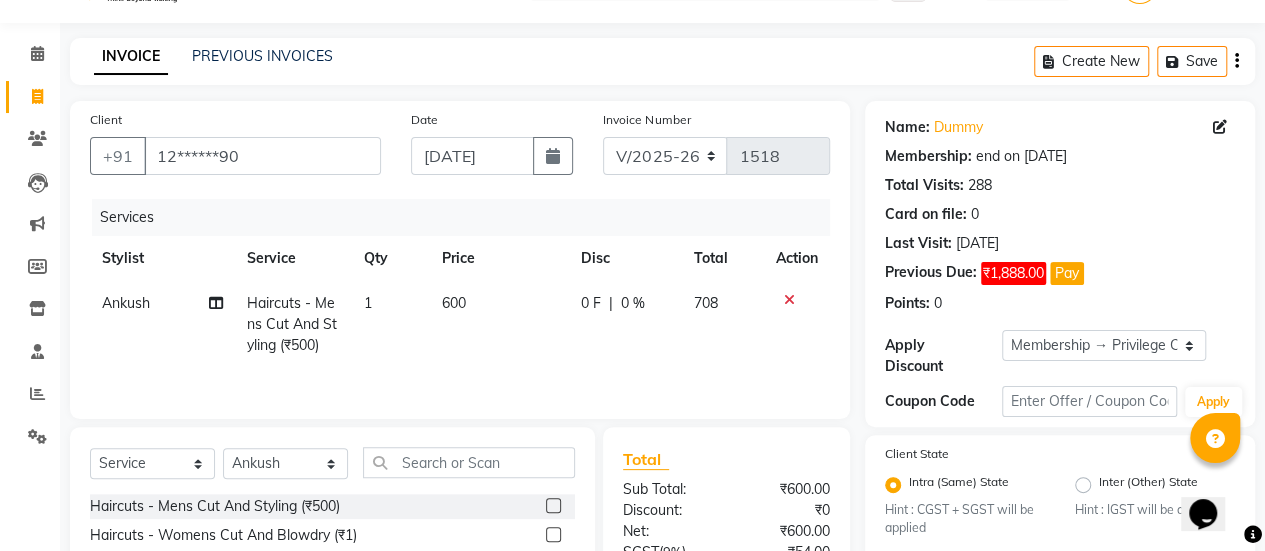 click on "600" 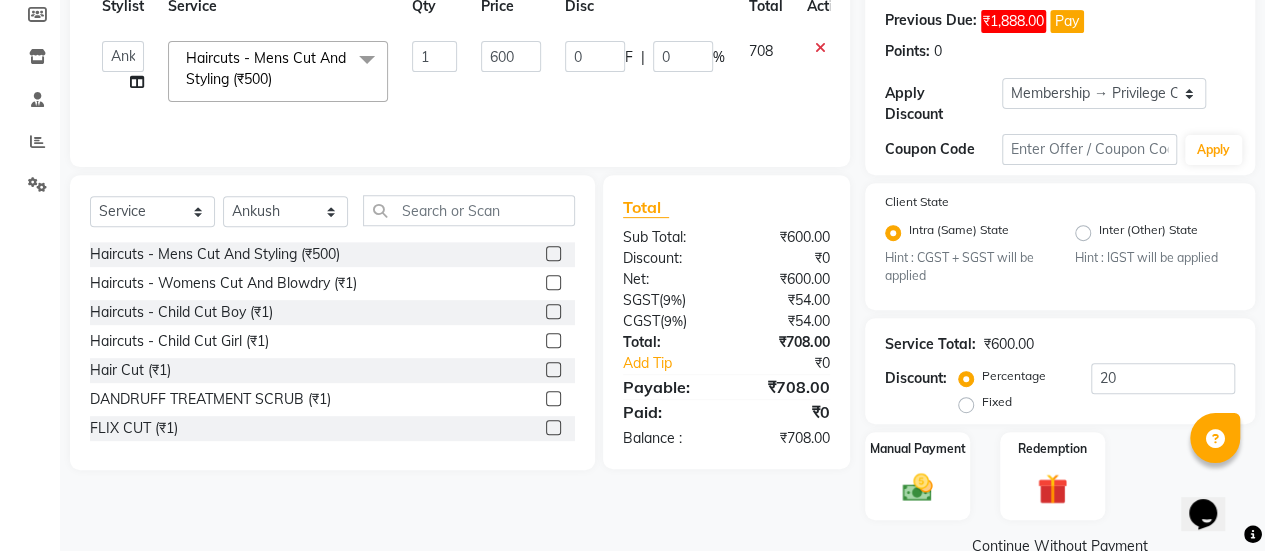 scroll, scrollTop: 302, scrollLeft: 0, axis: vertical 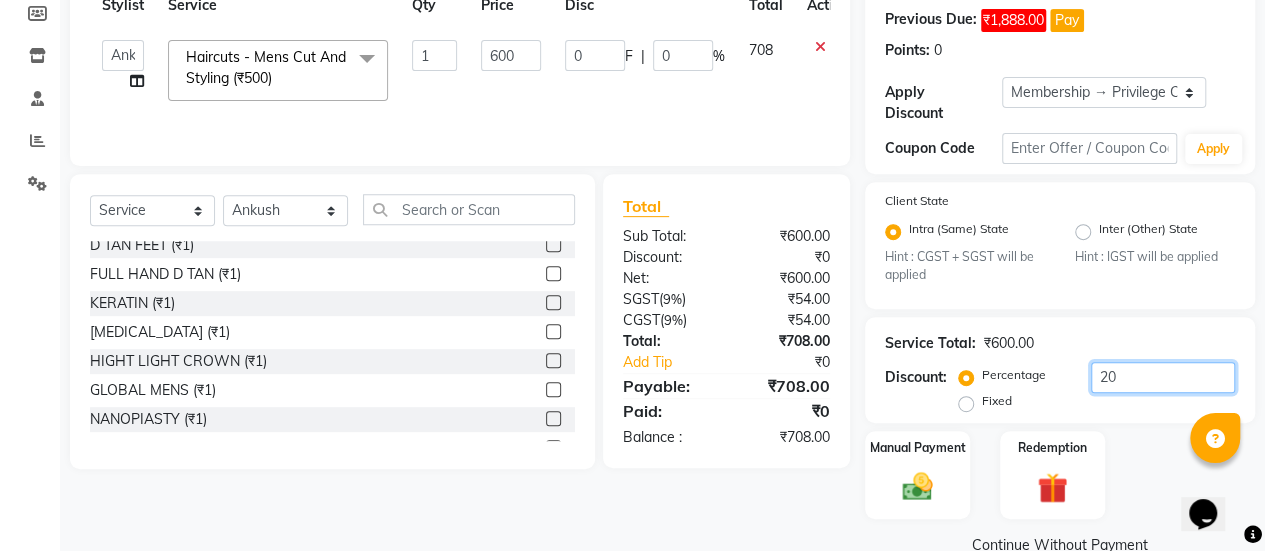 click on "20" 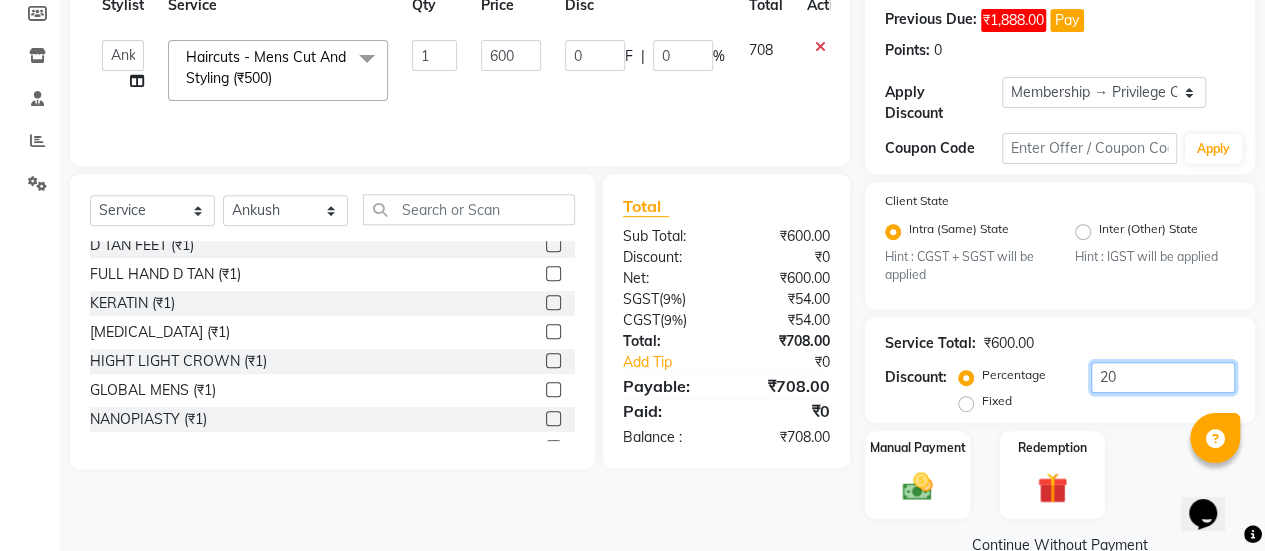type on "2" 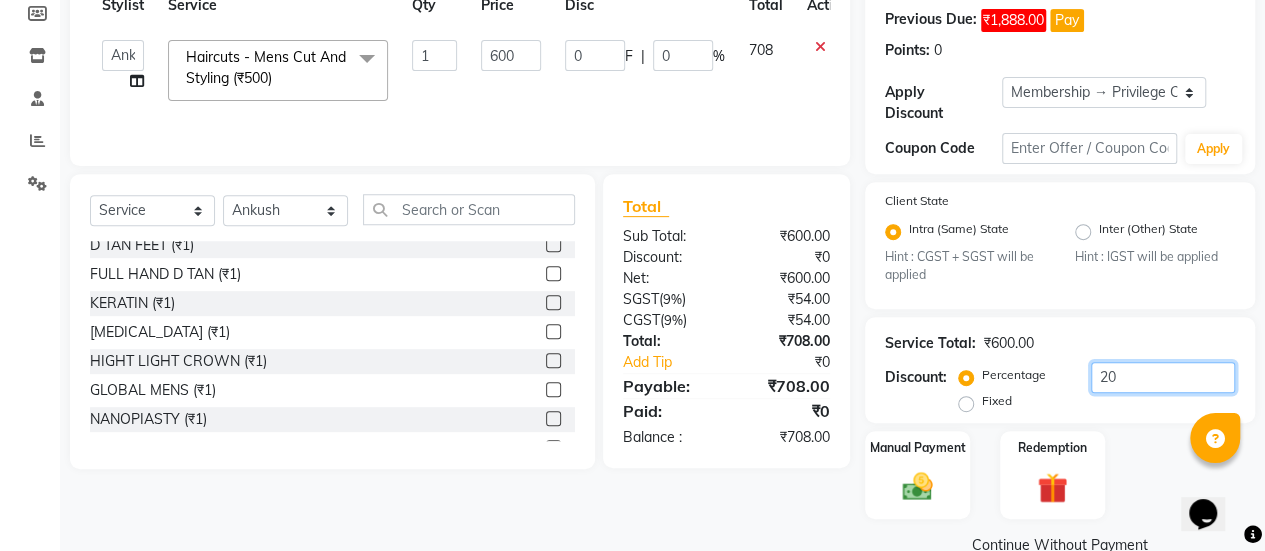 type on "12" 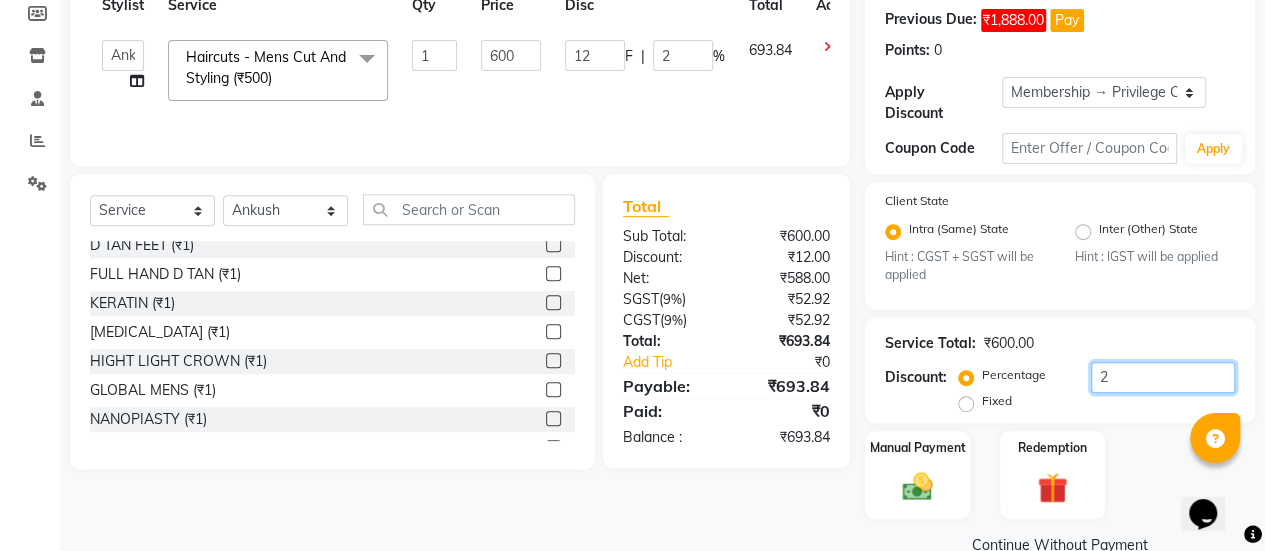 type 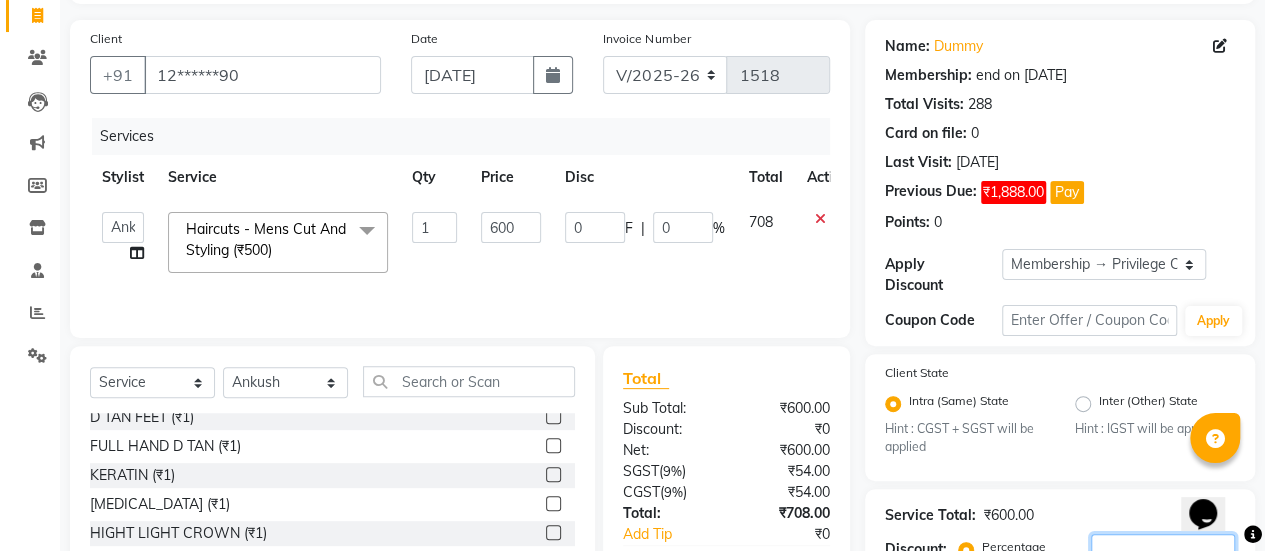 scroll, scrollTop: 129, scrollLeft: 0, axis: vertical 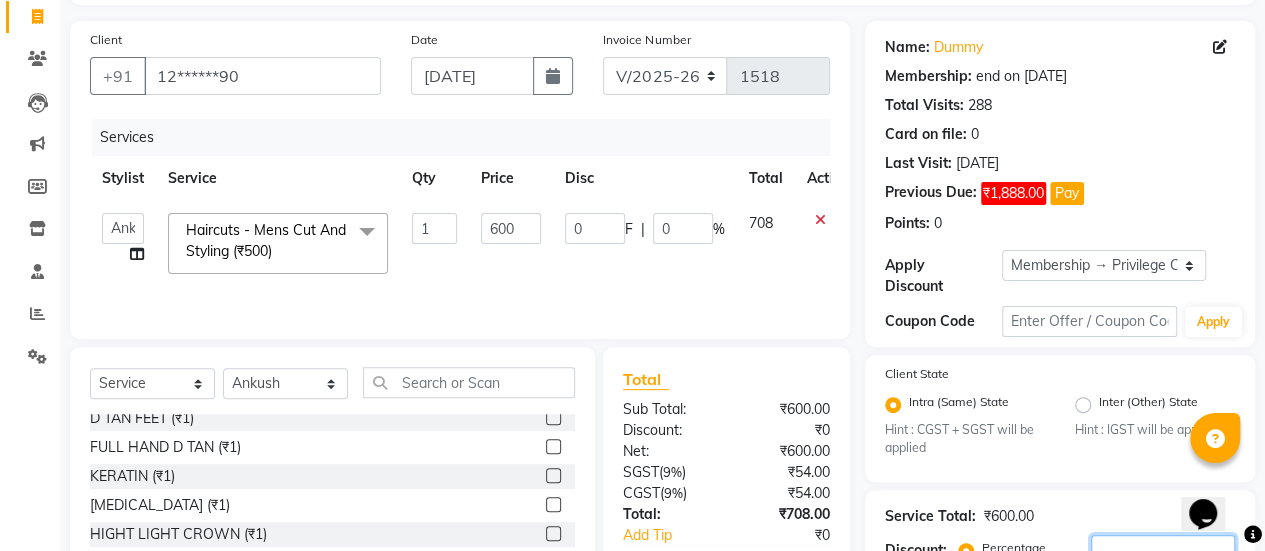 type 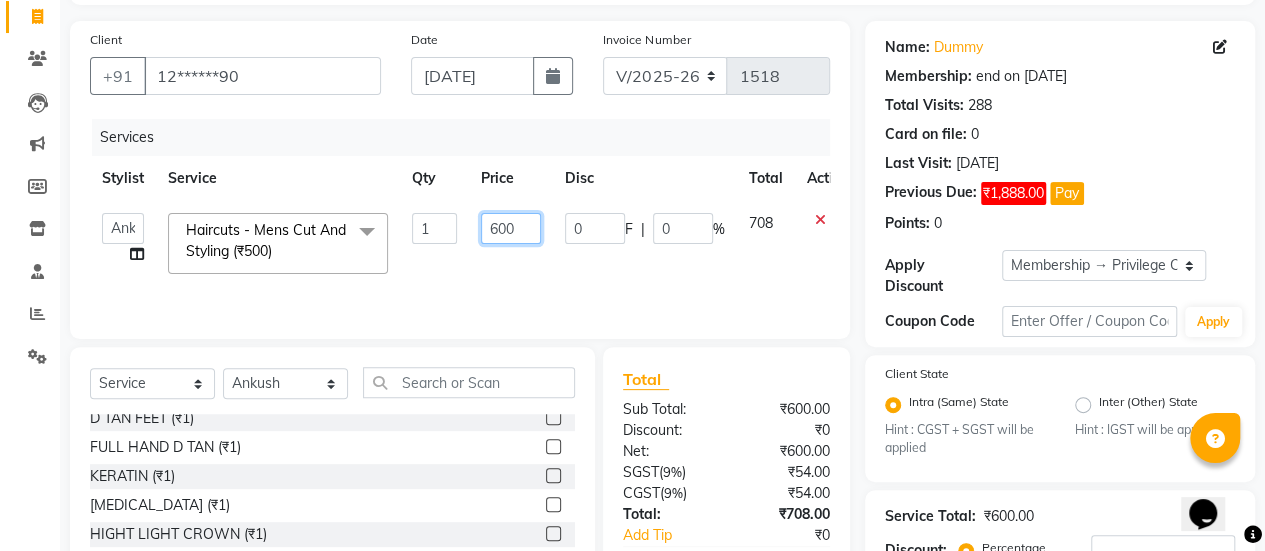 click on "600" 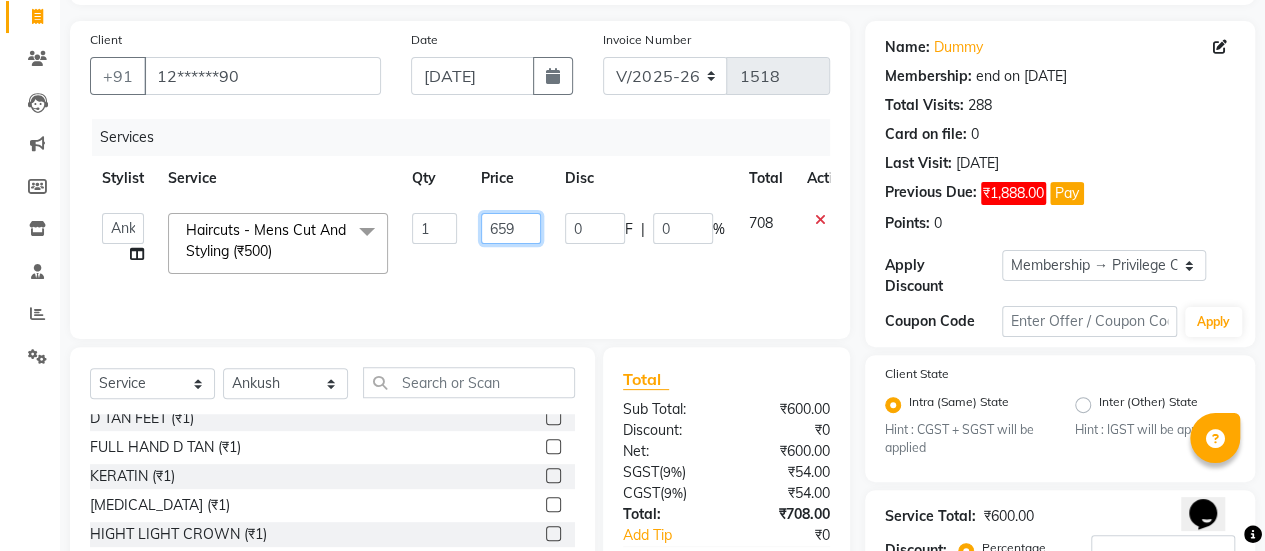 click on "659" 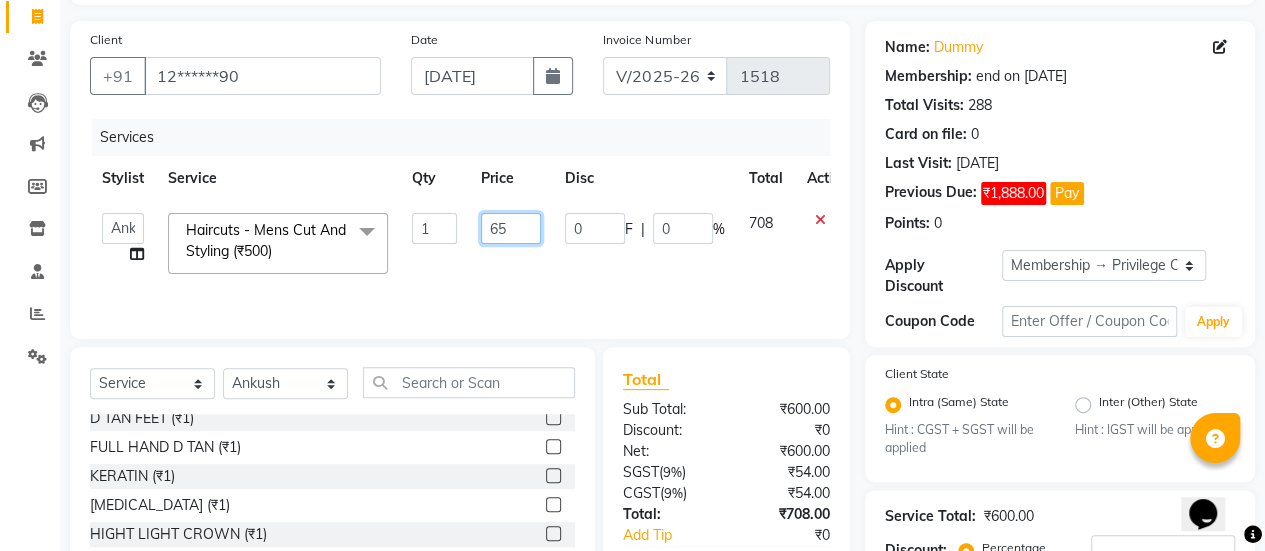 type on "650" 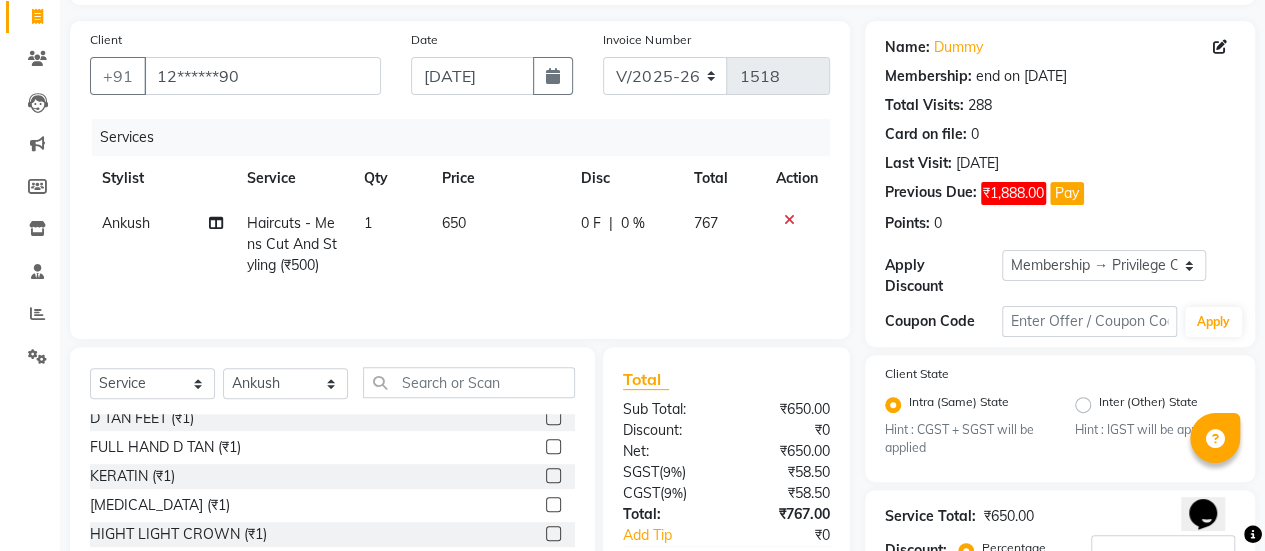 click on "650" 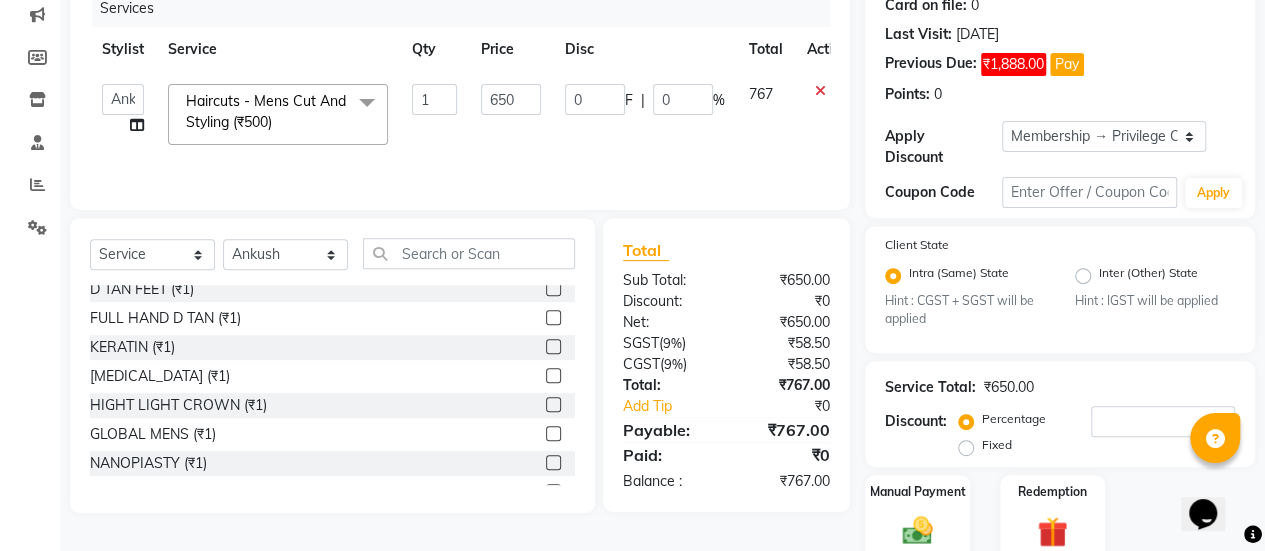 scroll, scrollTop: 340, scrollLeft: 0, axis: vertical 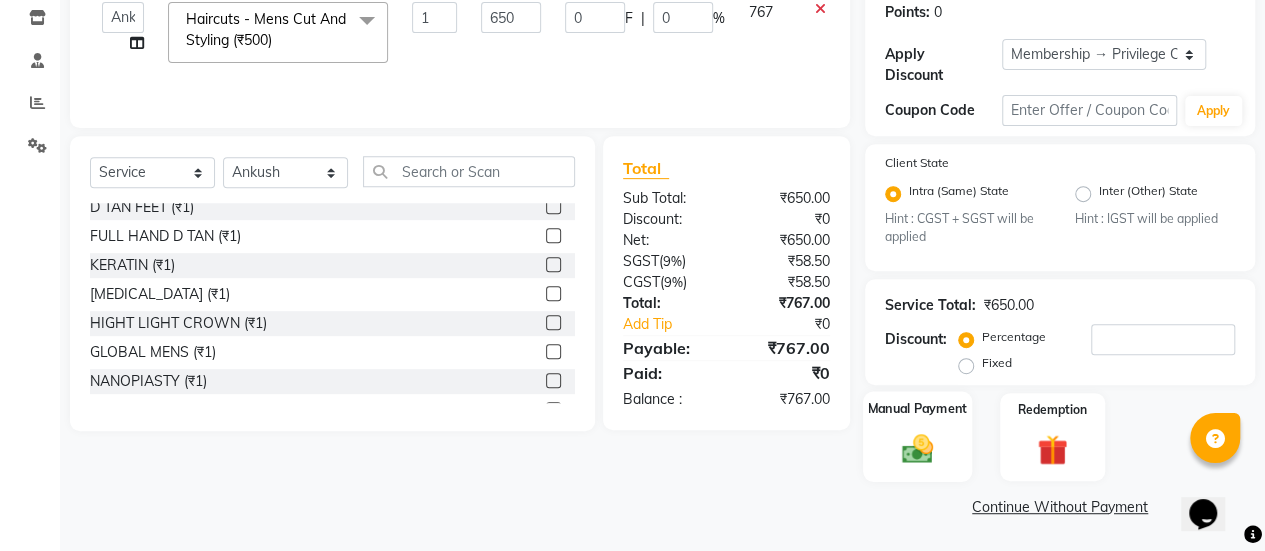 click on "Manual Payment" 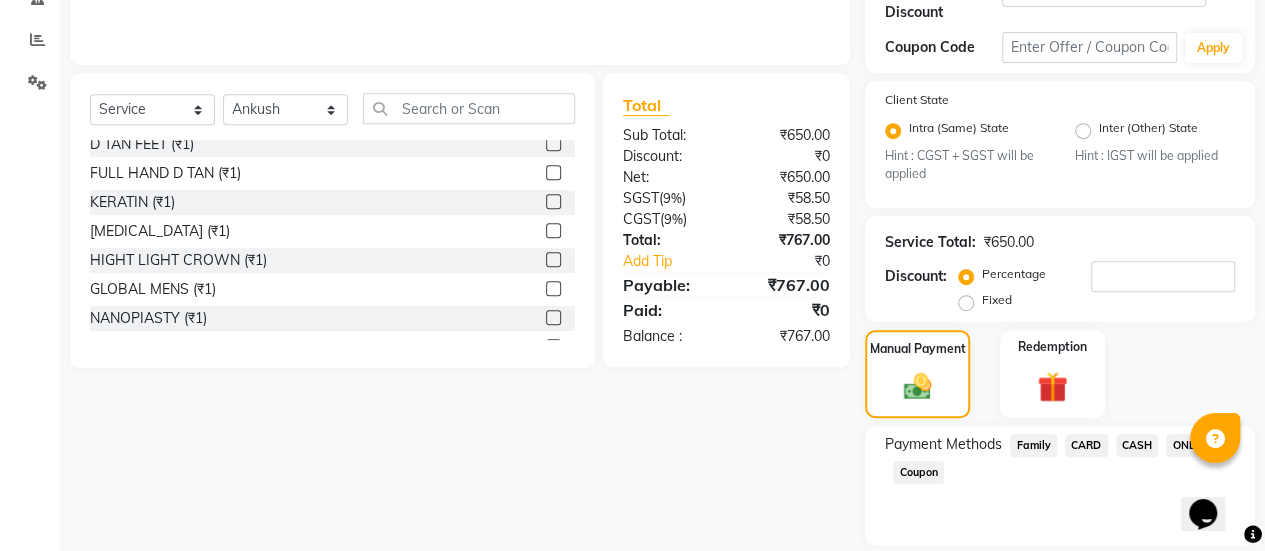 scroll, scrollTop: 399, scrollLeft: 0, axis: vertical 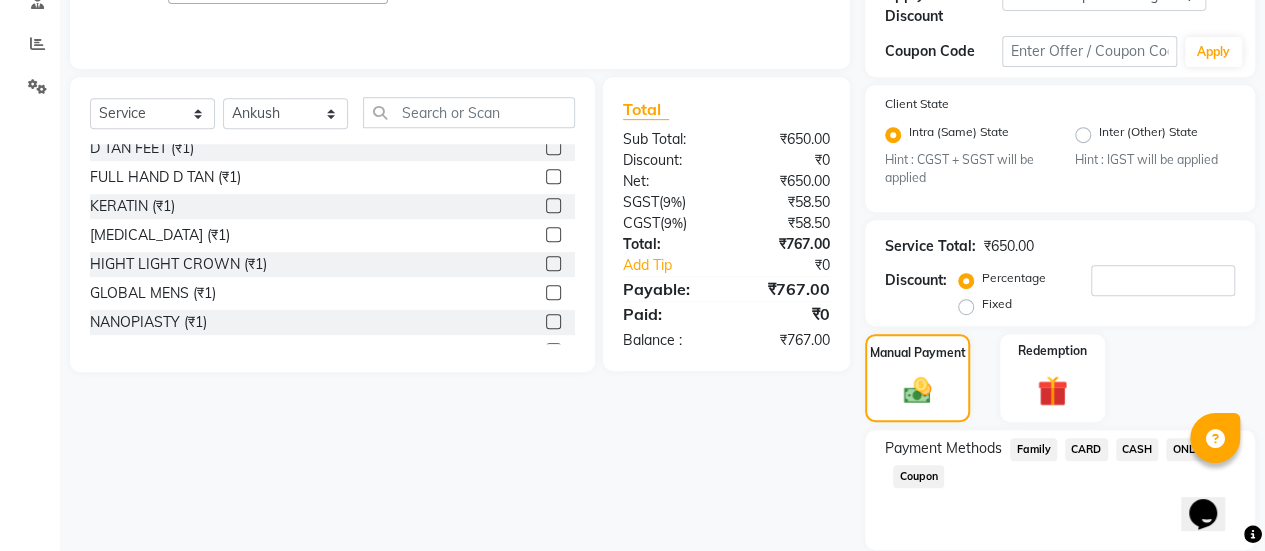 click on "ONLINE" 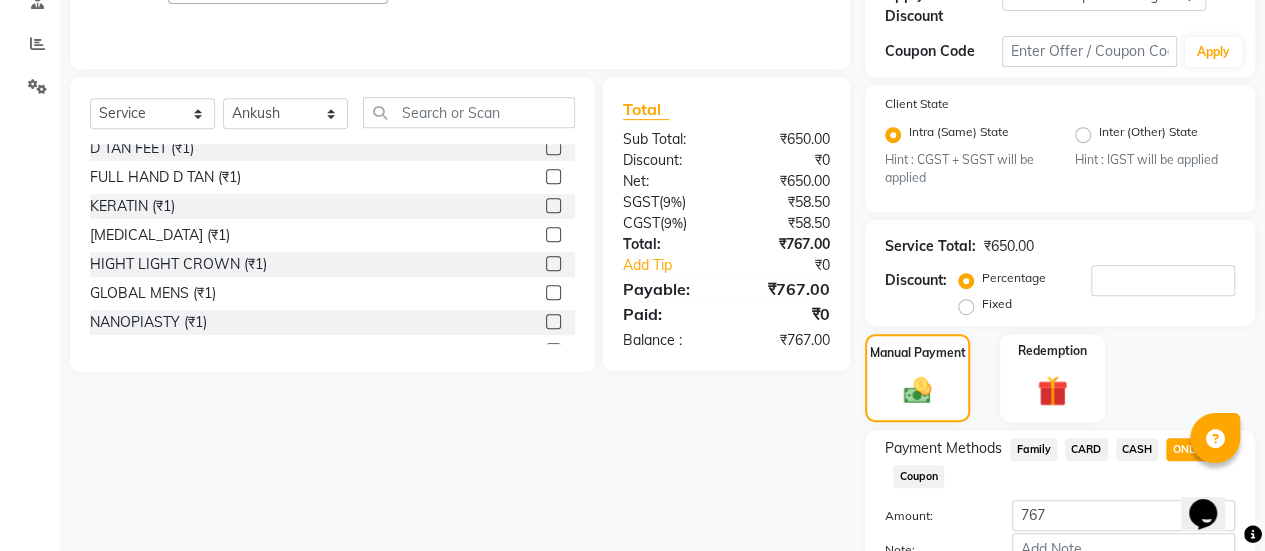 scroll, scrollTop: 524, scrollLeft: 0, axis: vertical 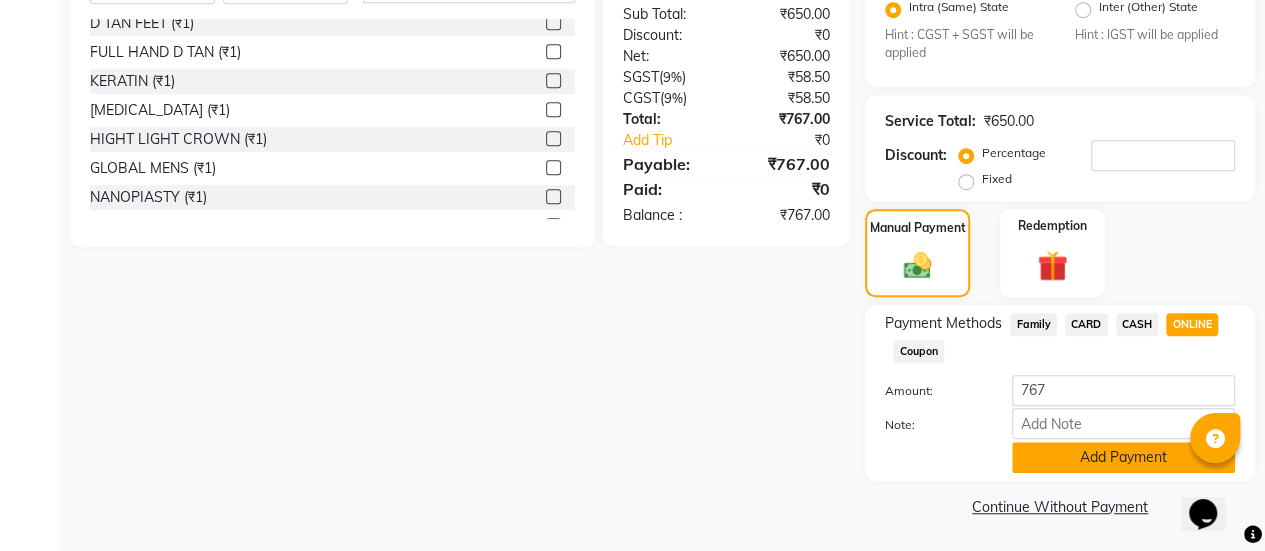 click on "Add Payment" 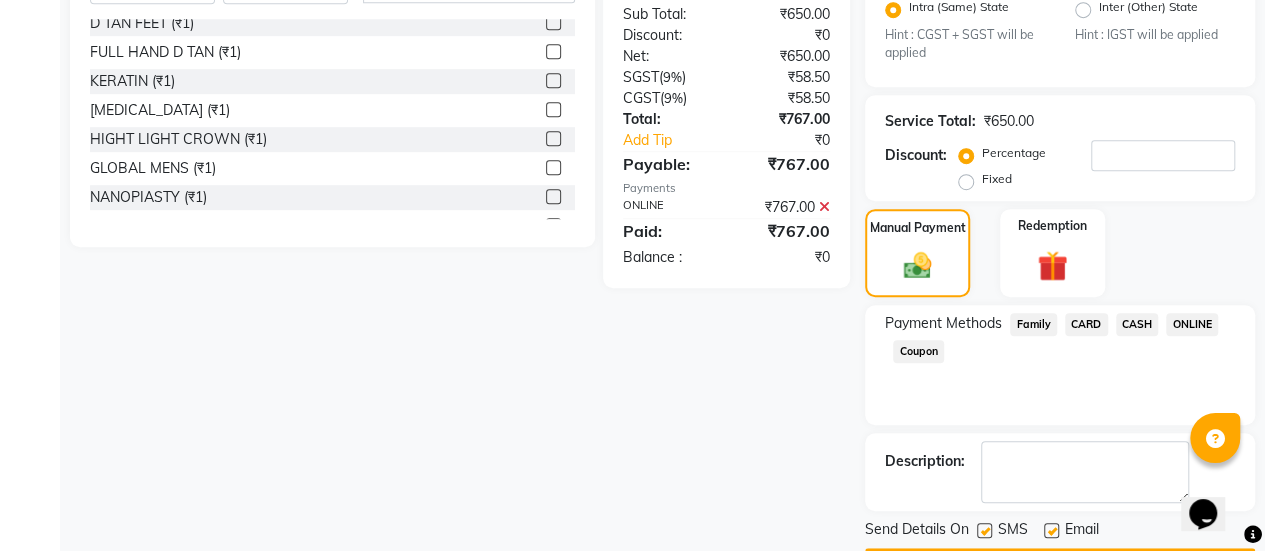 scroll, scrollTop: 579, scrollLeft: 0, axis: vertical 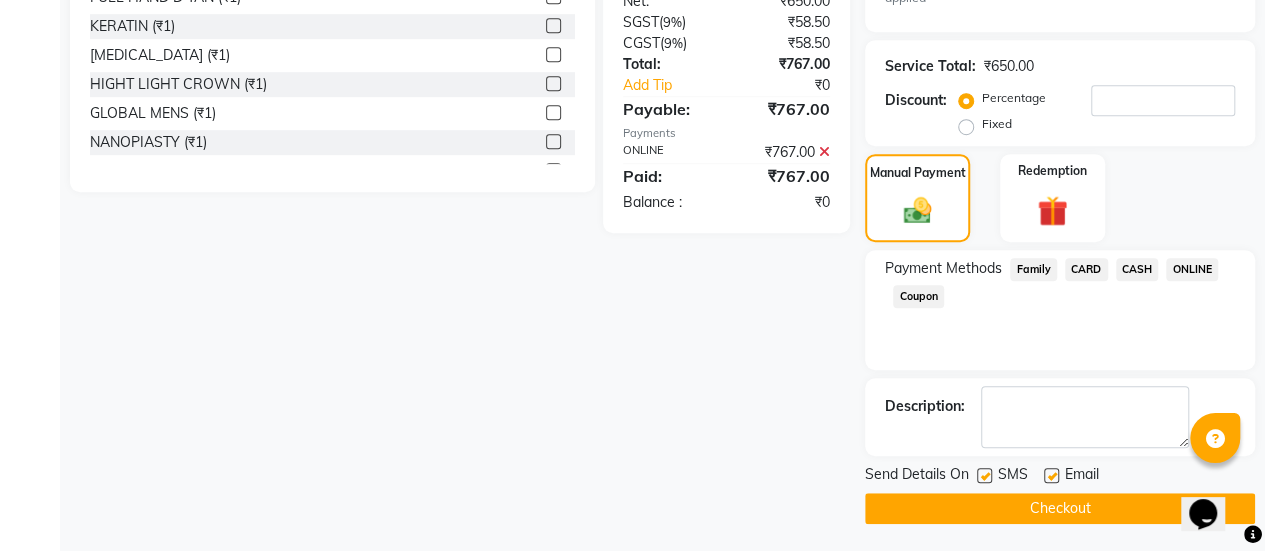 click 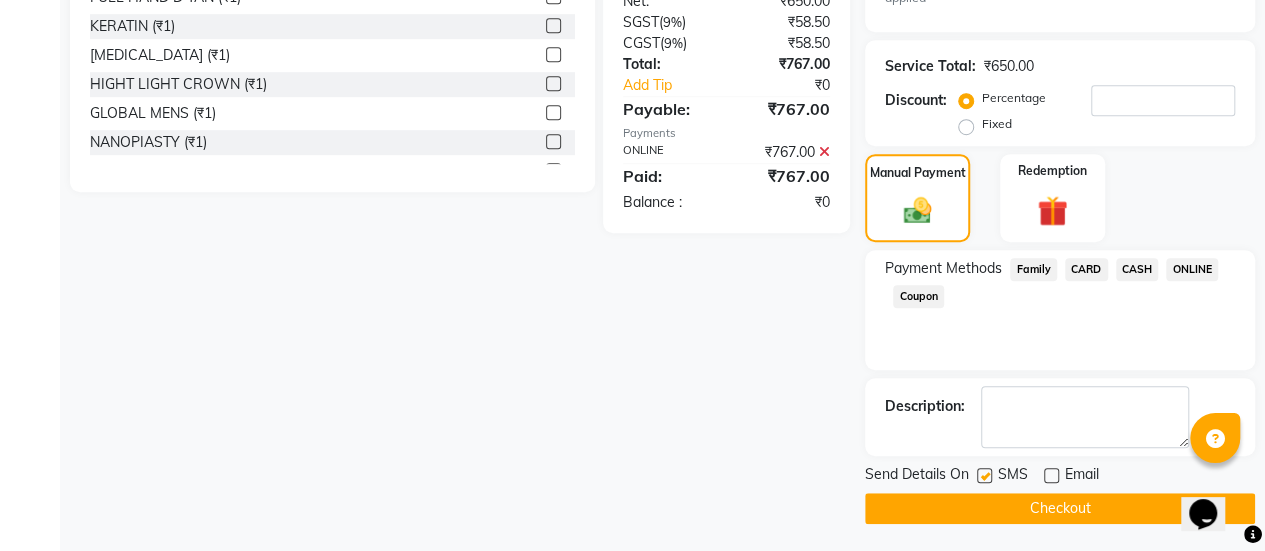 click on "Checkout" 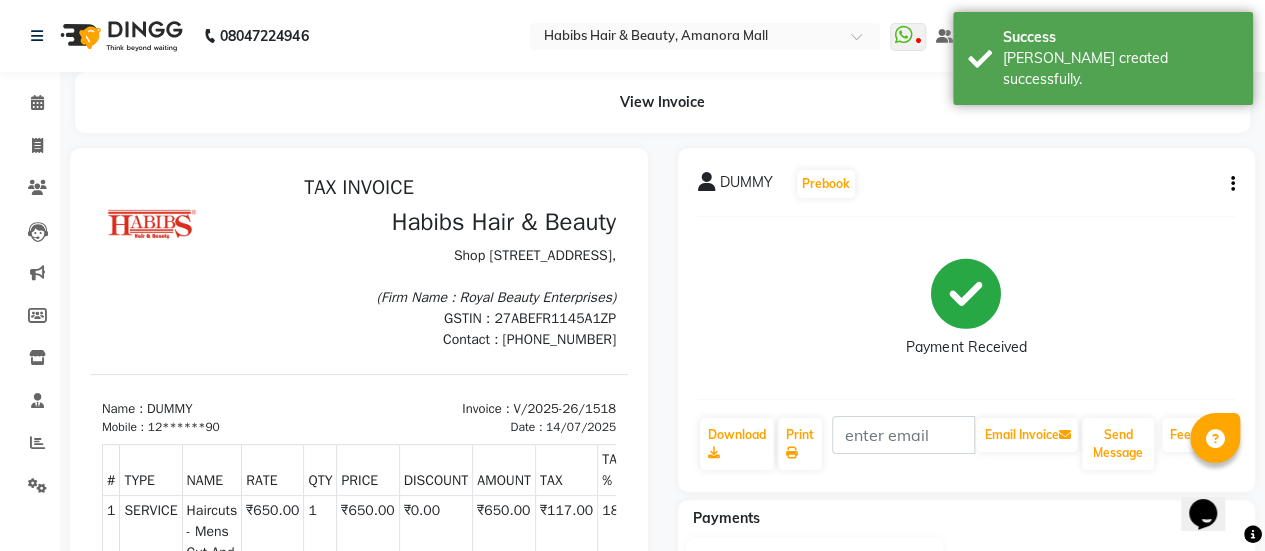 scroll, scrollTop: 0, scrollLeft: 0, axis: both 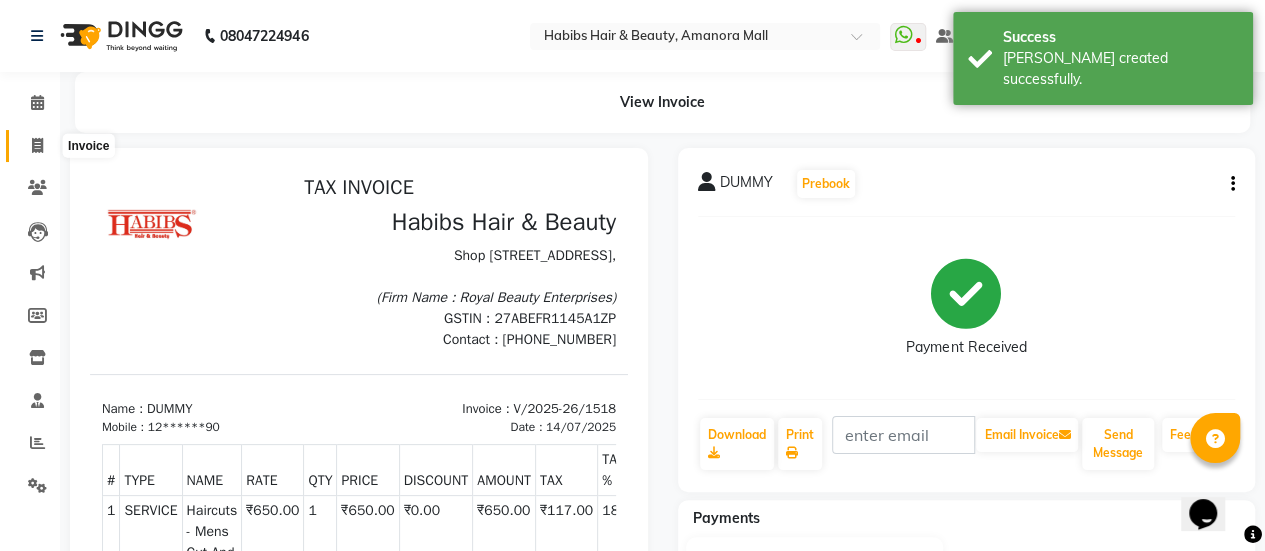 click 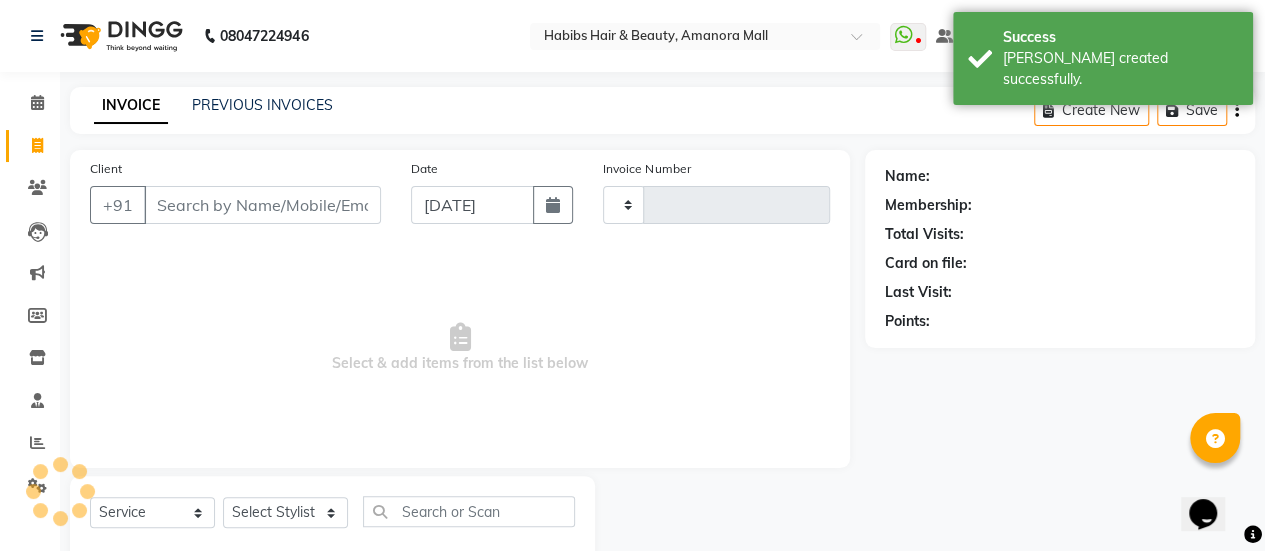type on "1519" 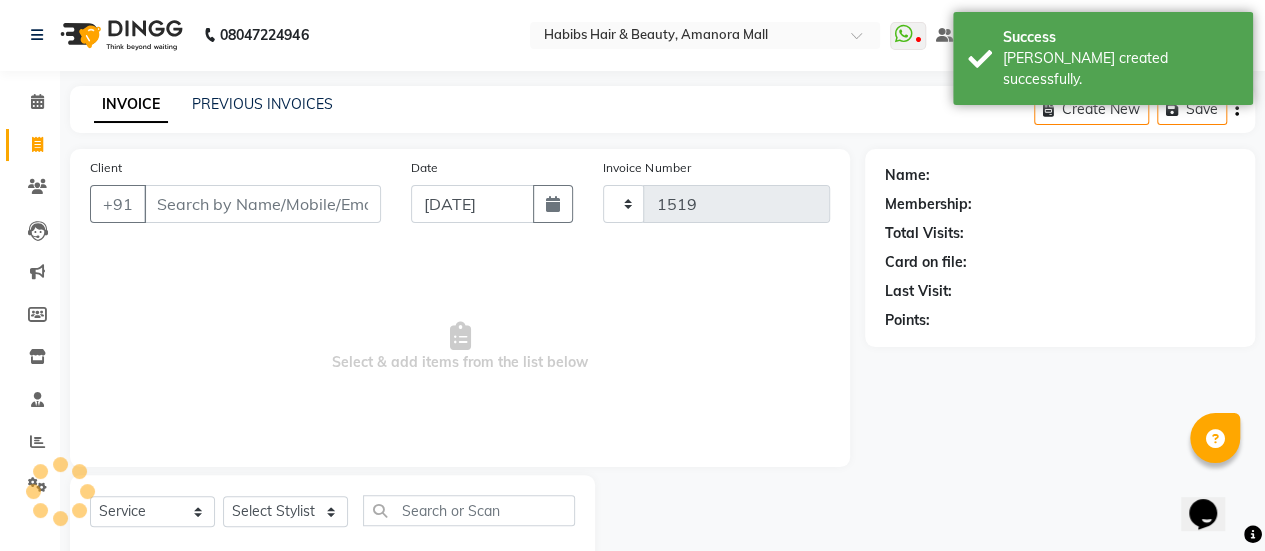 select on "5399" 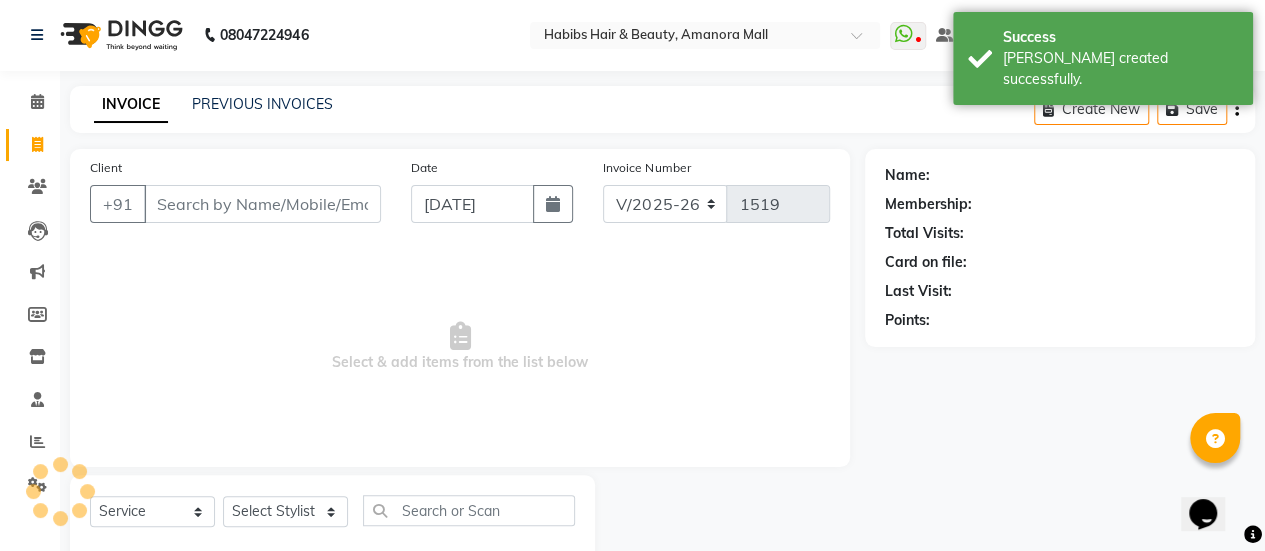 scroll, scrollTop: 49, scrollLeft: 0, axis: vertical 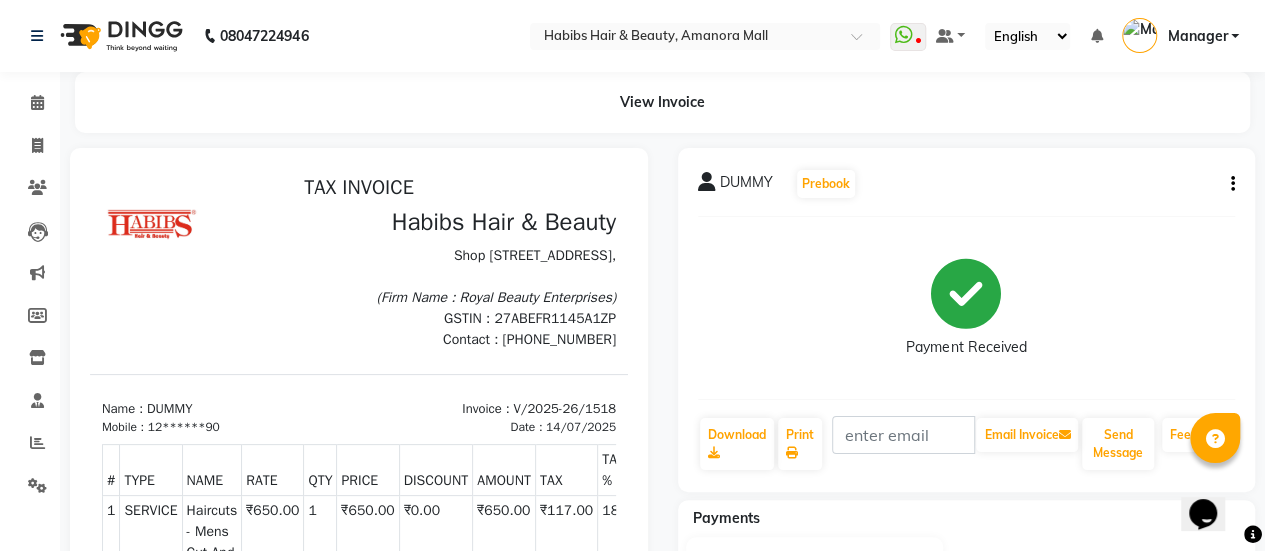 click 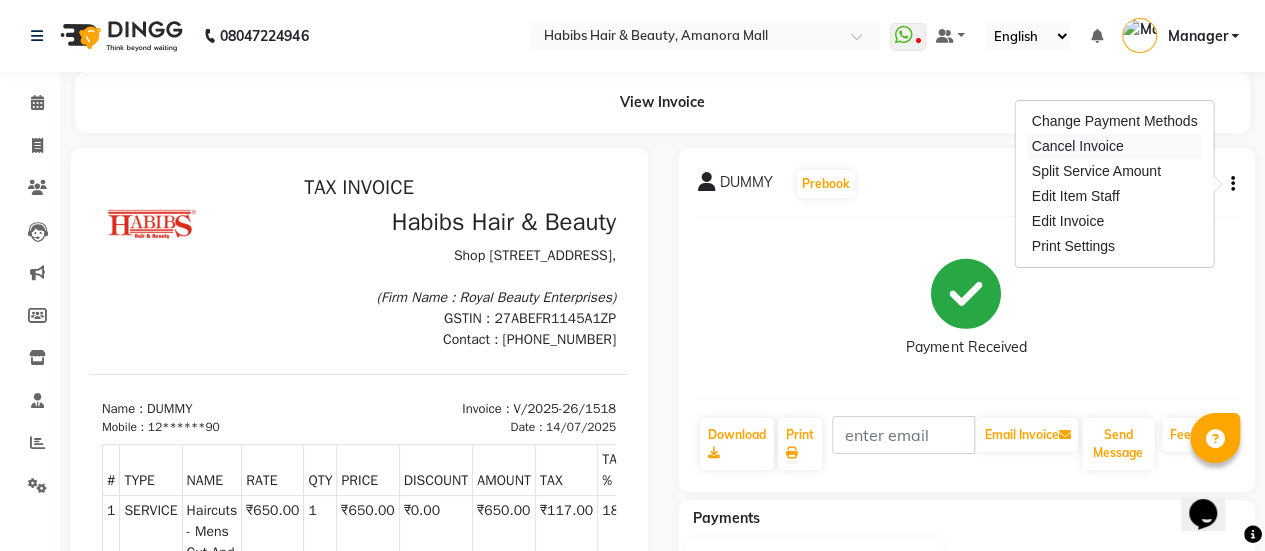 click on "Cancel Invoice" at bounding box center [1115, 146] 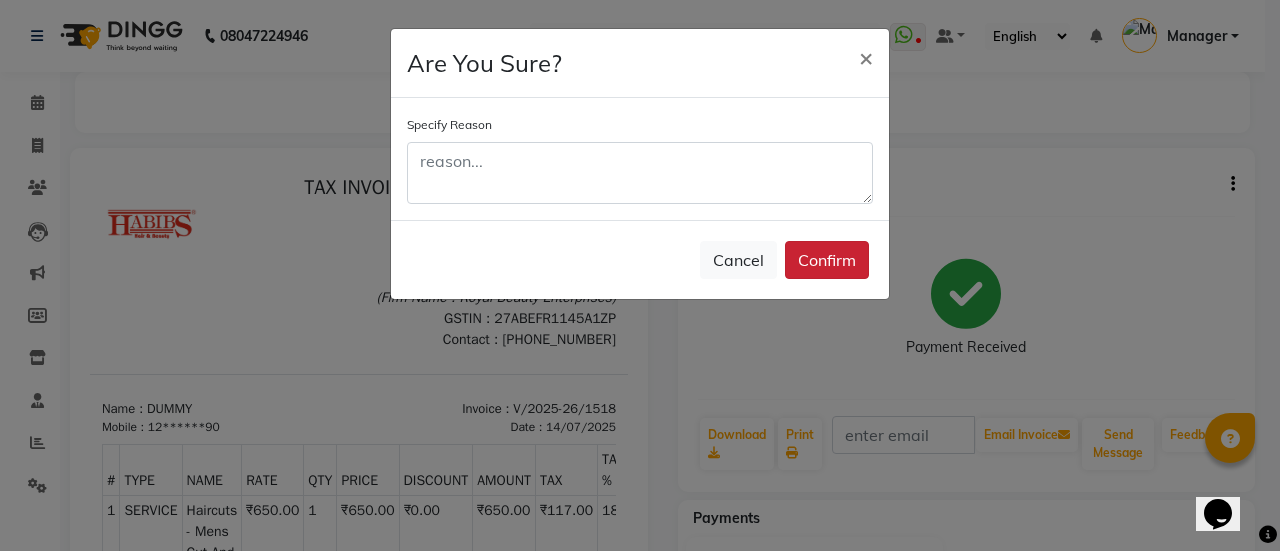 click on "Confirm" 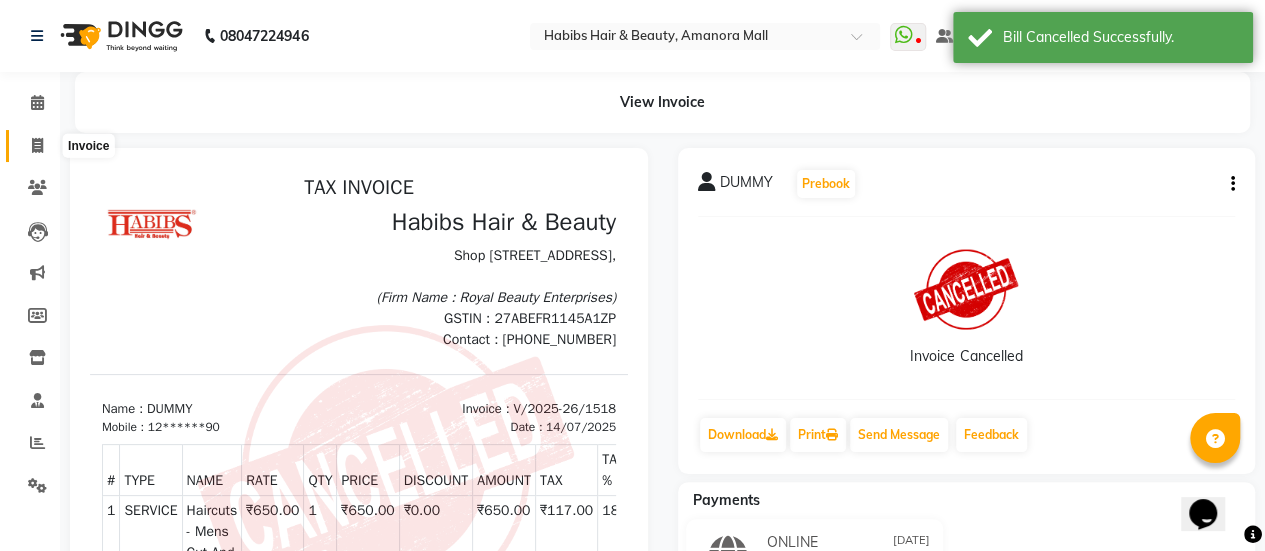 click 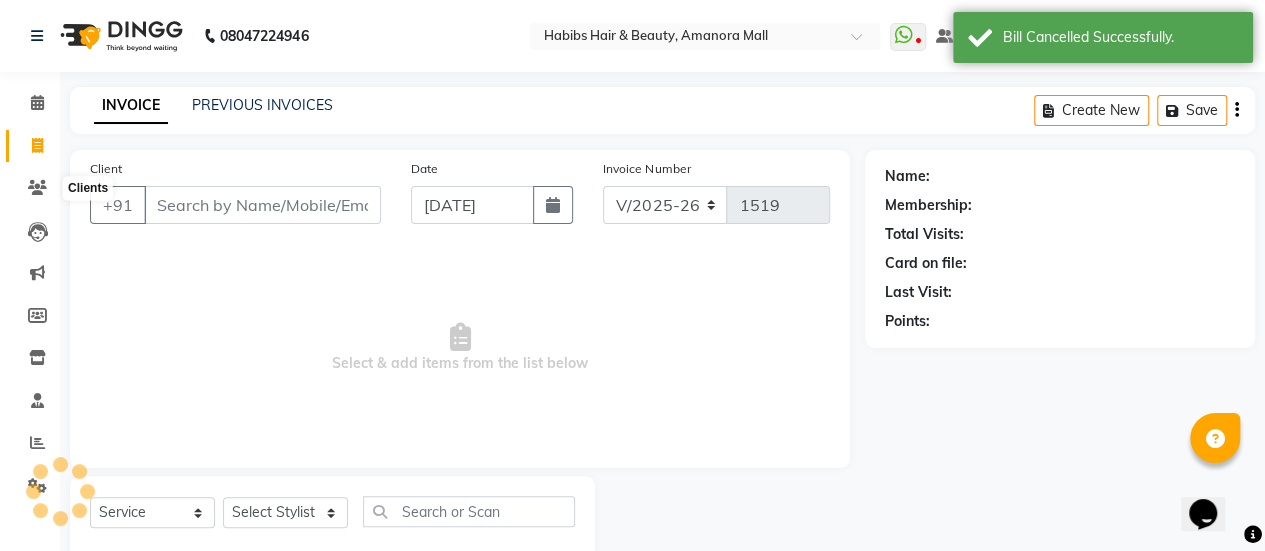 scroll, scrollTop: 49, scrollLeft: 0, axis: vertical 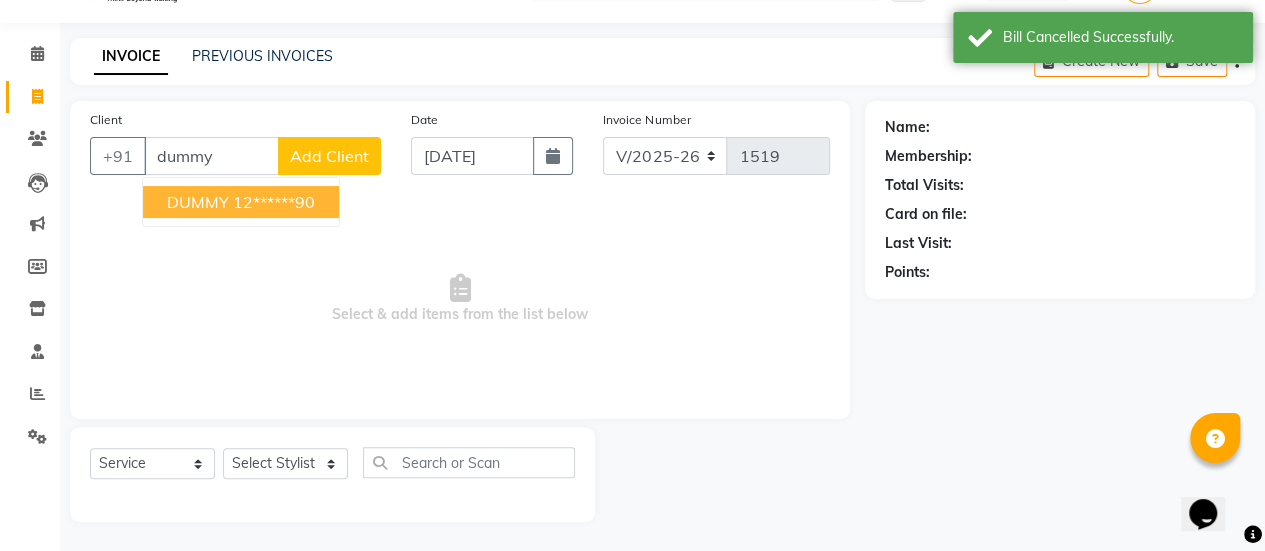click on "12******90" at bounding box center (274, 202) 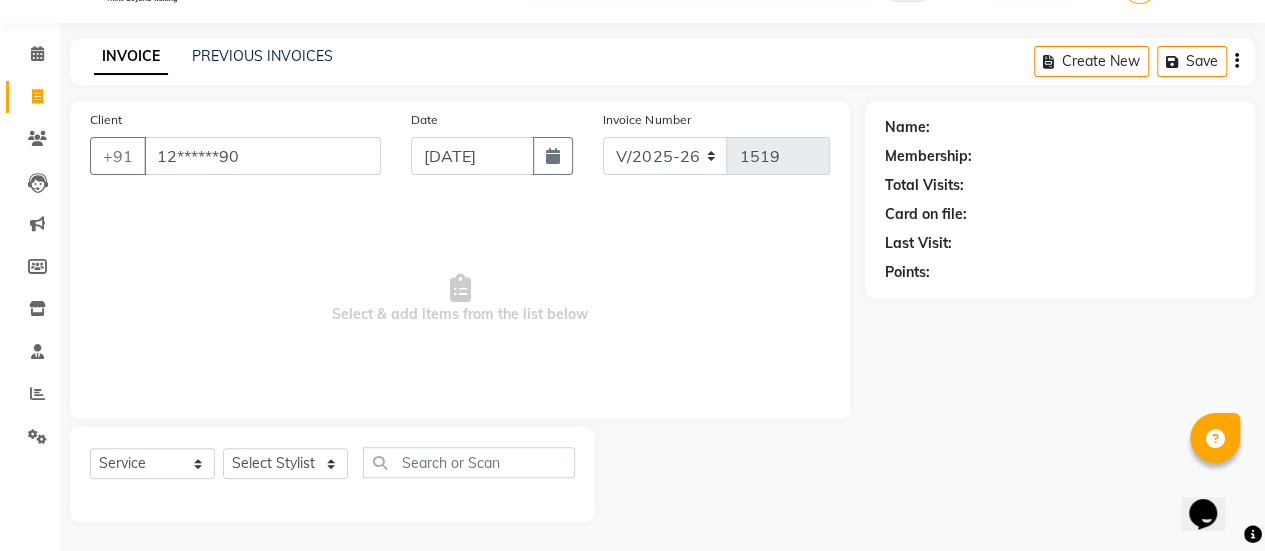 type on "12******90" 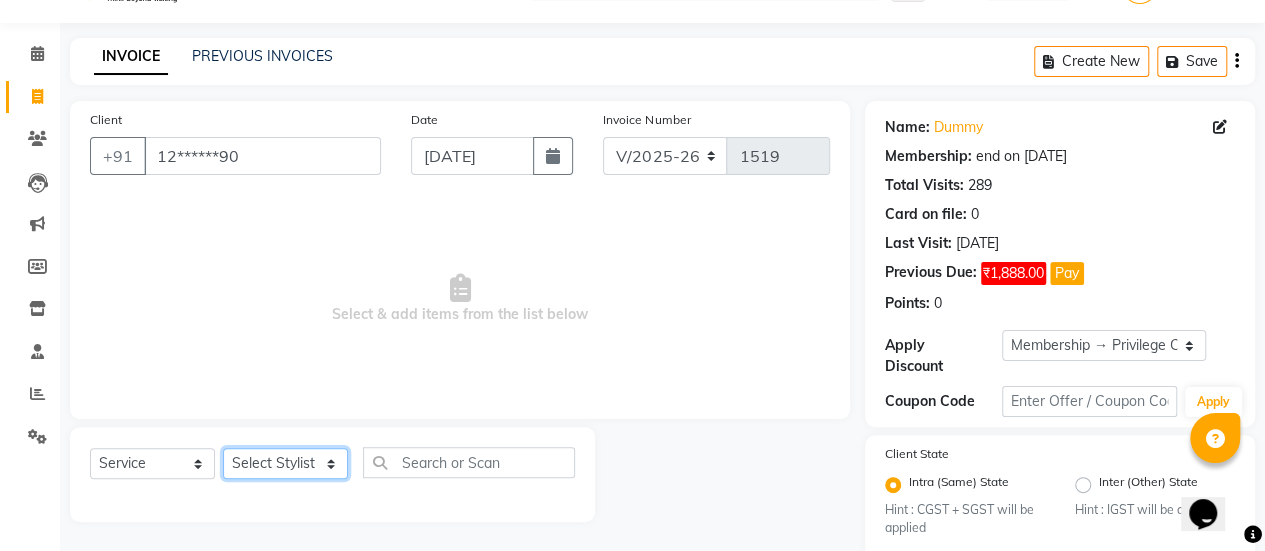 click on "Select Stylist [PERSON_NAME] Bhagavantu [PERSON_NAME] [PERSON_NAME] [PERSON_NAME] Manager [PERSON_NAME] POOJA [PERSON_NAME] [PERSON_NAME] [PERSON_NAME] [PERSON_NAME]" 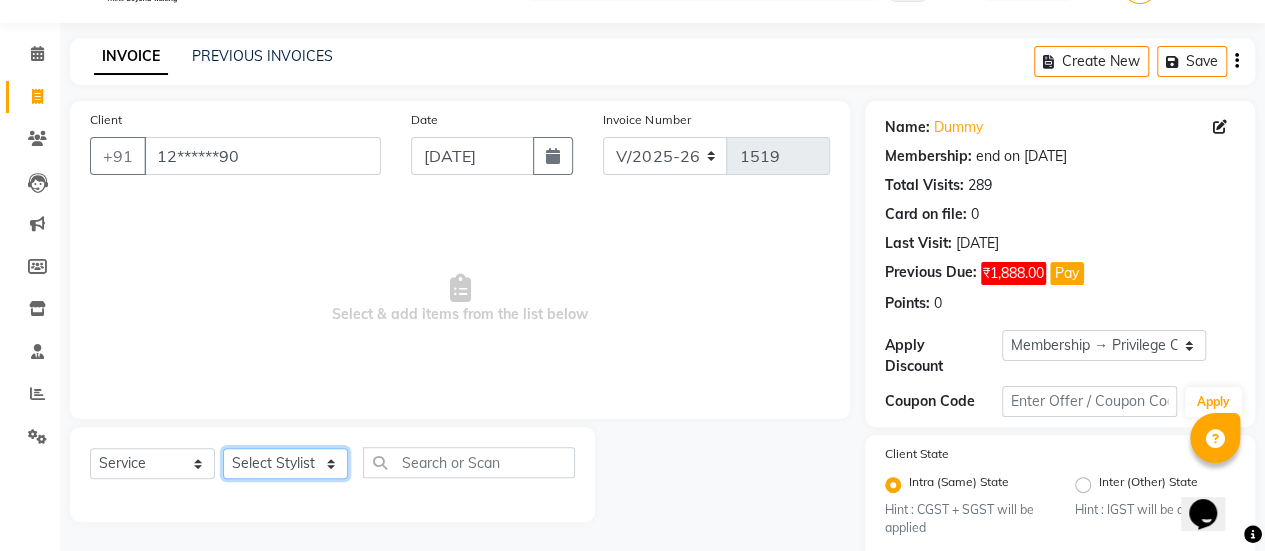 select on "36311" 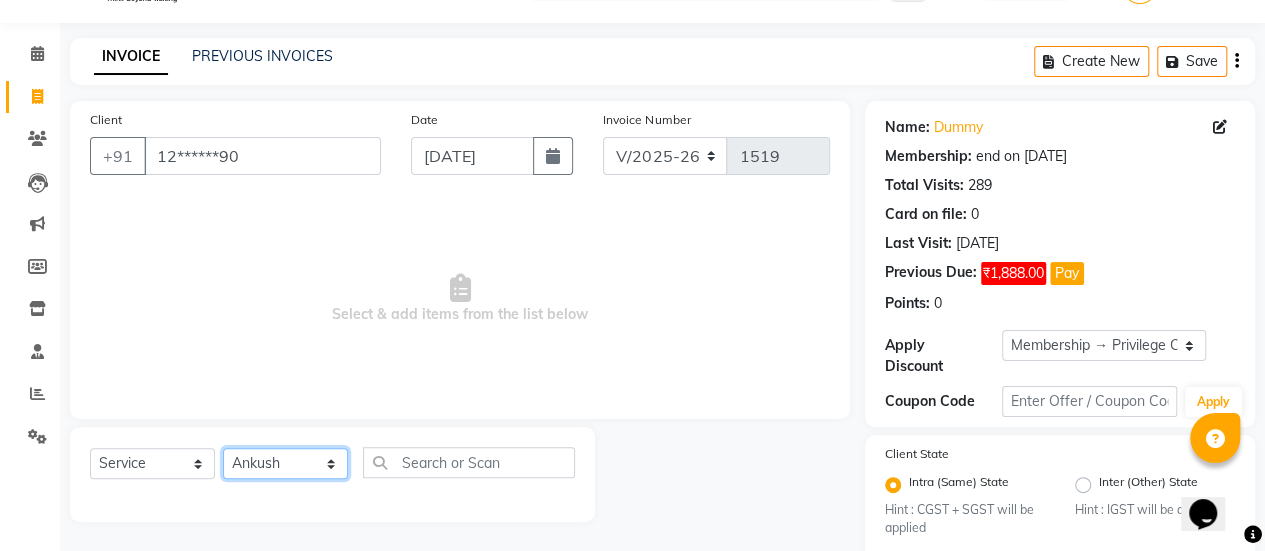 click on "Select Stylist [PERSON_NAME] Bhagavantu [PERSON_NAME] [PERSON_NAME] [PERSON_NAME] Manager [PERSON_NAME] POOJA [PERSON_NAME] [PERSON_NAME] [PERSON_NAME] [PERSON_NAME]" 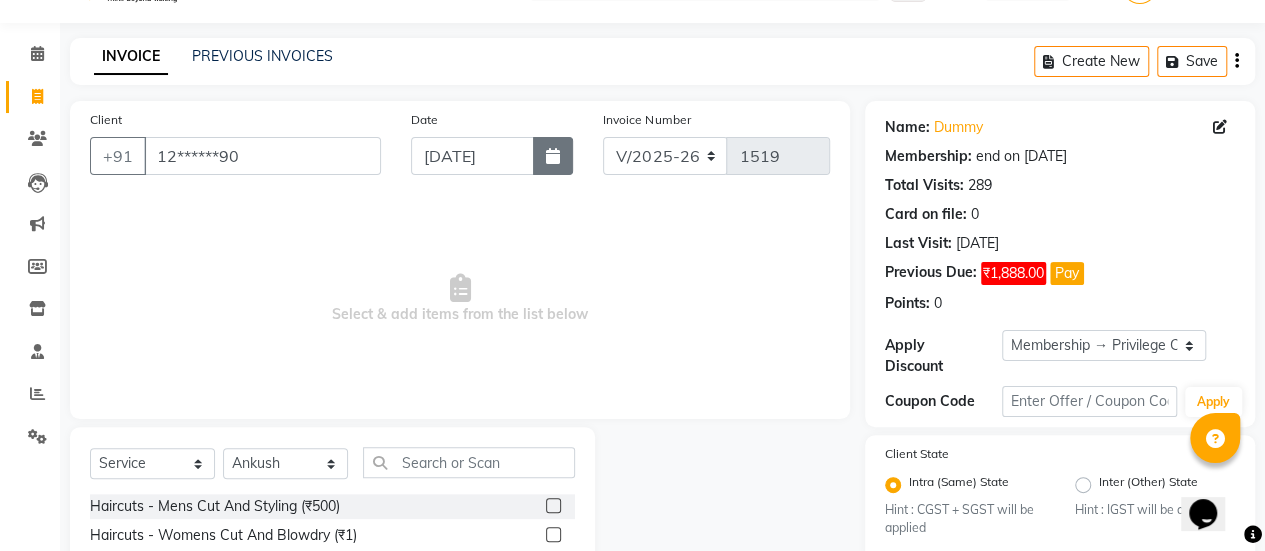 click 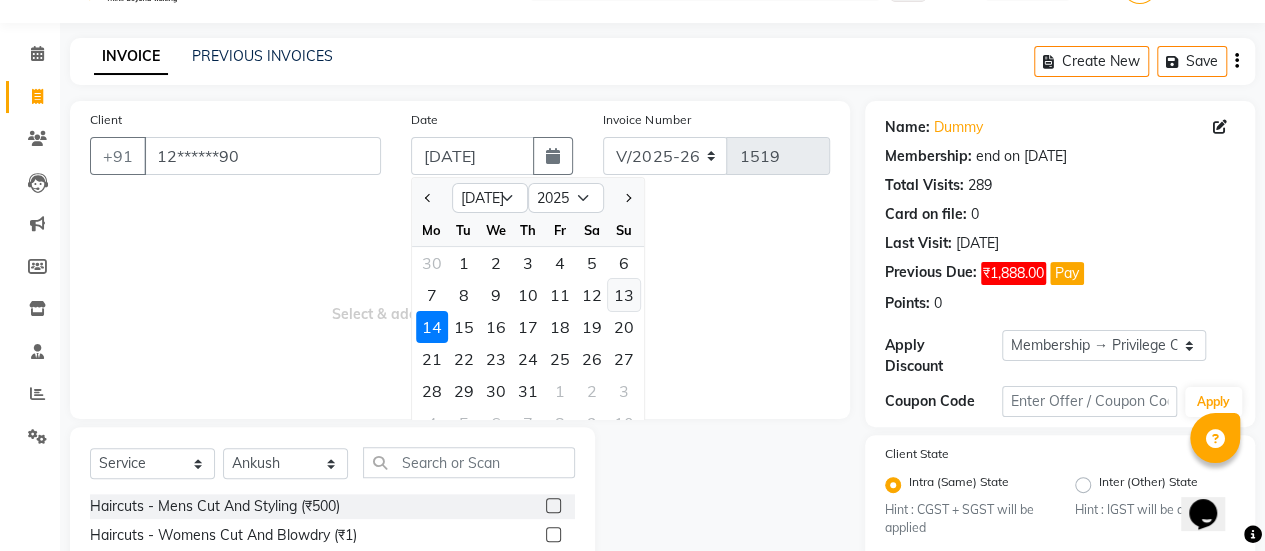 drag, startPoint x: 534, startPoint y: 153, endPoint x: 625, endPoint y: 293, distance: 166.97604 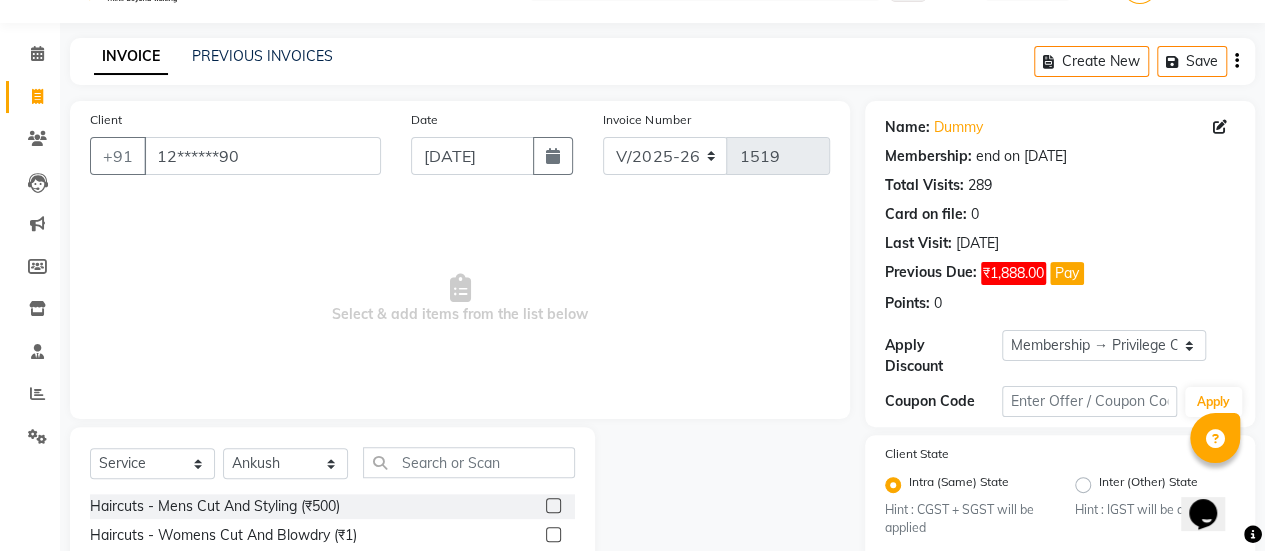 click on "Select & add items from the list below" at bounding box center [460, 299] 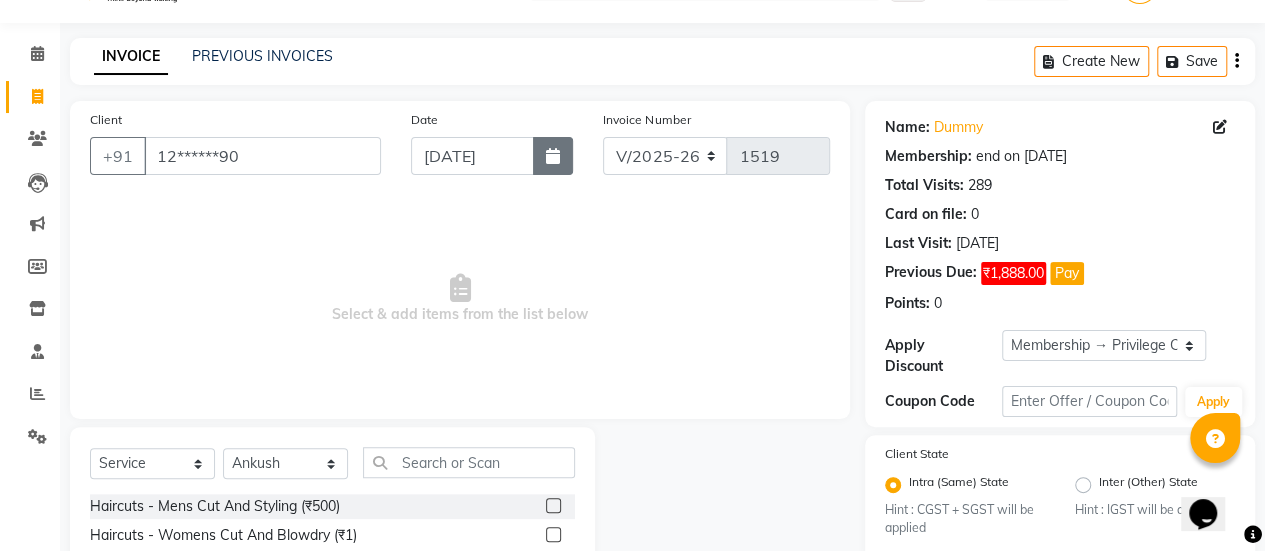 click 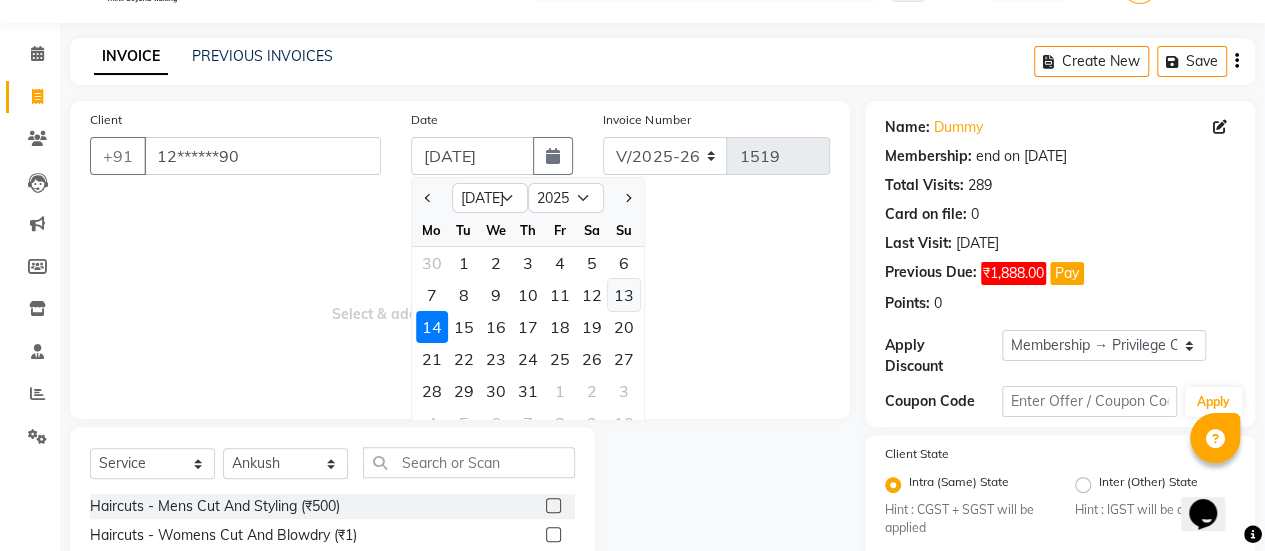 click on "13" 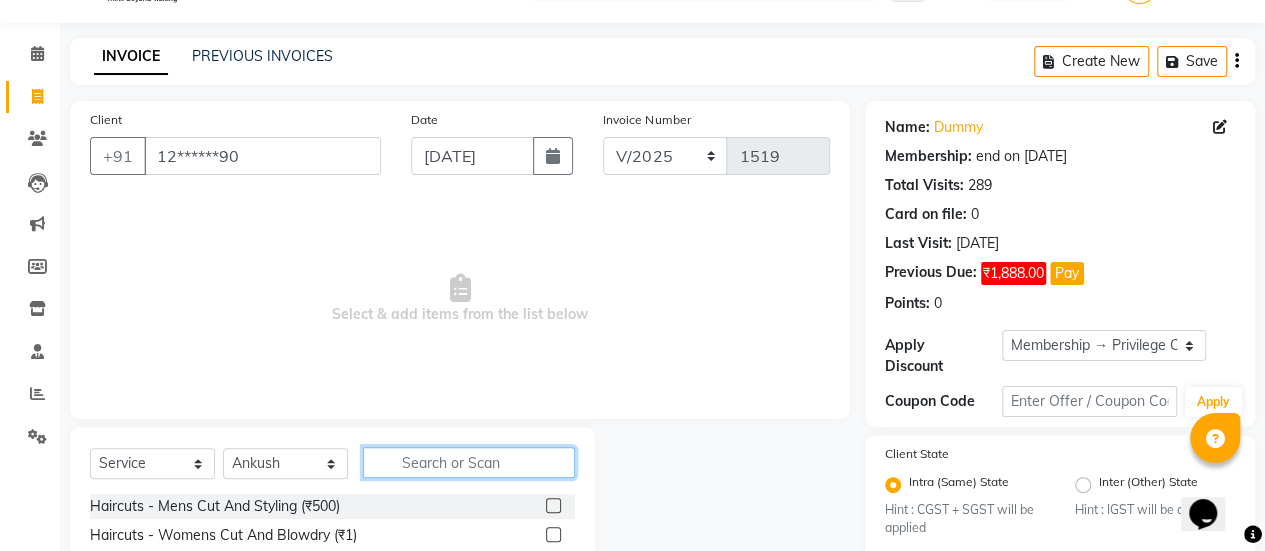 click 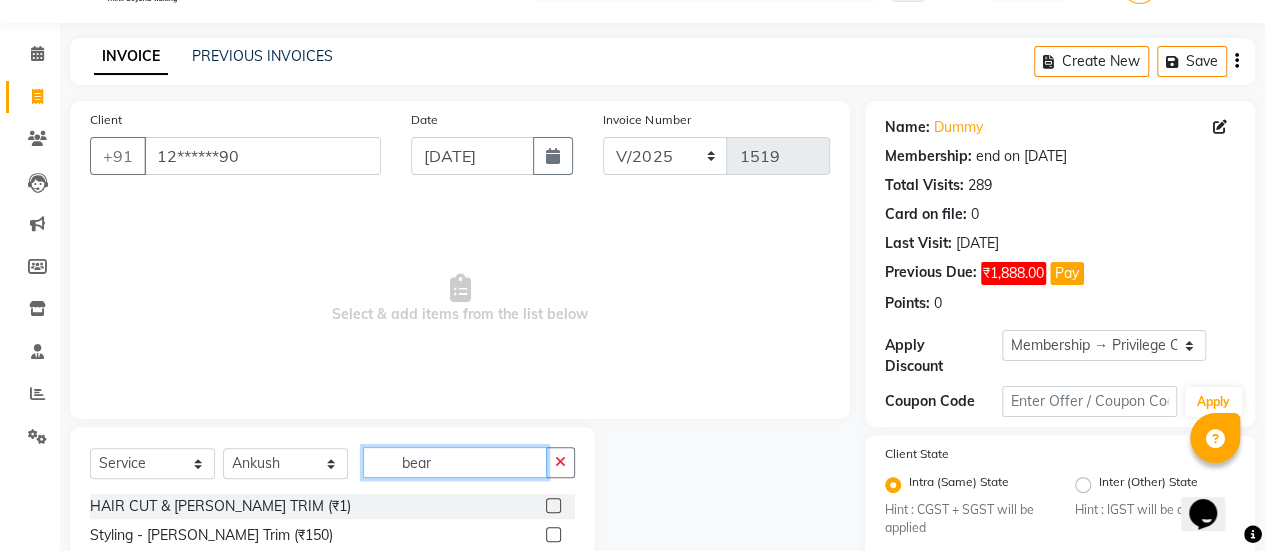 type on "bear" 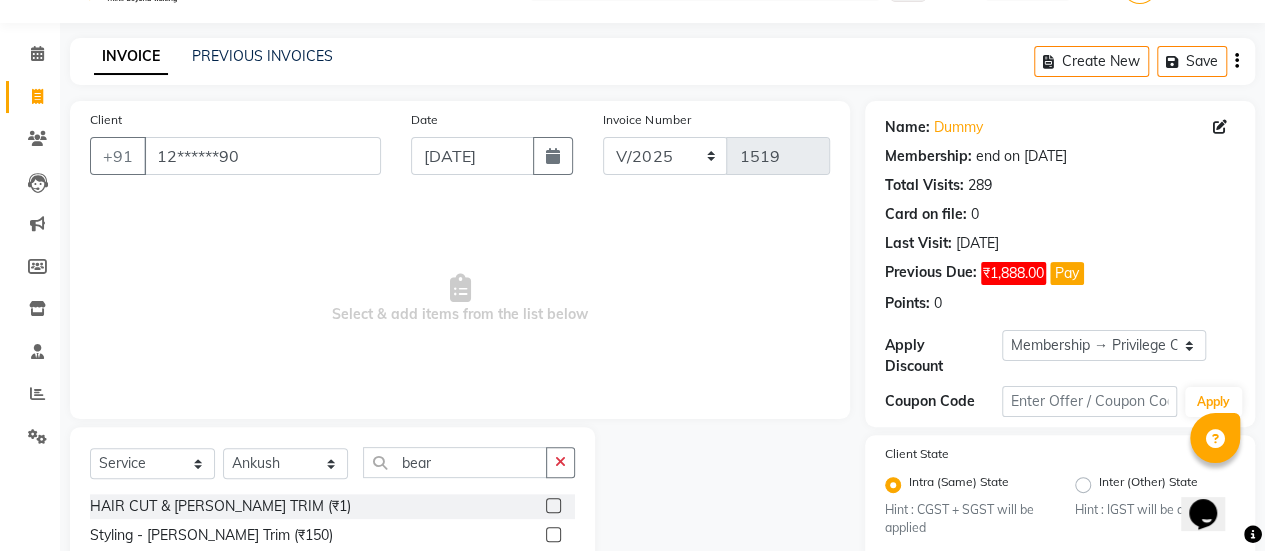 click 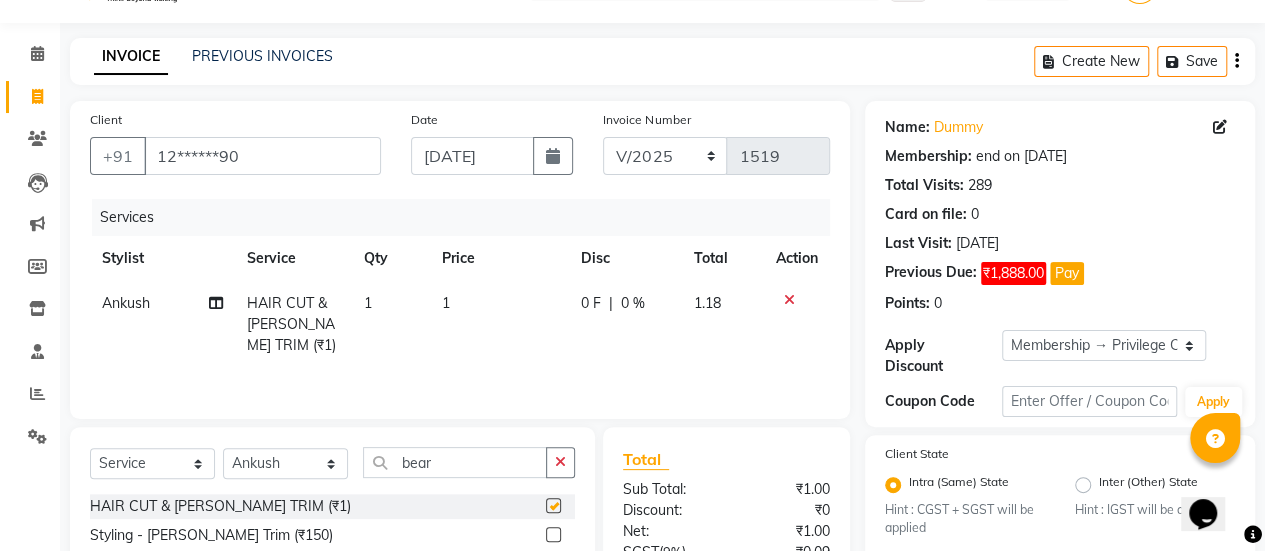 checkbox on "false" 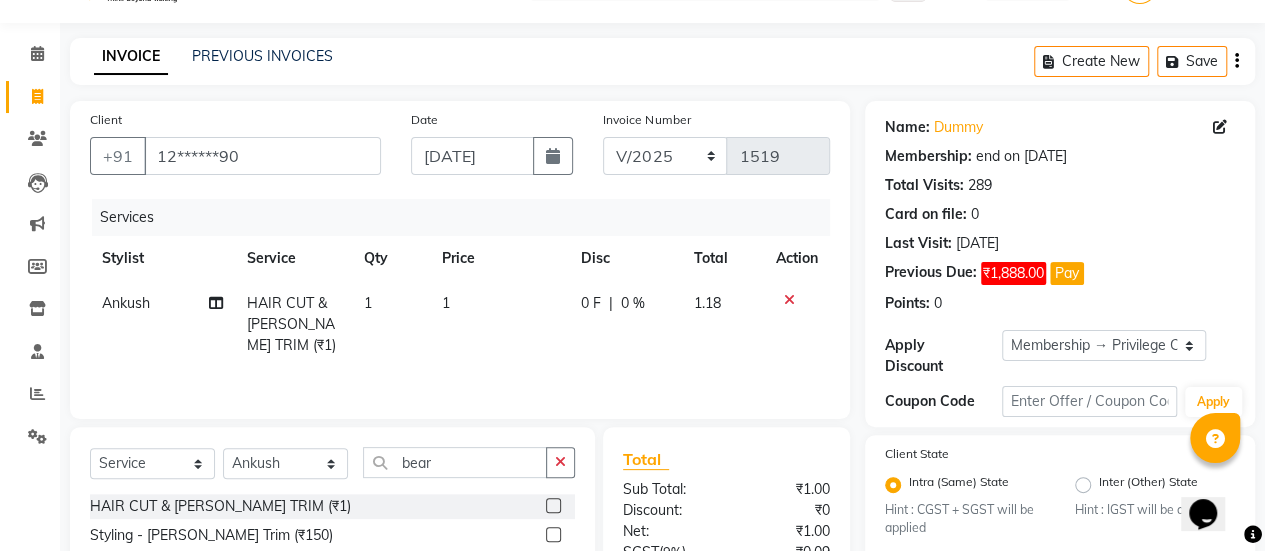 click on "1" 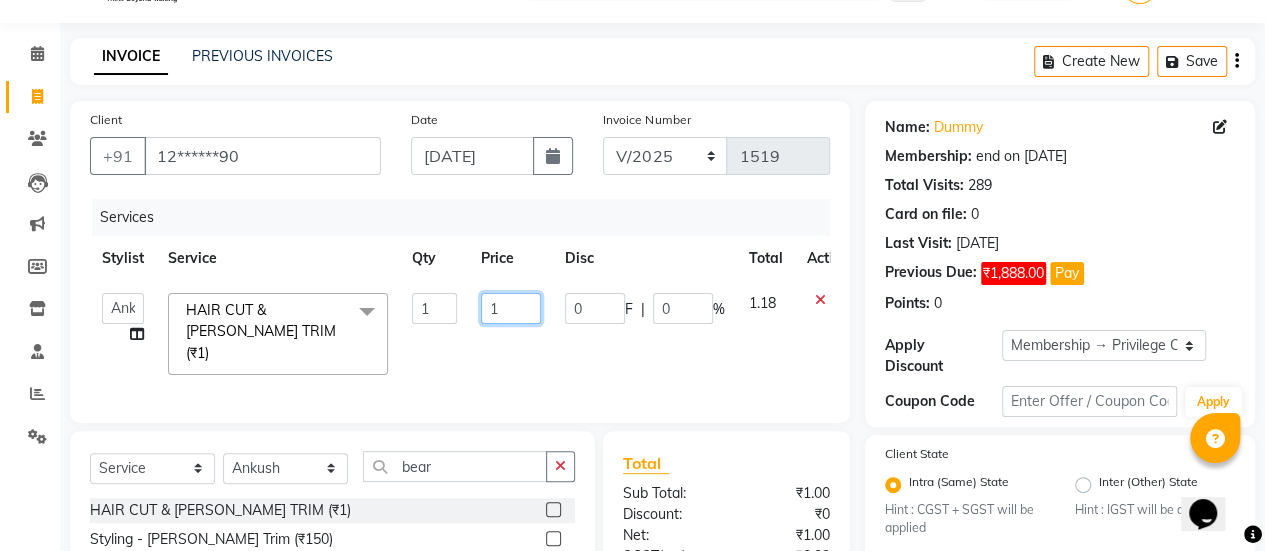 click on "1" 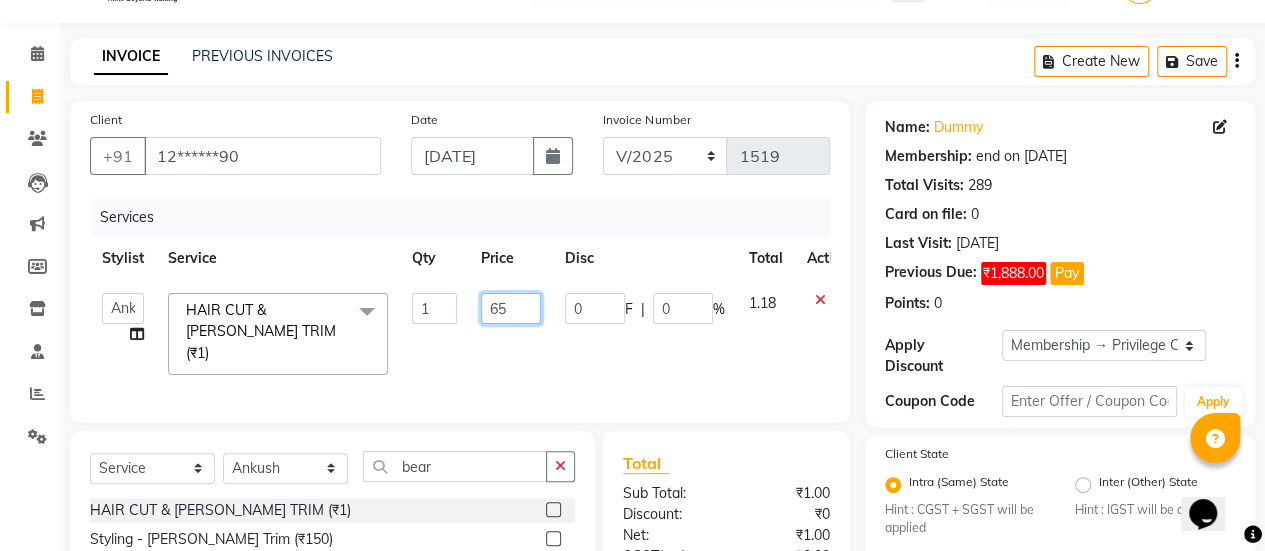 type on "650" 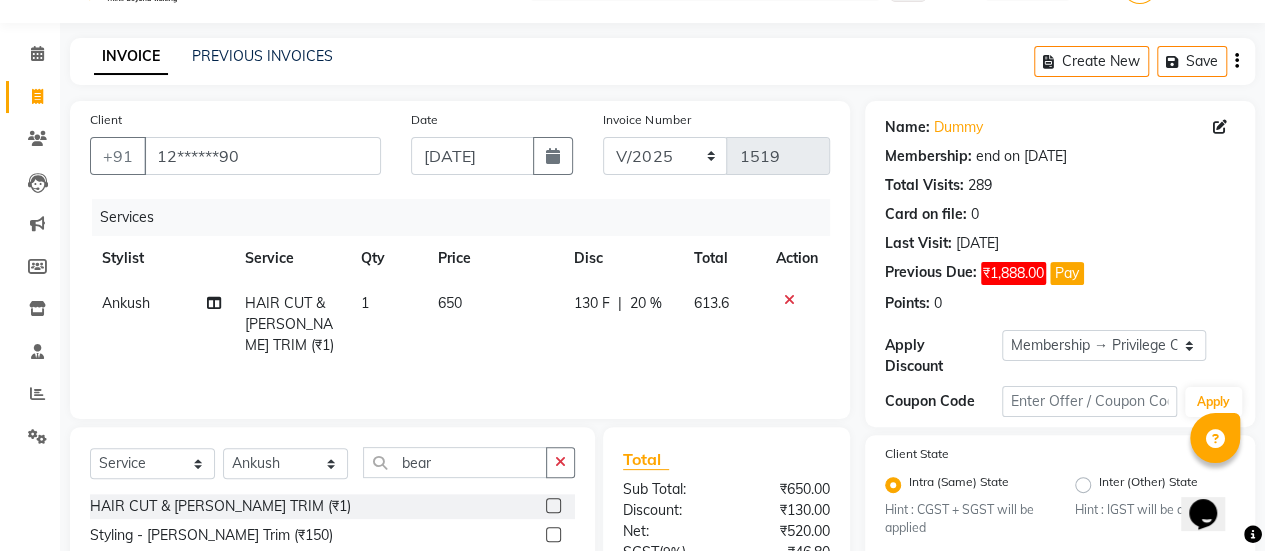 click on "650" 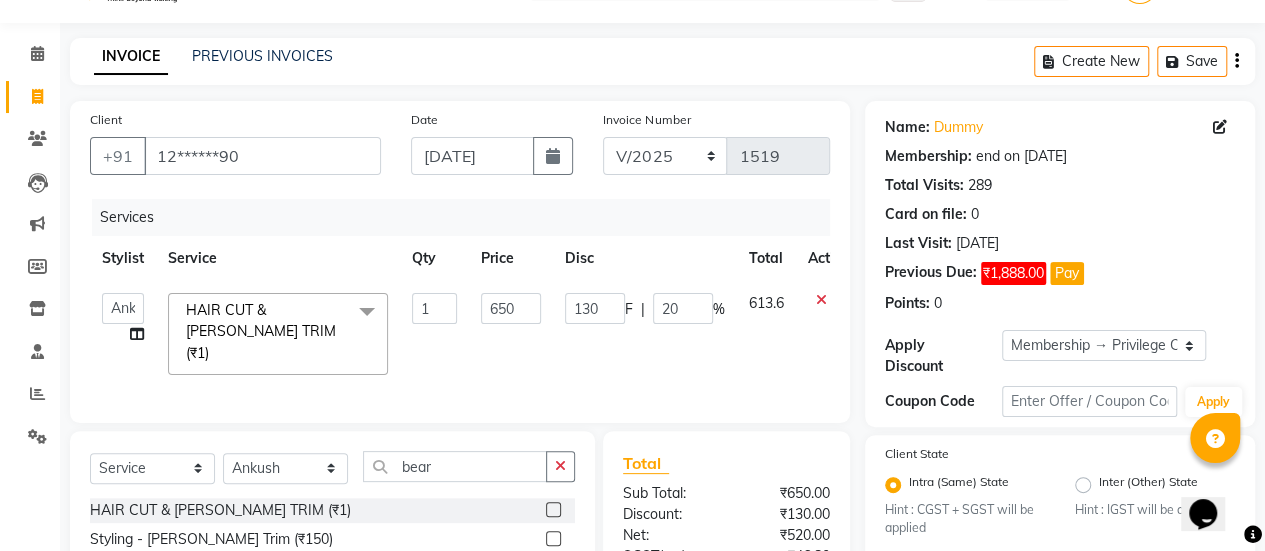 scroll, scrollTop: 340, scrollLeft: 0, axis: vertical 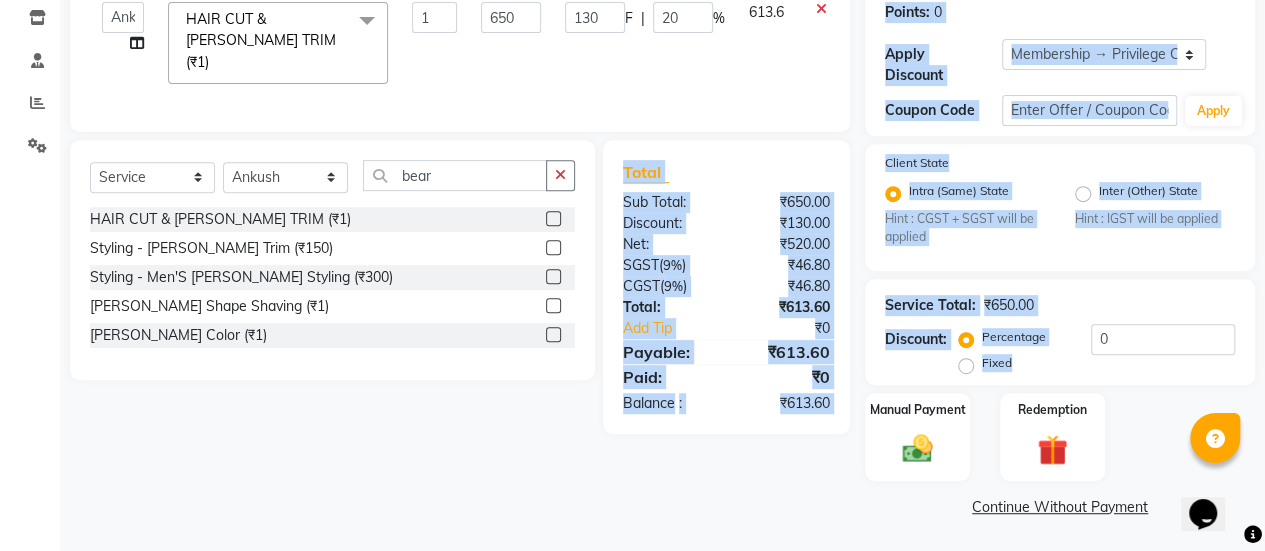 drag, startPoint x: 507, startPoint y: 338, endPoint x: 1279, endPoint y: 377, distance: 772.9845 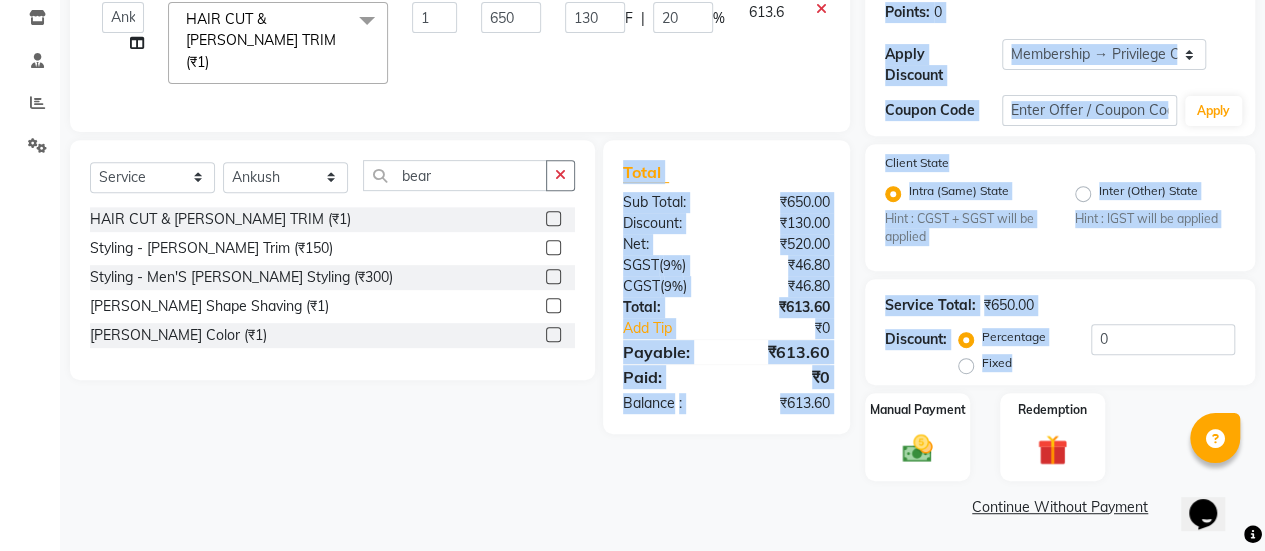 click on "08047224946 Select Location × Habibs Hair & Beauty, Amanora Mall  WhatsApp Status  ✕ Status:  Disconnected Most Recent Message: [DATE]     04:43 PM Recent Service Activity: [DATE]     11:54 AM  08047224946 Whatsapp Settings Default Panel My Panel English ENGLISH Español العربية मराठी हिंदी ગુજરાતી தமிழ் 中文 Notifications nothing to show Manager Manage Profile Change Password Sign out  Version:3.15.4  ☀ Habibs Hair & Beauty, Amanora Mall  Calendar  Invoice  Clients  Leads   Marketing  Members  Inventory  Staff  Reports  Settings Completed InProgress Upcoming Dropped Tentative Check-In Confirm Bookings Generate Report Segments Page Builder INVOICE PREVIOUS INVOICES Create New   Save  Client +91 12******90 Date [DATE] Invoice Number V/2025 V/[PHONE_NUMBER] Services Stylist Service Qty Price Disc Total Action  [PERSON_NAME]   Bhagavantu   [PERSON_NAME]   [PERSON_NAME]   [PERSON_NAME]   Manager   [PERSON_NAME]  x 1 F" at bounding box center (632, -65) 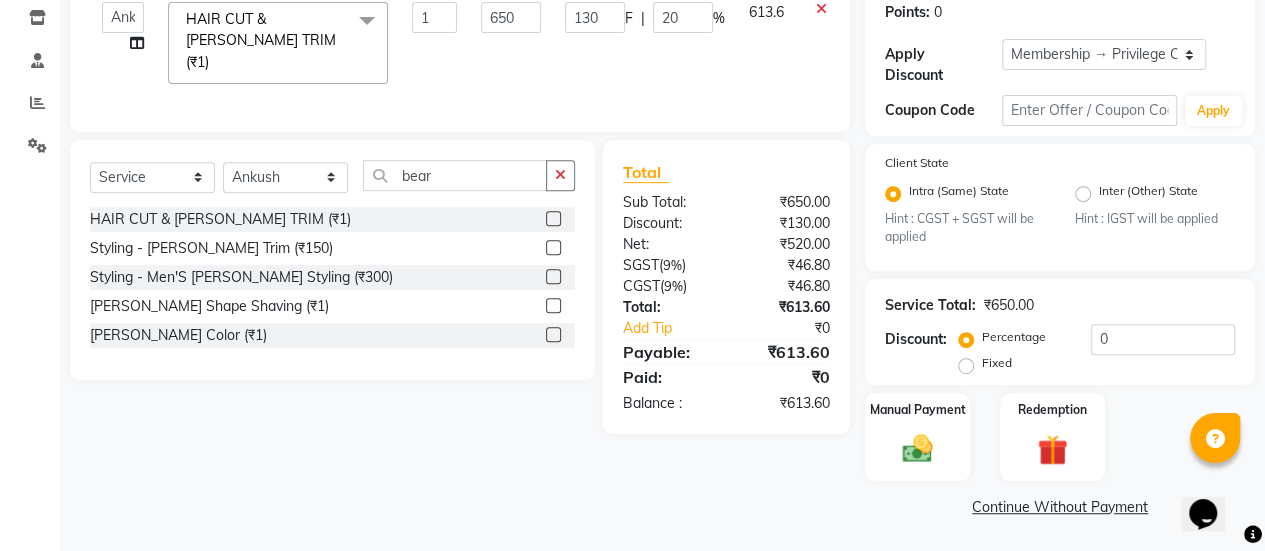 click on "130 F | 20 %" 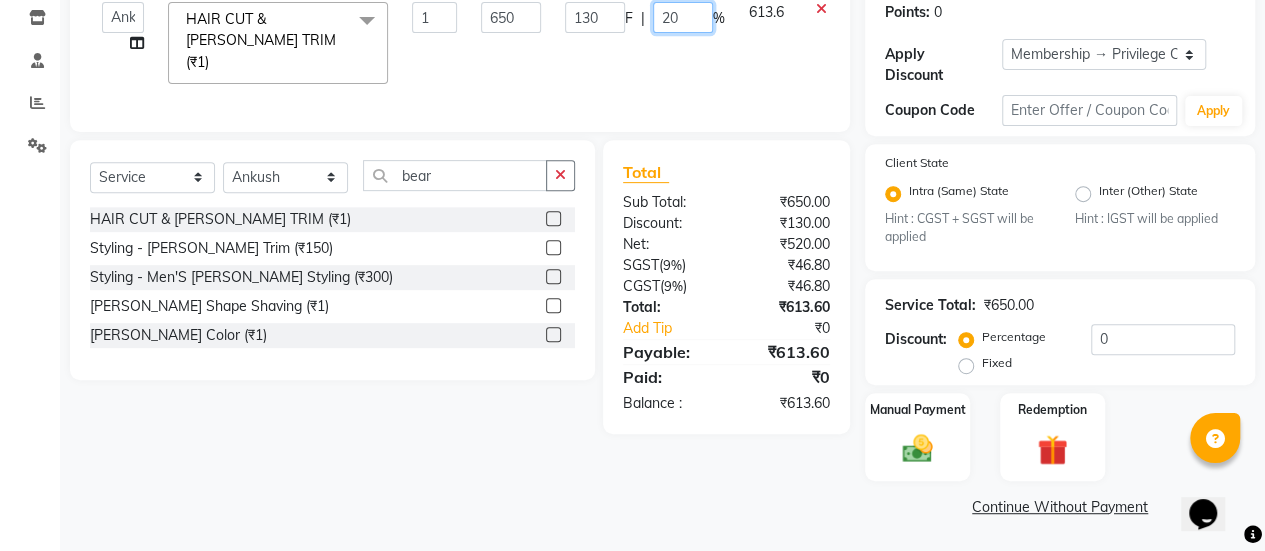 click on "20" 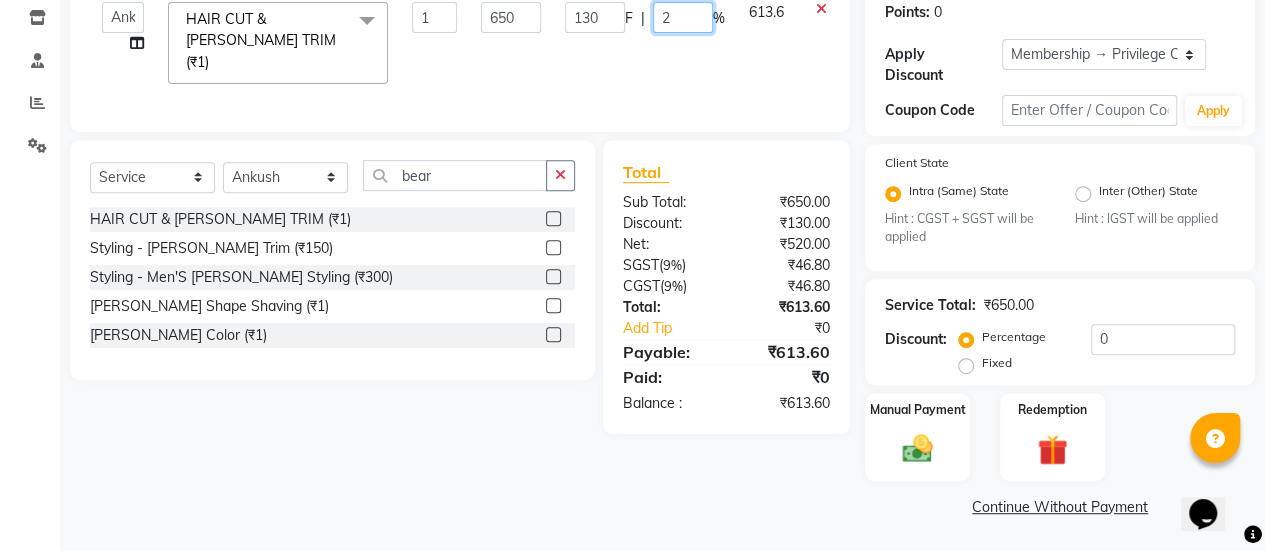 type 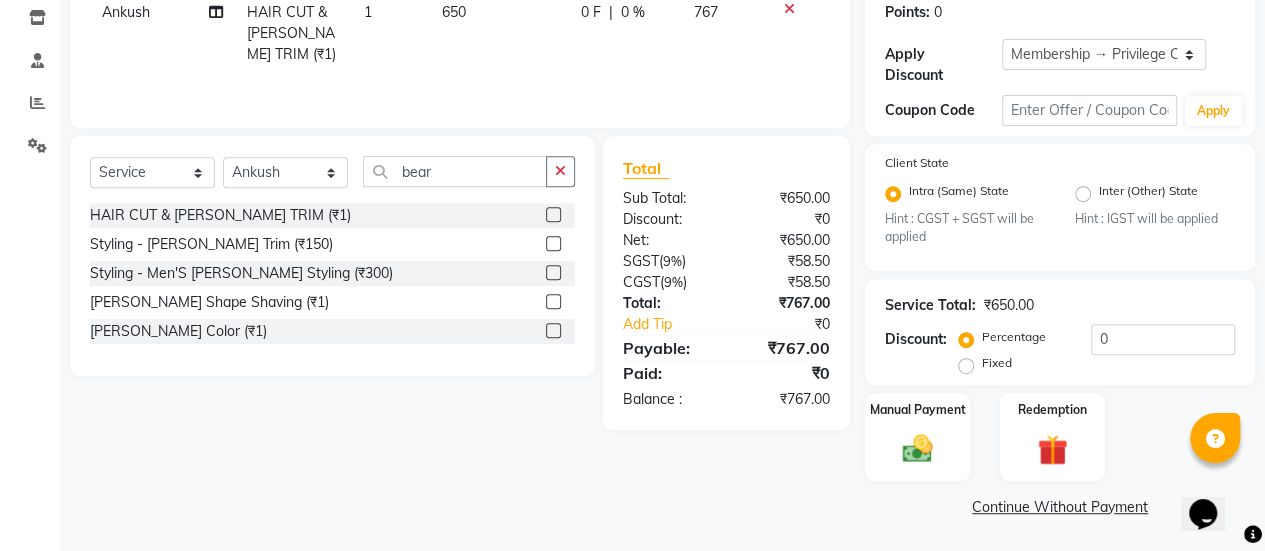 click on "0 F | 0 %" 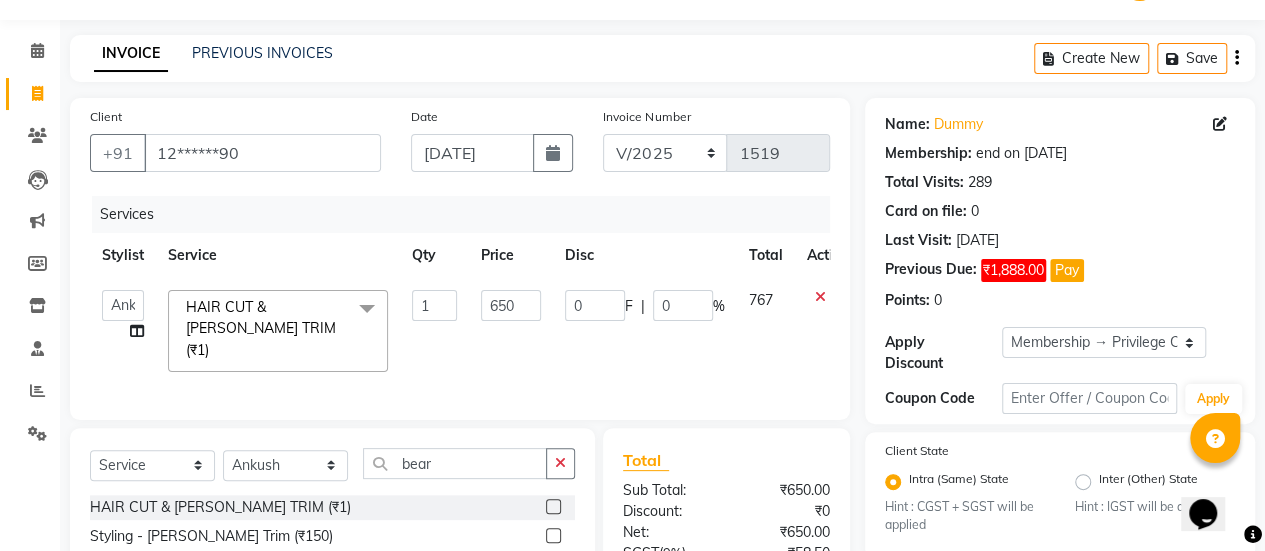 scroll, scrollTop: 44, scrollLeft: 0, axis: vertical 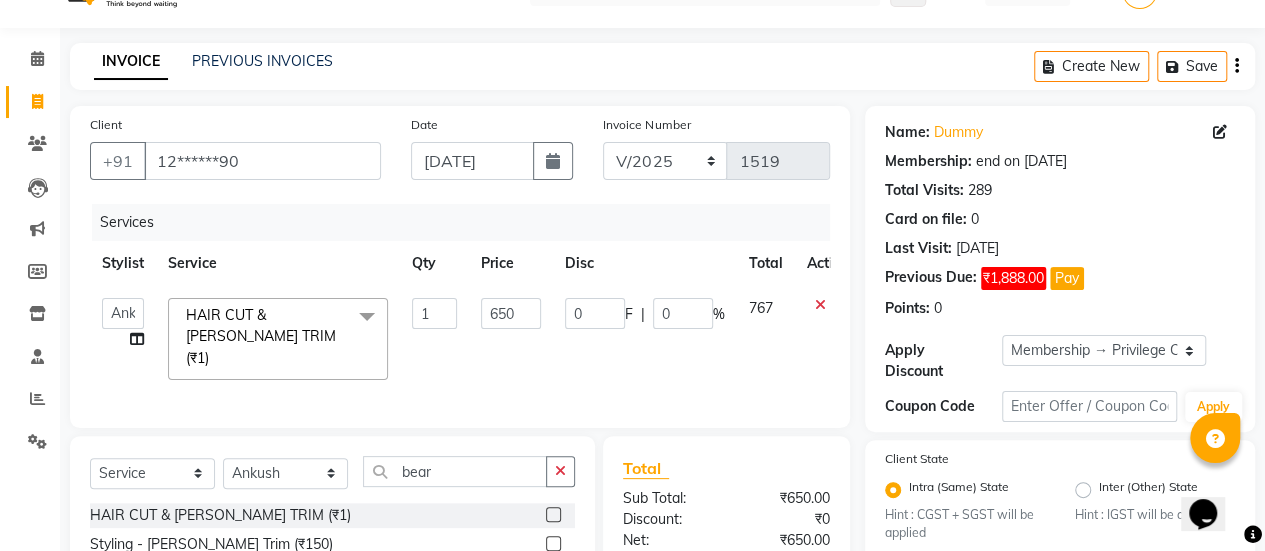 drag, startPoint x: 664, startPoint y: 59, endPoint x: 479, endPoint y: 93, distance: 188.09837 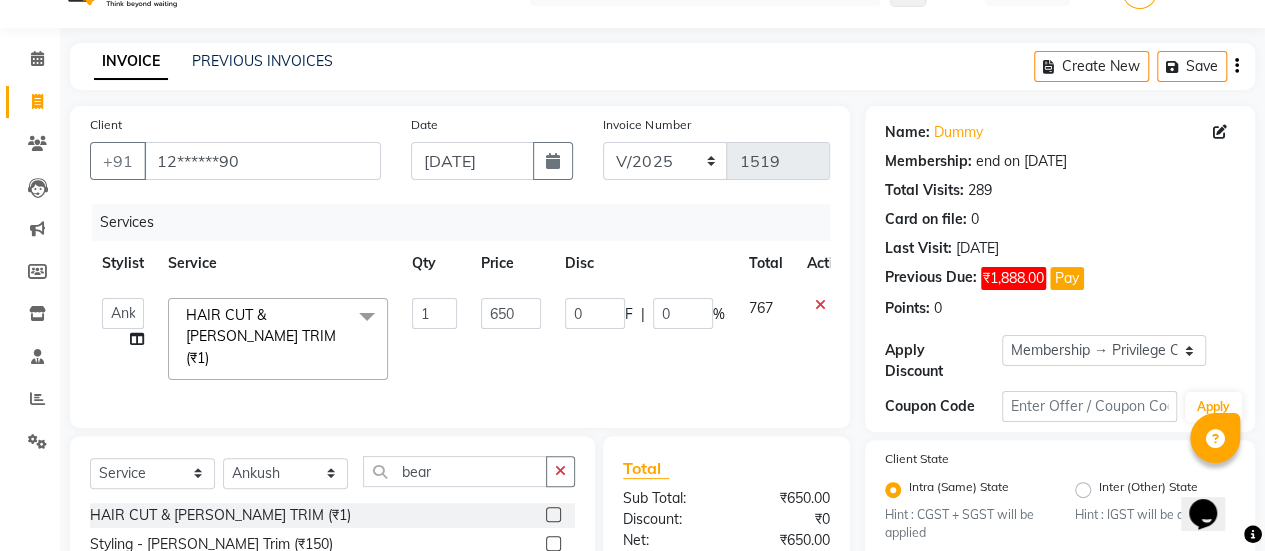 click on "INVOICE PREVIOUS INVOICES Create New   Save  Client +91 12******90 Date [DATE] Invoice Number V/2025 V/[PHONE_NUMBER] Services Stylist Service Qty Price Disc Total Action  [PERSON_NAME]   Bhagavantu   [PERSON_NAME]   [PERSON_NAME]   [PERSON_NAME]   Manager   [PERSON_NAME]   [PERSON_NAME]   [PERSON_NAME]   [PERSON_NAME]   [PERSON_NAME]  HAIR CUT & [PERSON_NAME] TRIM (₹1)  x Haircuts -  Mens Cut And Styling (₹500) Haircuts -  Womens Cut And Blowdry (₹1) Haircuts -  Child Cut Boy (₹1) Haircuts -  Child Cut Girl (₹1) Hair Cut (₹1) DANDRUFF TREATMENT SCRUB (₹1) FLIX CUT (₹1) HAIR CUT & [PERSON_NAME] TRIM (₹1) CHILD CUT GIRL (₹1) SIGNATURE FACIAL (₹6500) BACK POLISH (₹1) HAND POLISH (₹2500) NAIL CUT & FILE (₹250) Demo (₹1200) FULL BODY POLISHING (₹5000) HYDRA FACIAL (₹1) D TAN FEET (₹1) FULL HAND D TAN (₹1) KERATIN (₹1) [MEDICAL_DATA] (₹1) HIGHT LIGHT CROWN (₹1) GLOBAL MENS (₹1) NANOPIASTY  (₹1) WAXING (₹1) MEKUP WOMENS (₹1) MEKUP MENS (₹1) SARI DRAPING (₹1) HAIR STYLE (₹1)" 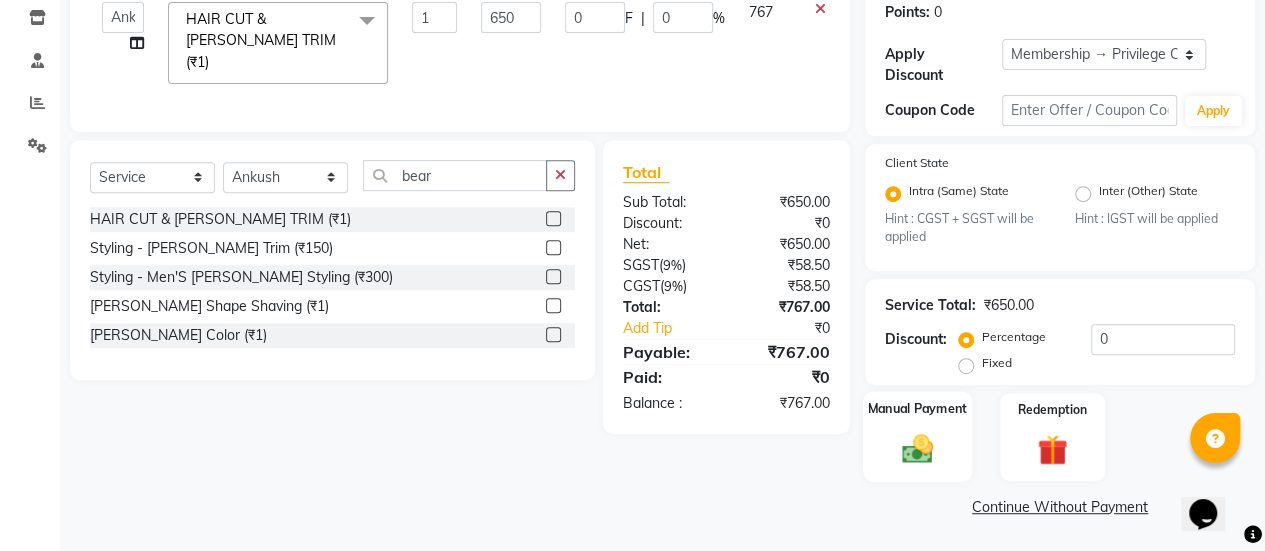 click 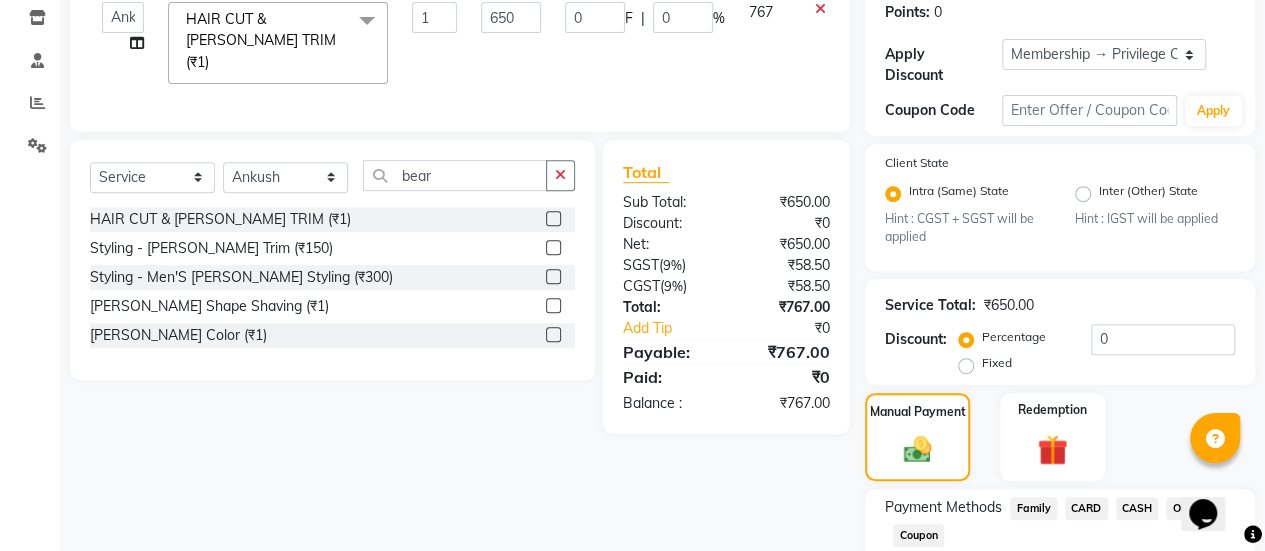 scroll, scrollTop: 468, scrollLeft: 0, axis: vertical 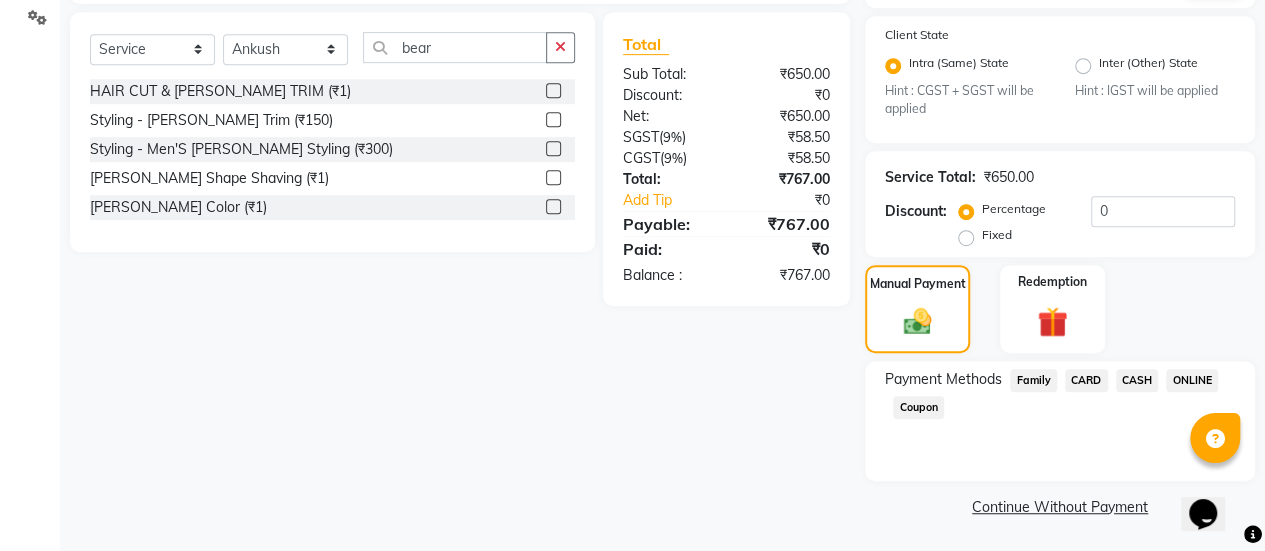 click on "ONLINE" 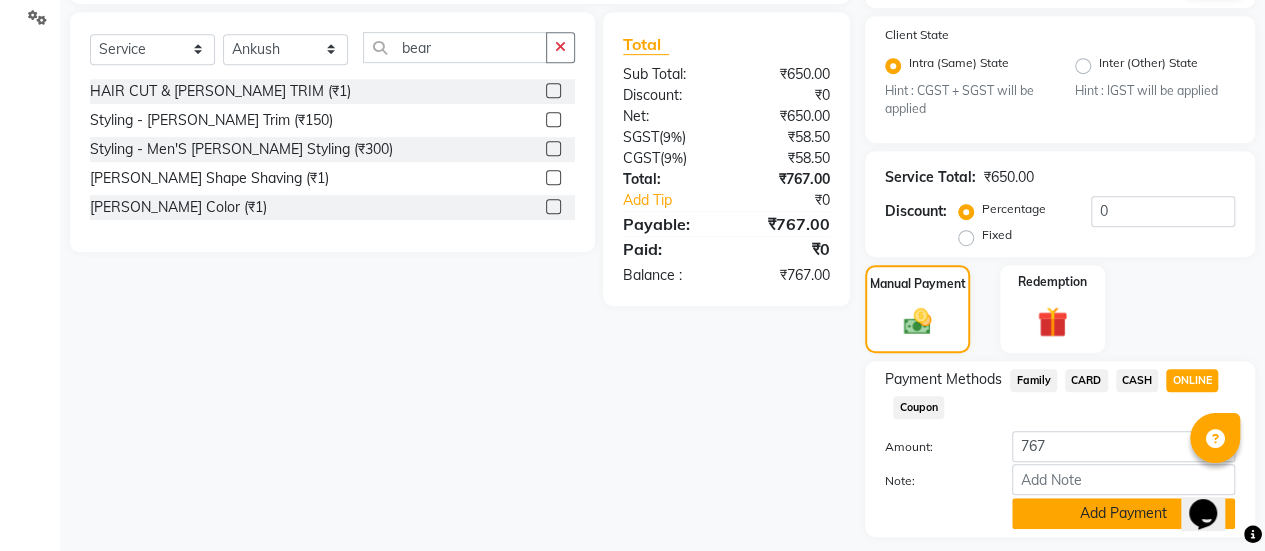 click on "Add Payment" 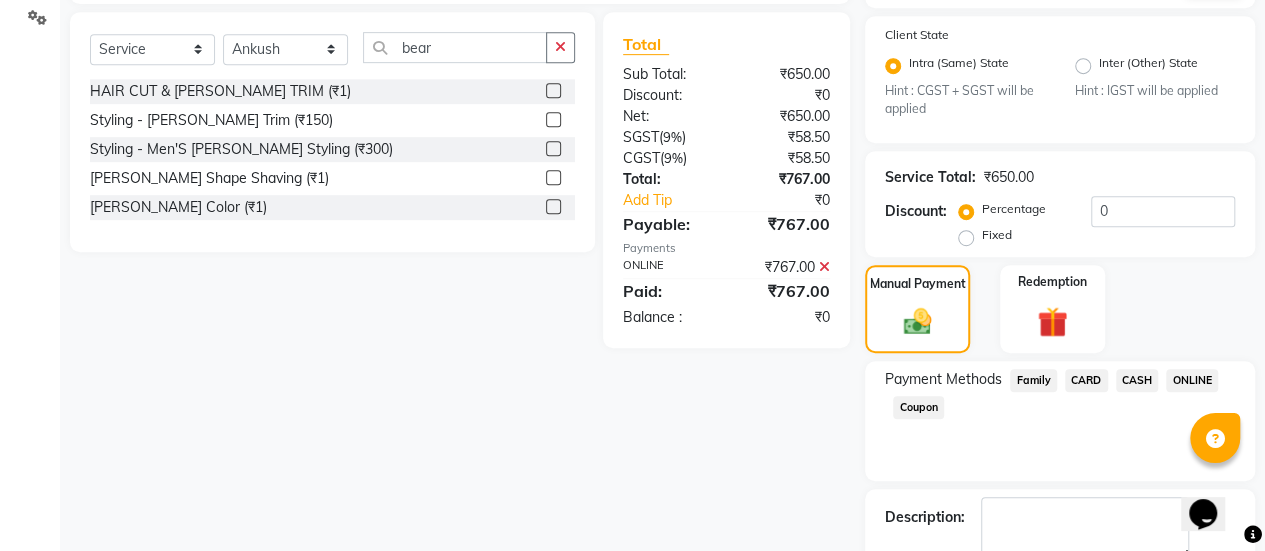 scroll, scrollTop: 579, scrollLeft: 0, axis: vertical 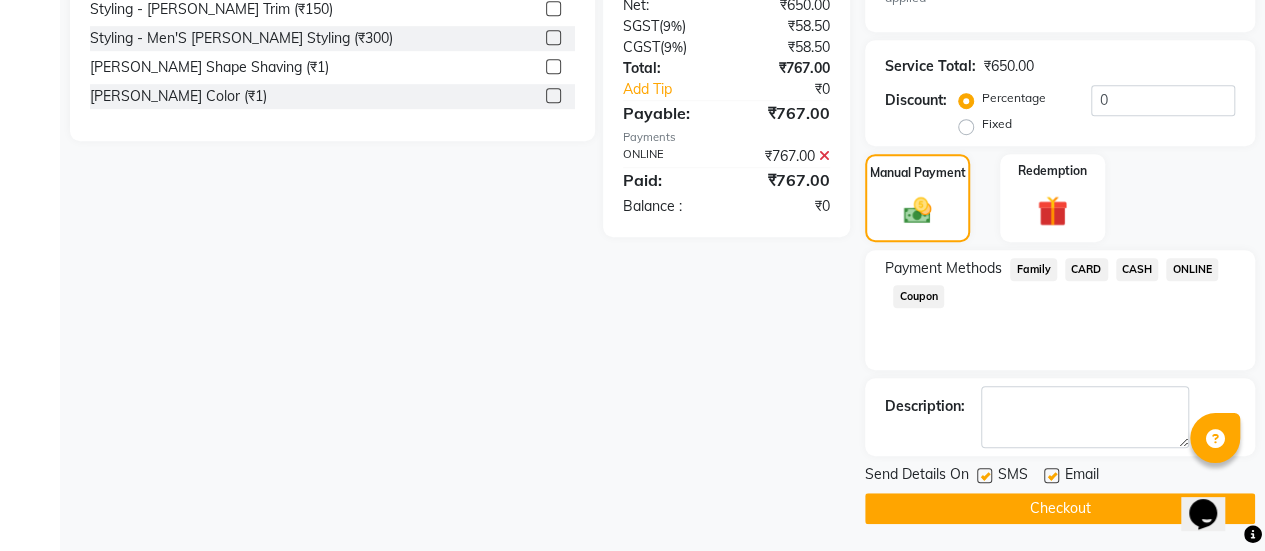 click 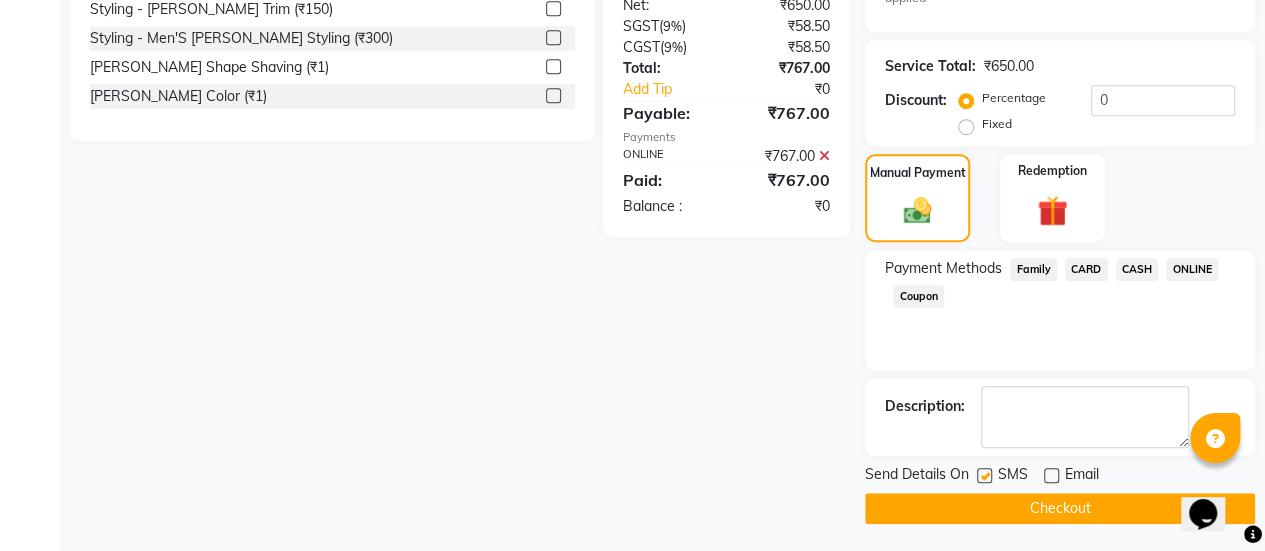 click on "Checkout" 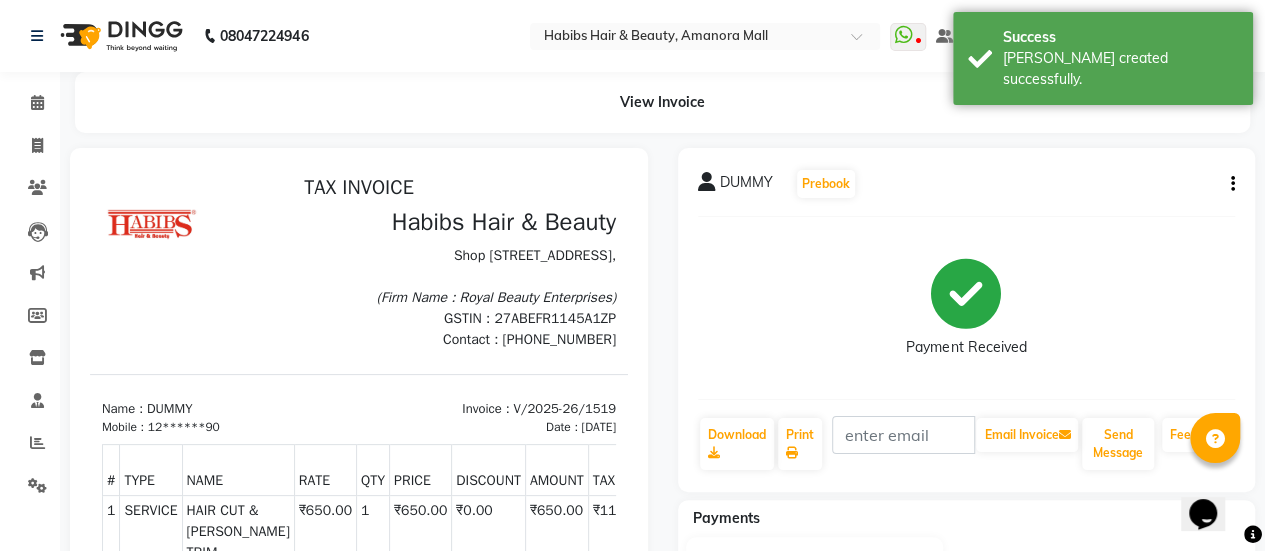 scroll, scrollTop: 0, scrollLeft: 0, axis: both 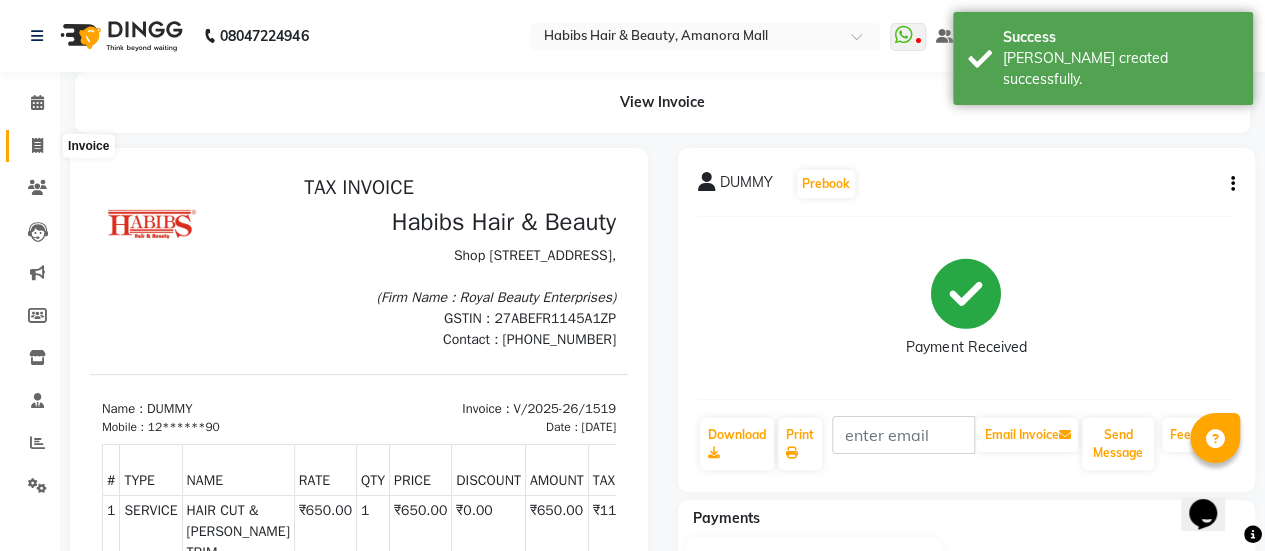 click 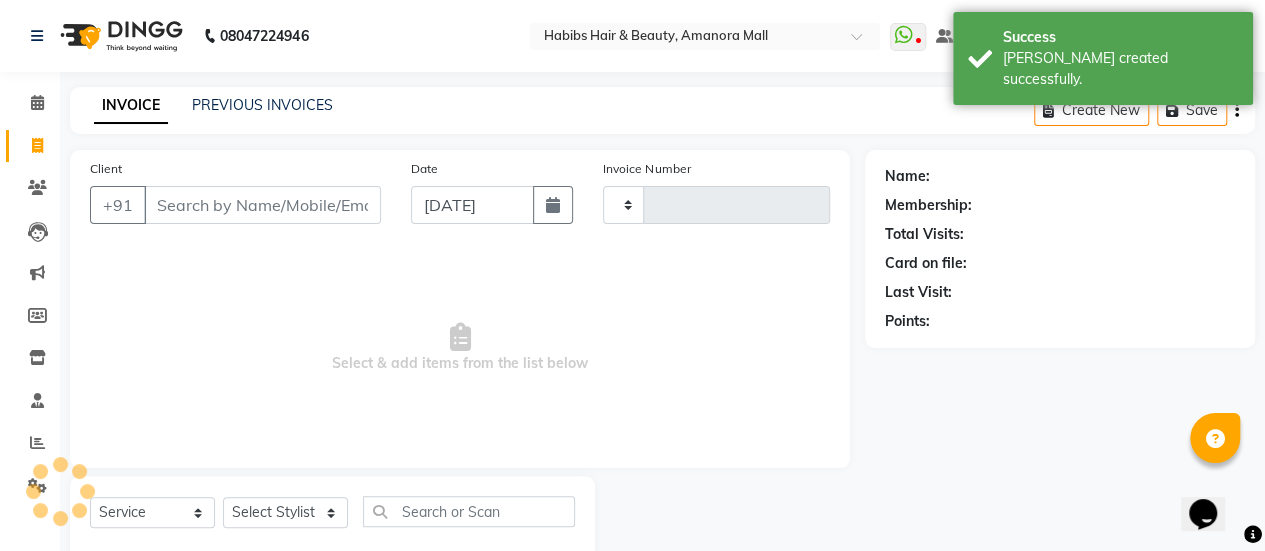 type on "1520" 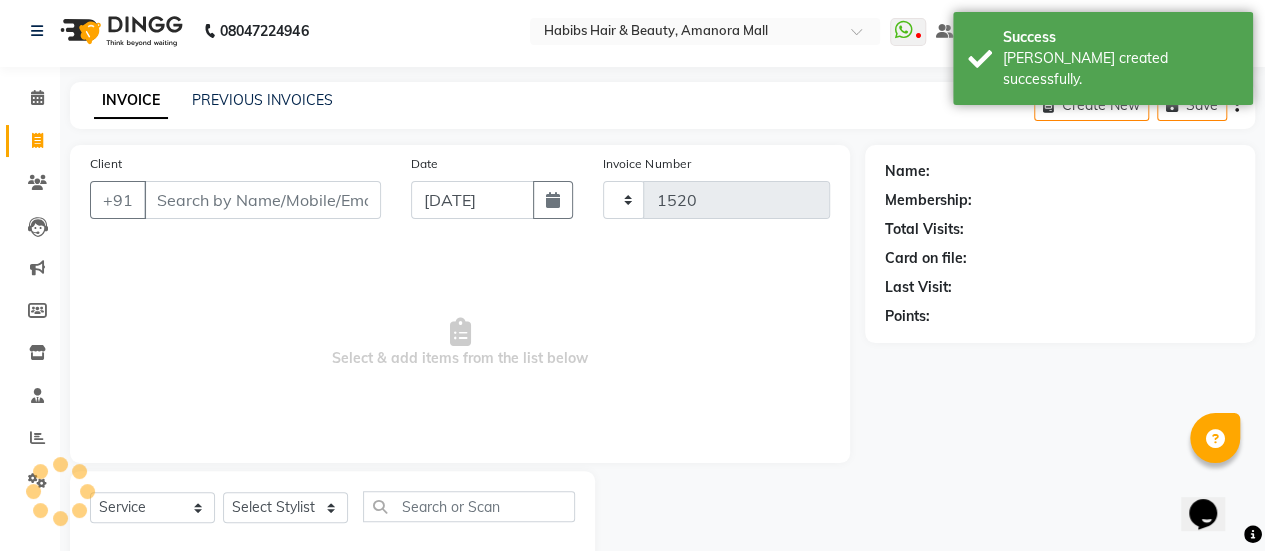 select on "5399" 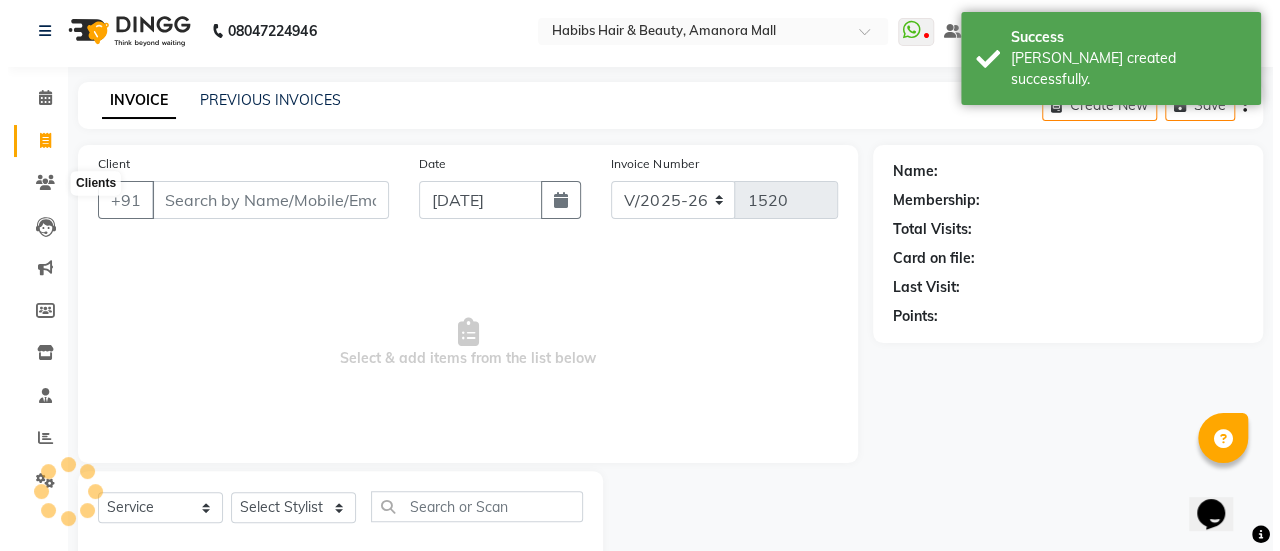 scroll, scrollTop: 49, scrollLeft: 0, axis: vertical 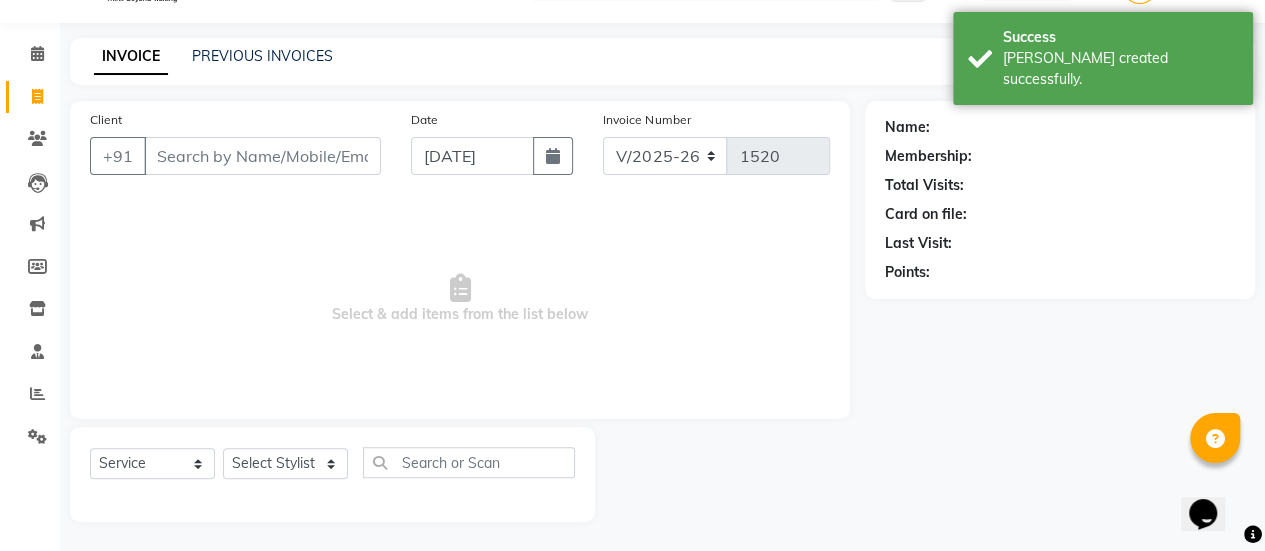 click on "Client" at bounding box center (262, 156) 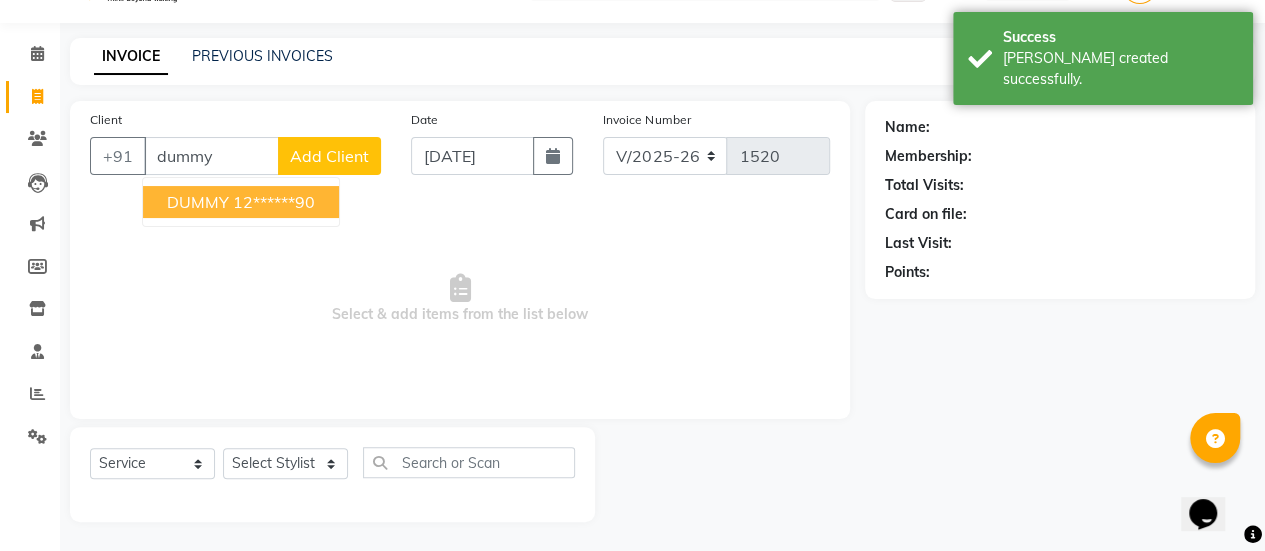 type on "dummy" 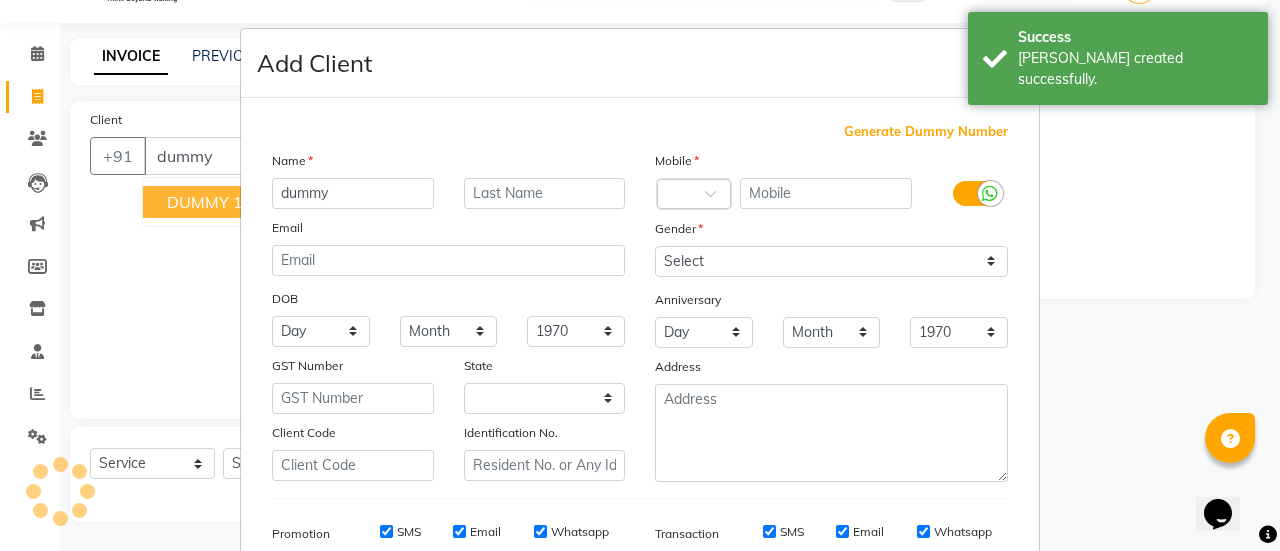 select on "22" 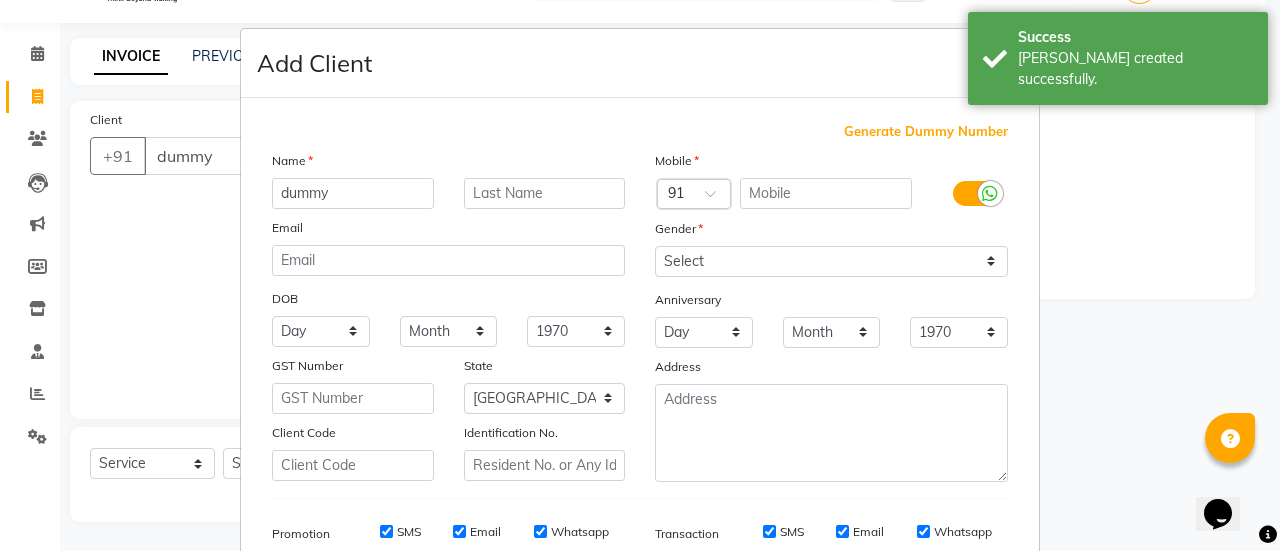 click on "Add Client Generate Dummy Number Name dummy Email DOB Day 01 02 03 04 05 06 07 08 09 10 11 12 13 14 15 16 17 18 19 20 21 22 23 24 25 26 27 28 29 30 31 Month January February March April May June July August September October November [DATE] 1941 1942 1943 1944 1945 1946 1947 1948 1949 1950 1951 1952 1953 1954 1955 1956 1957 1958 1959 1960 1961 1962 1963 1964 1965 1966 1967 1968 1969 1970 1971 1972 1973 1974 1975 1976 1977 1978 1979 1980 1981 1982 1983 1984 1985 1986 1987 1988 1989 1990 1991 1992 1993 1994 1995 1996 1997 1998 1999 2000 2001 2002 2003 2004 2005 2006 2007 2008 2009 2010 2011 2012 2013 2014 2015 2016 2017 2018 2019 2020 2021 2022 2023 2024 GST Number State Select [GEOGRAPHIC_DATA] [GEOGRAPHIC_DATA] [GEOGRAPHIC_DATA] [GEOGRAPHIC_DATA] [GEOGRAPHIC_DATA] [GEOGRAPHIC_DATA] [GEOGRAPHIC_DATA] [GEOGRAPHIC_DATA] and [GEOGRAPHIC_DATA] [GEOGRAPHIC_DATA] [GEOGRAPHIC_DATA] [GEOGRAPHIC_DATA] [GEOGRAPHIC_DATA] [GEOGRAPHIC_DATA] [GEOGRAPHIC_DATA] [GEOGRAPHIC_DATA] [GEOGRAPHIC_DATA] [GEOGRAPHIC_DATA] [GEOGRAPHIC_DATA] [GEOGRAPHIC_DATA] [GEOGRAPHIC_DATA] [GEOGRAPHIC_DATA] [GEOGRAPHIC_DATA] [GEOGRAPHIC_DATA] [GEOGRAPHIC_DATA] [GEOGRAPHIC_DATA] [GEOGRAPHIC_DATA] [GEOGRAPHIC_DATA] [GEOGRAPHIC_DATA] [GEOGRAPHIC_DATA]" at bounding box center [640, 275] 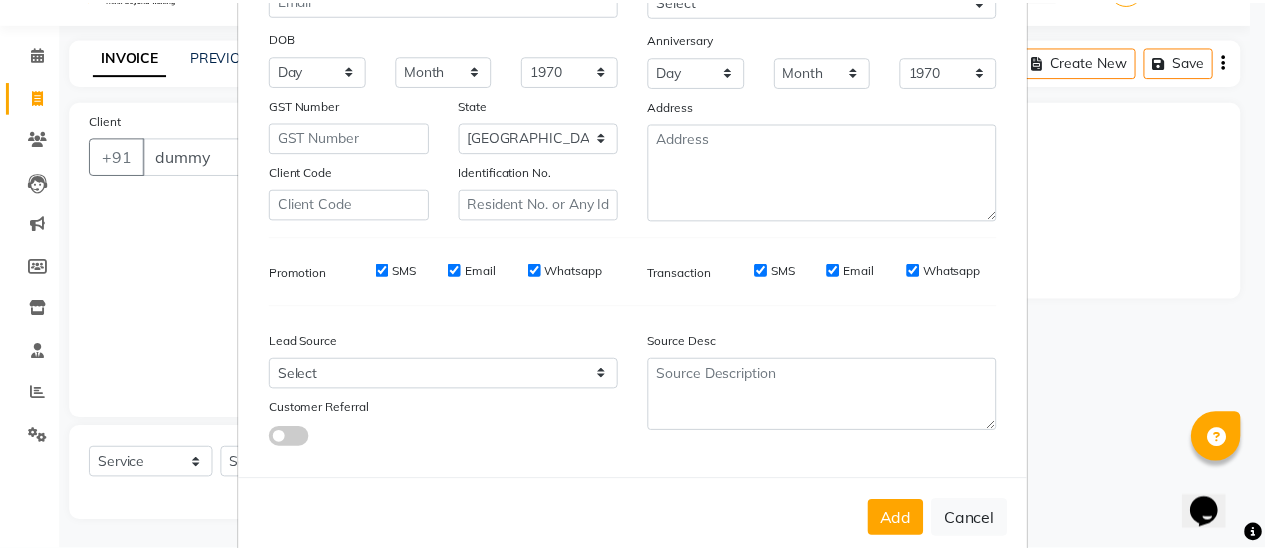 scroll, scrollTop: 262, scrollLeft: 0, axis: vertical 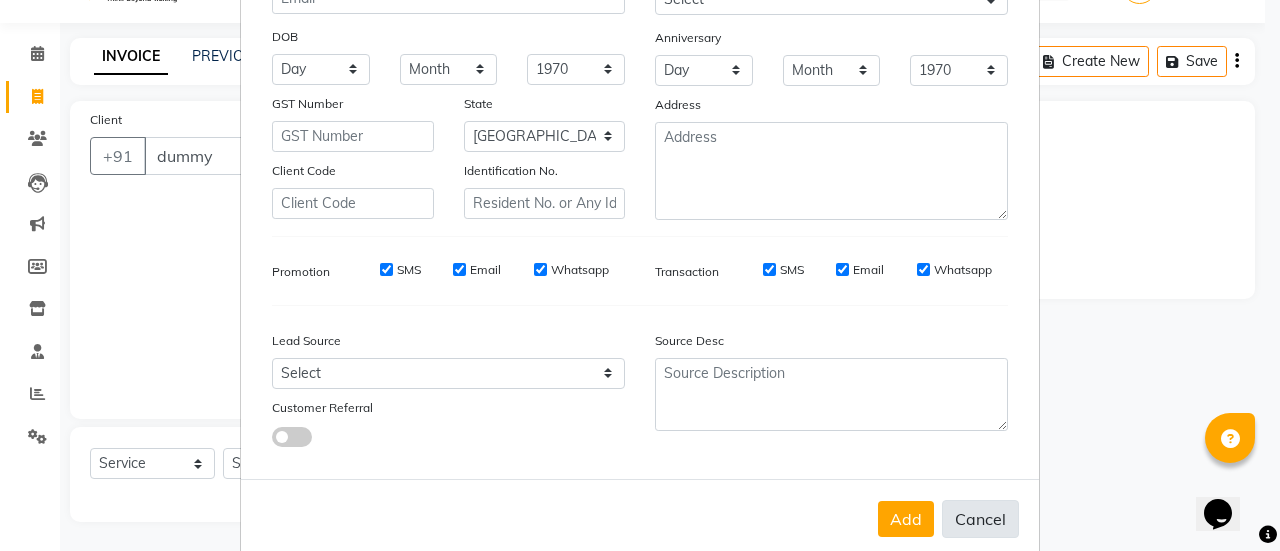 click on "Cancel" at bounding box center [980, 519] 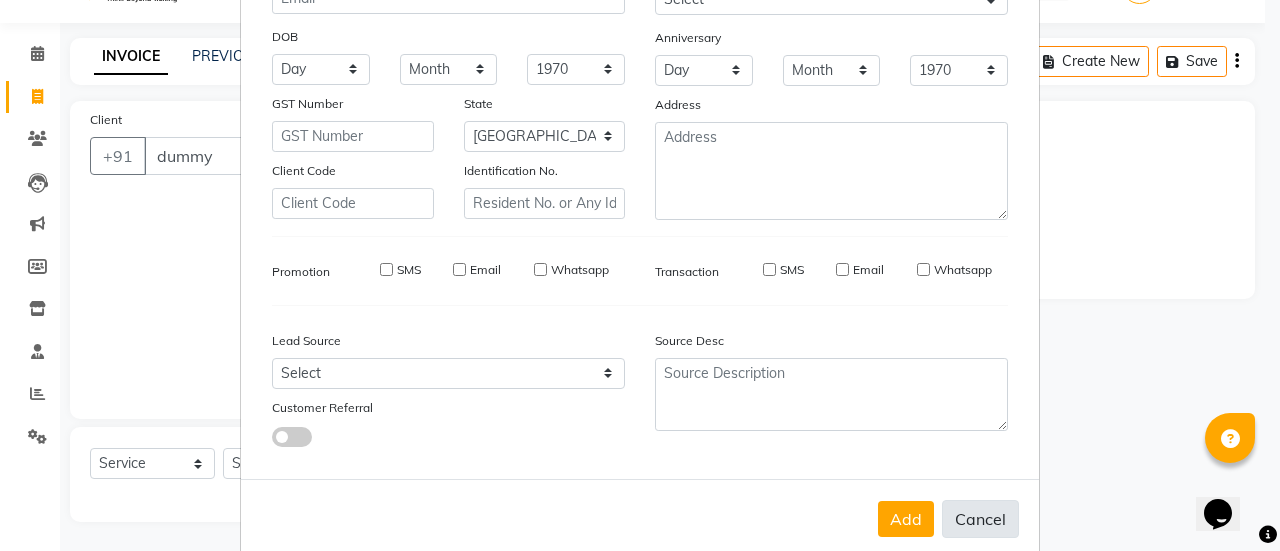 type 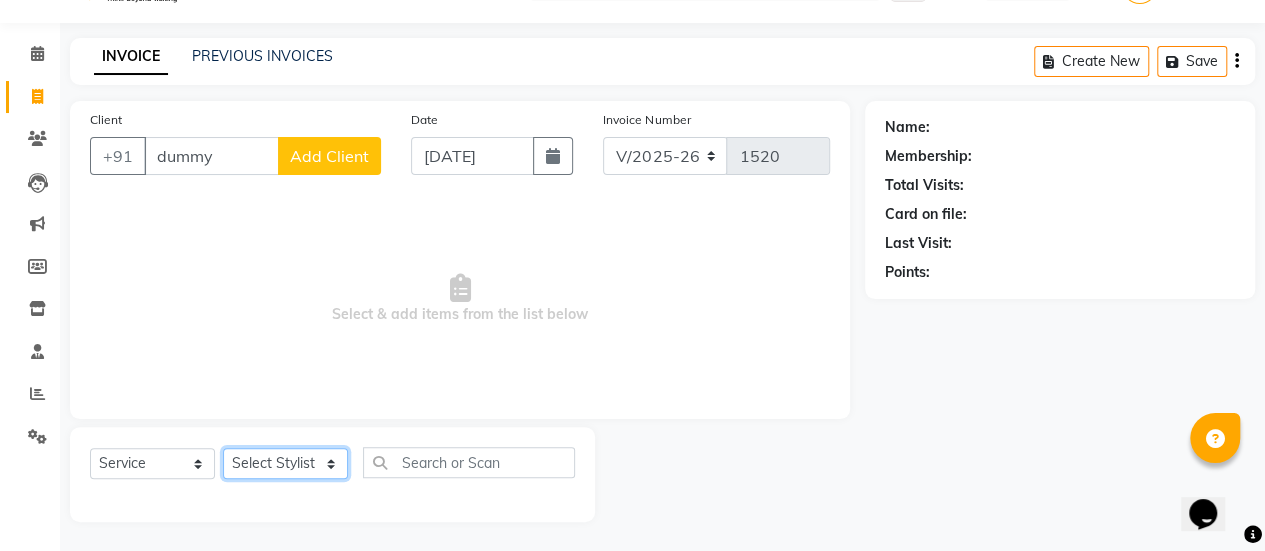 click on "Select Stylist [PERSON_NAME] Bhagavantu [PERSON_NAME] [PERSON_NAME] [PERSON_NAME] Manager [PERSON_NAME] POOJA [PERSON_NAME] [PERSON_NAME] [PERSON_NAME] [PERSON_NAME]" 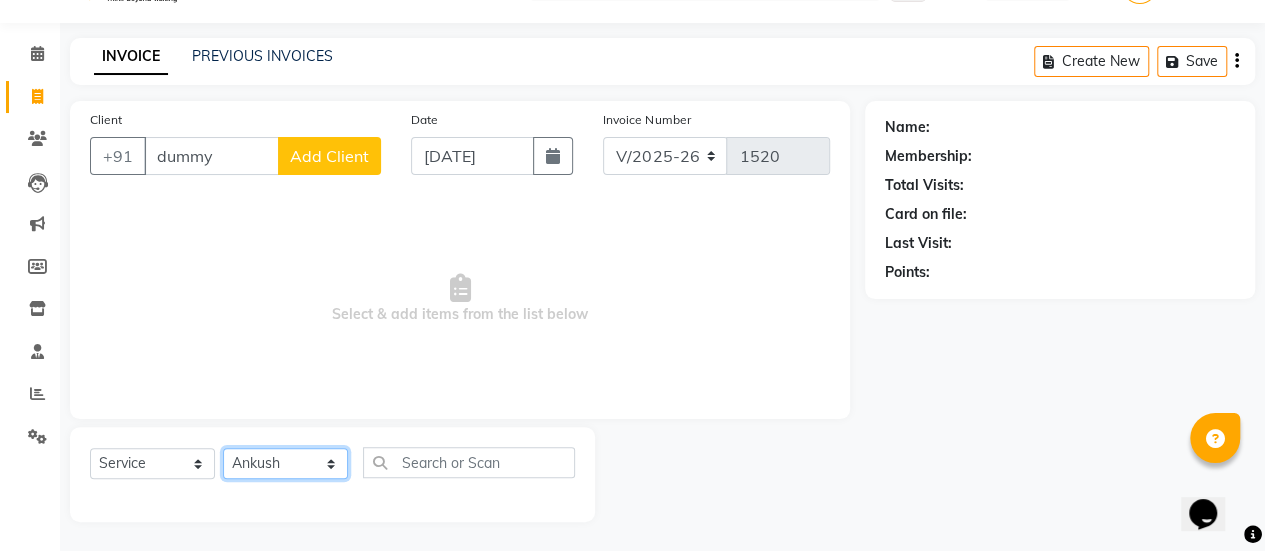 click on "Select Stylist [PERSON_NAME] Bhagavantu [PERSON_NAME] [PERSON_NAME] [PERSON_NAME] Manager [PERSON_NAME] POOJA [PERSON_NAME] [PERSON_NAME] [PERSON_NAME] [PERSON_NAME]" 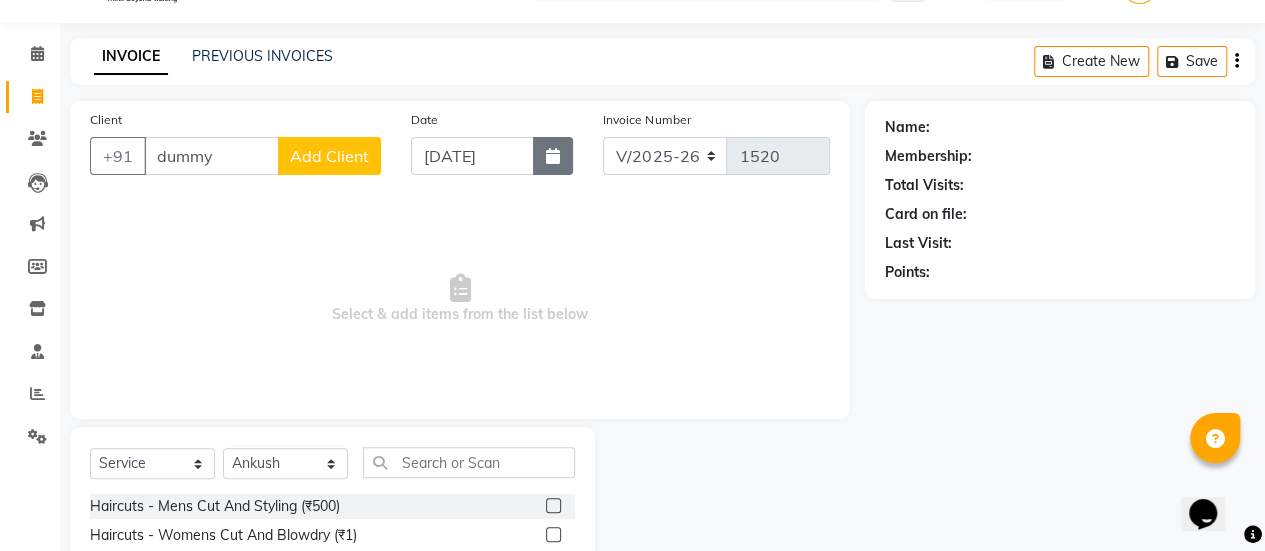 click 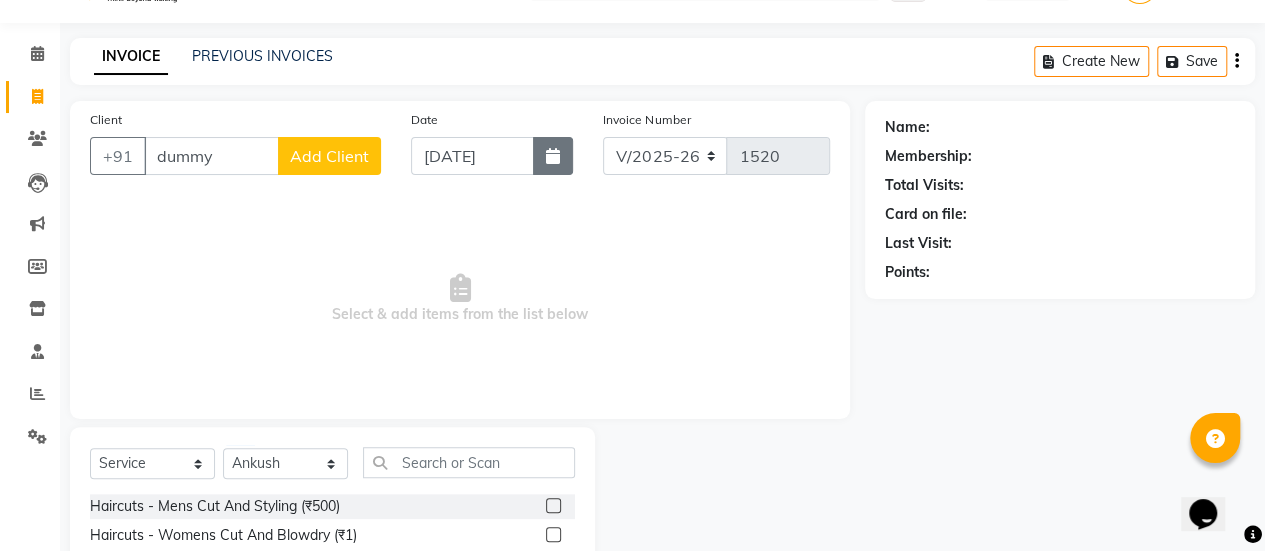 select on "7" 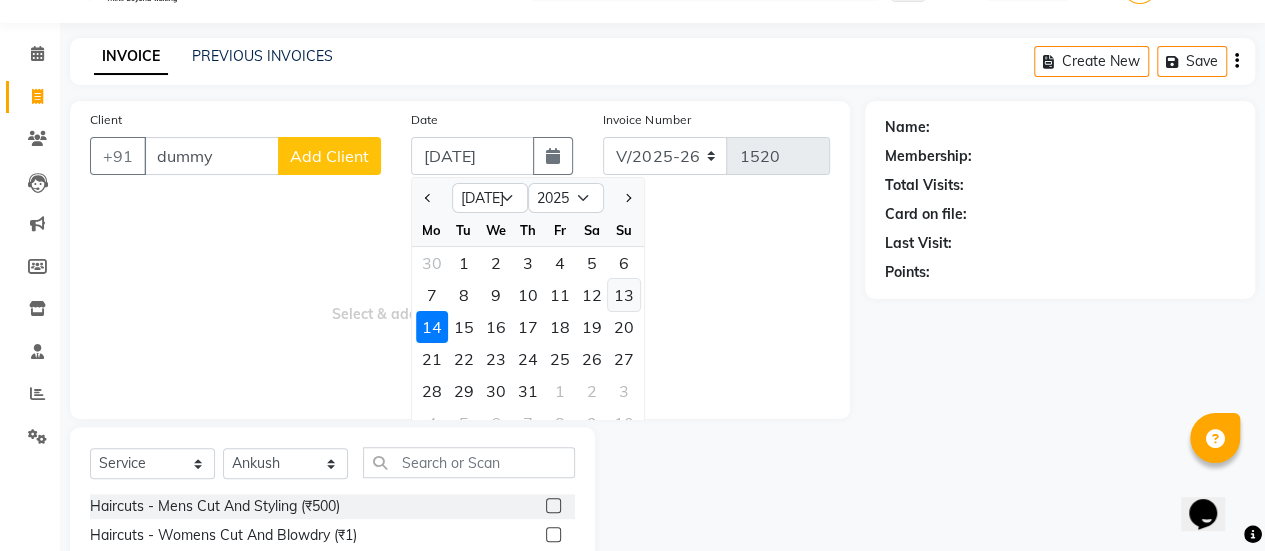 click on "13" 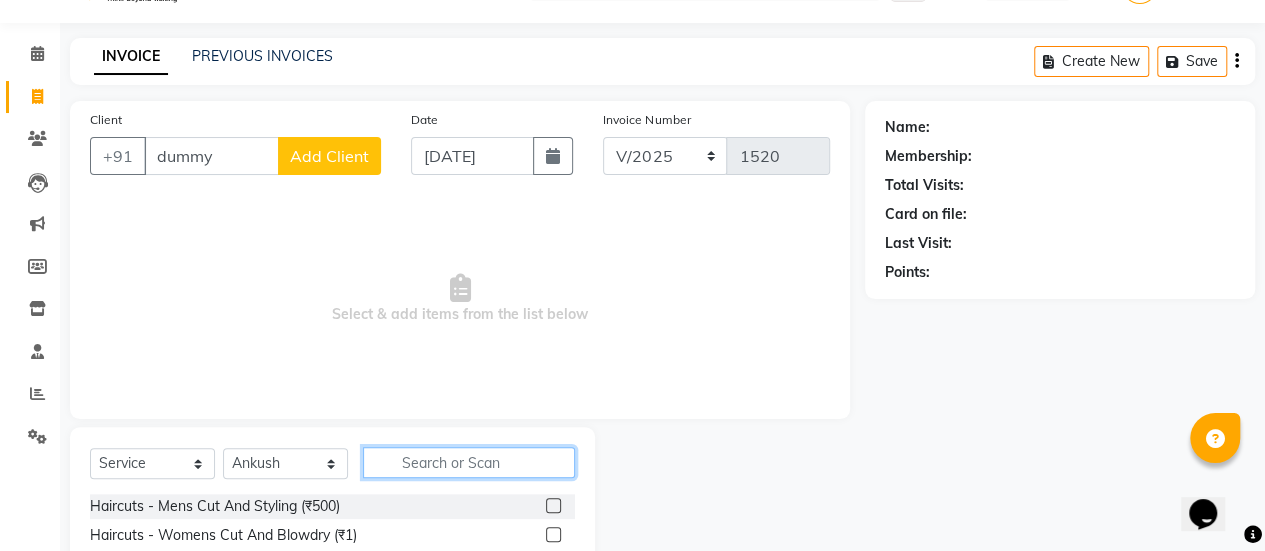 click 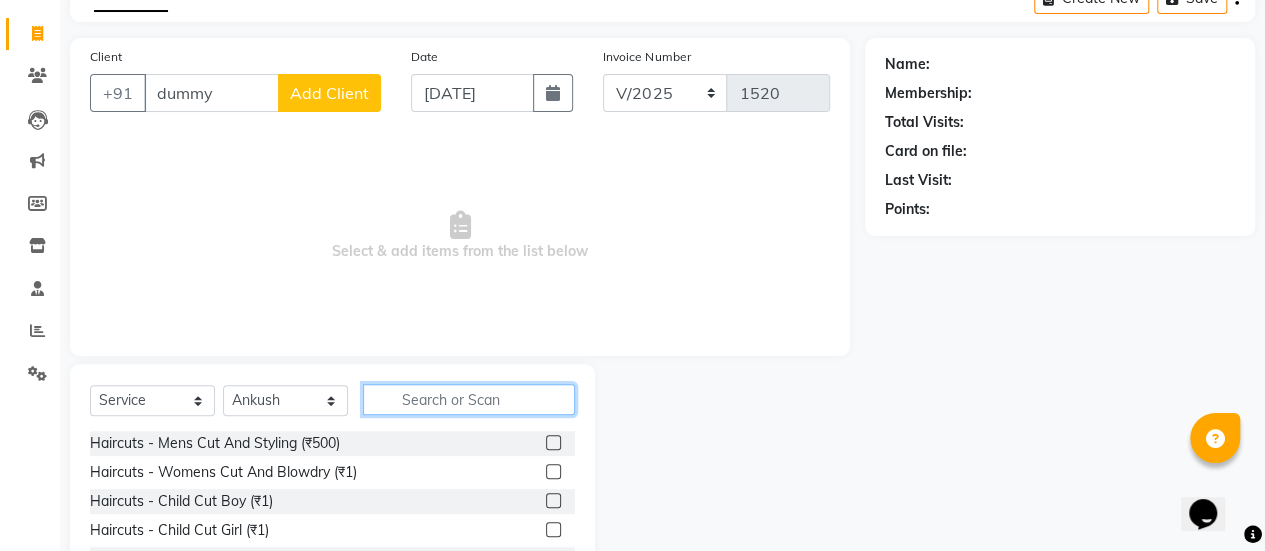 scroll, scrollTop: 115, scrollLeft: 0, axis: vertical 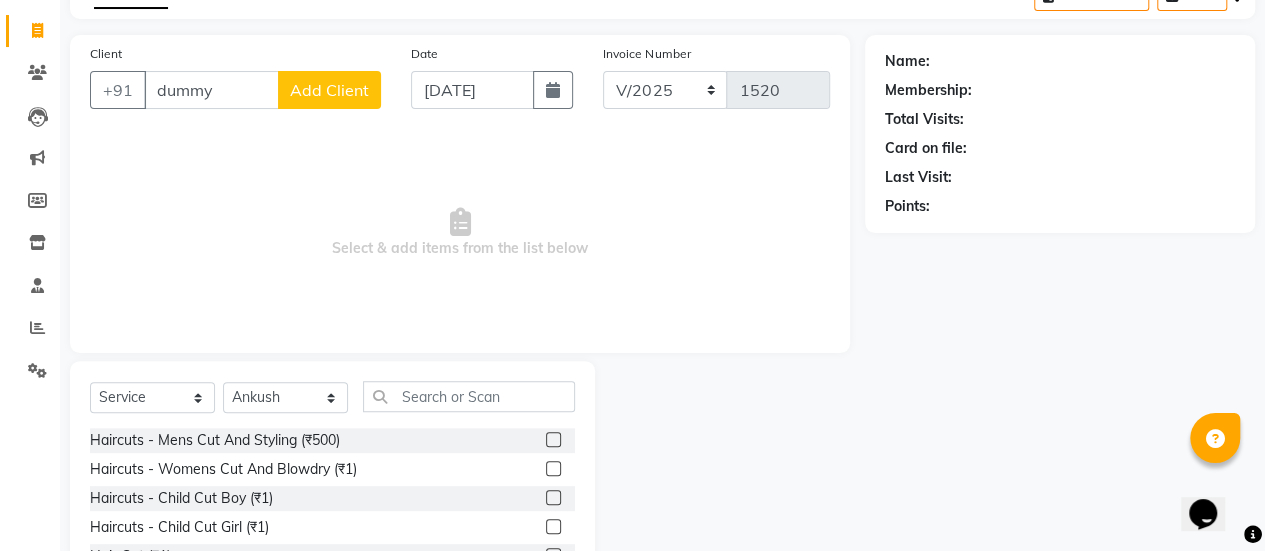 click 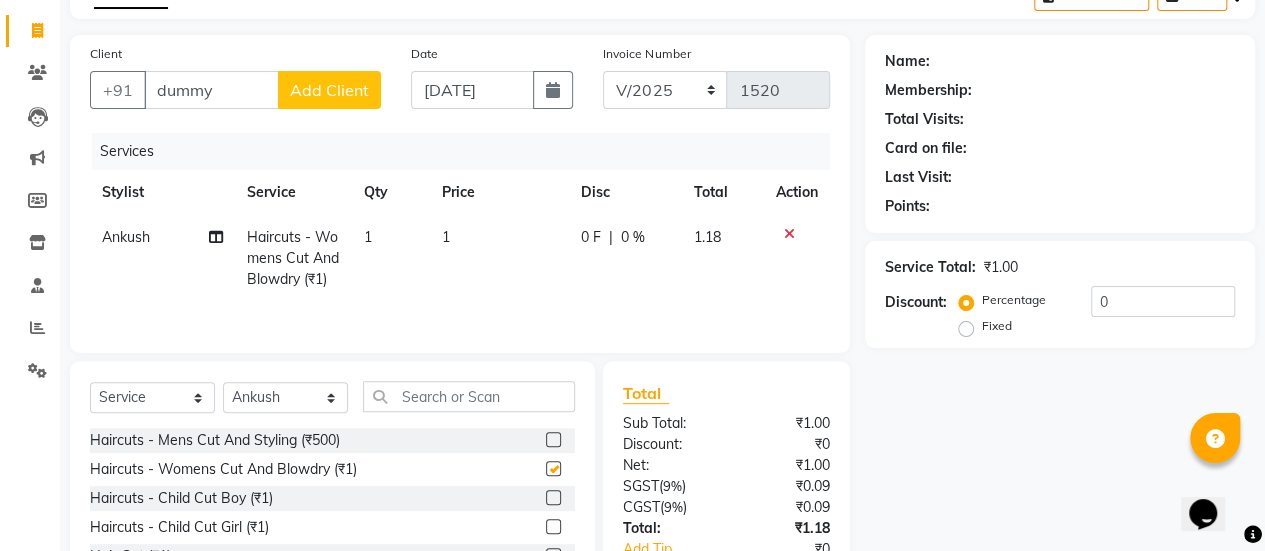 checkbox on "false" 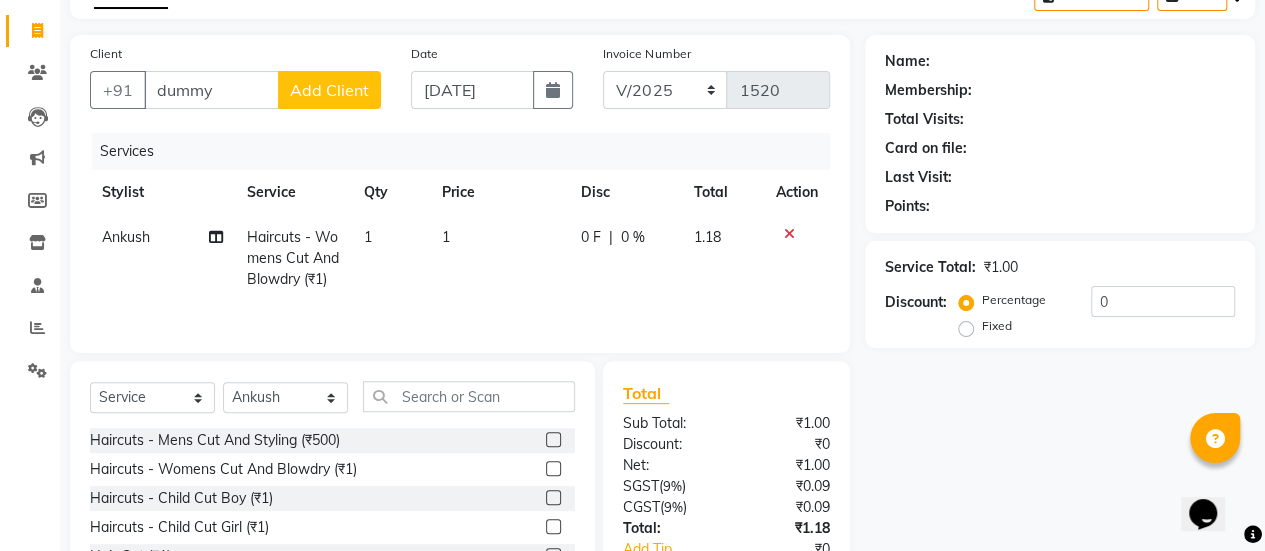 click on "Price" 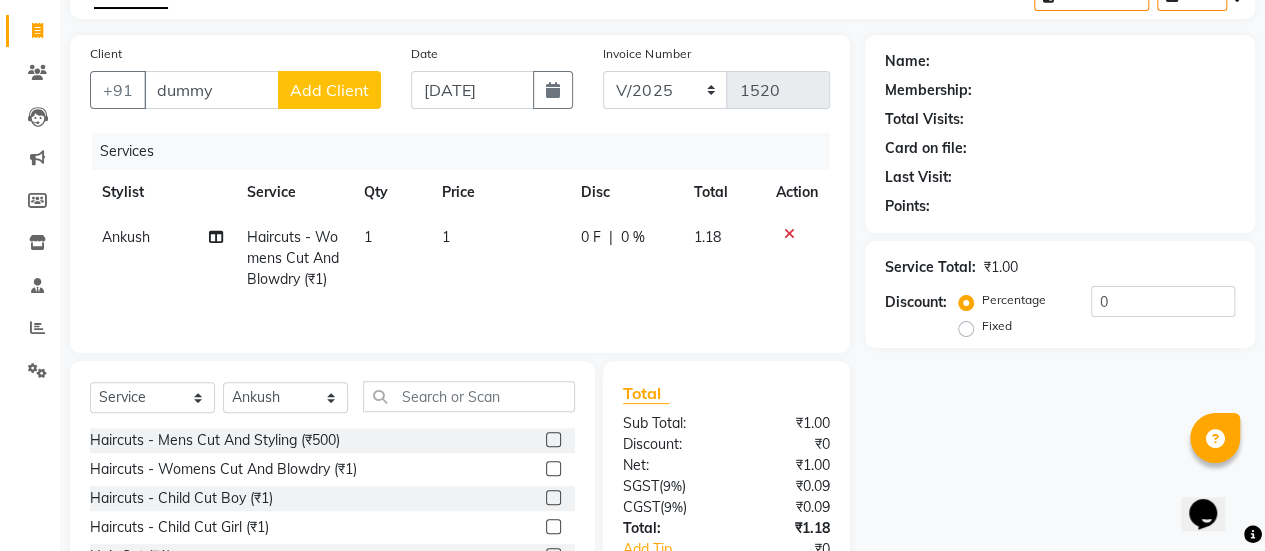 click on "1" 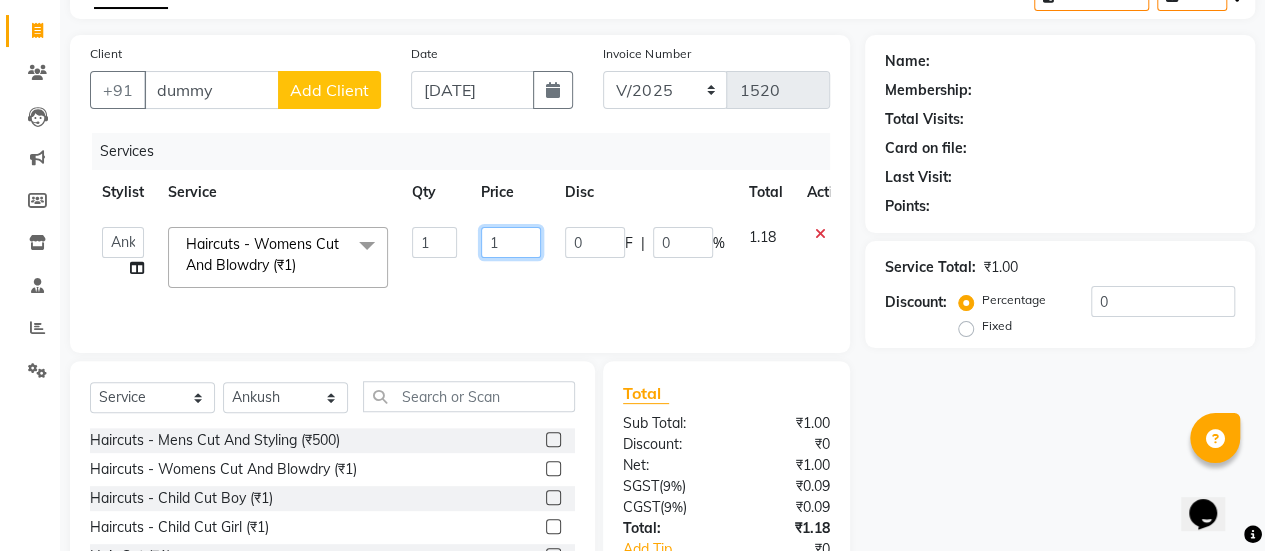 click on "1" 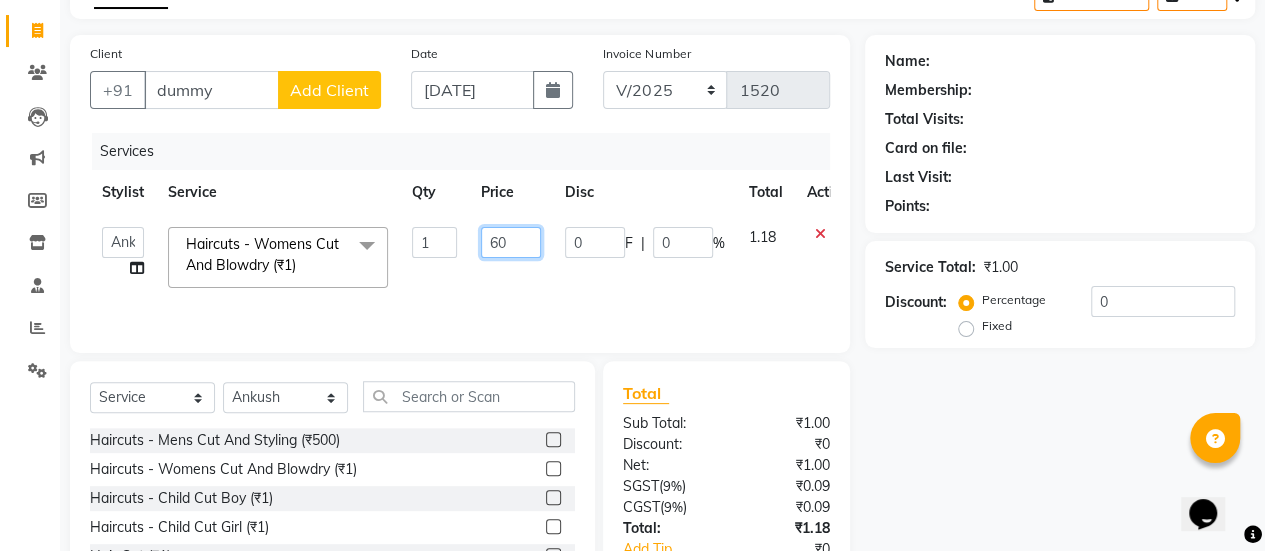 type on "600" 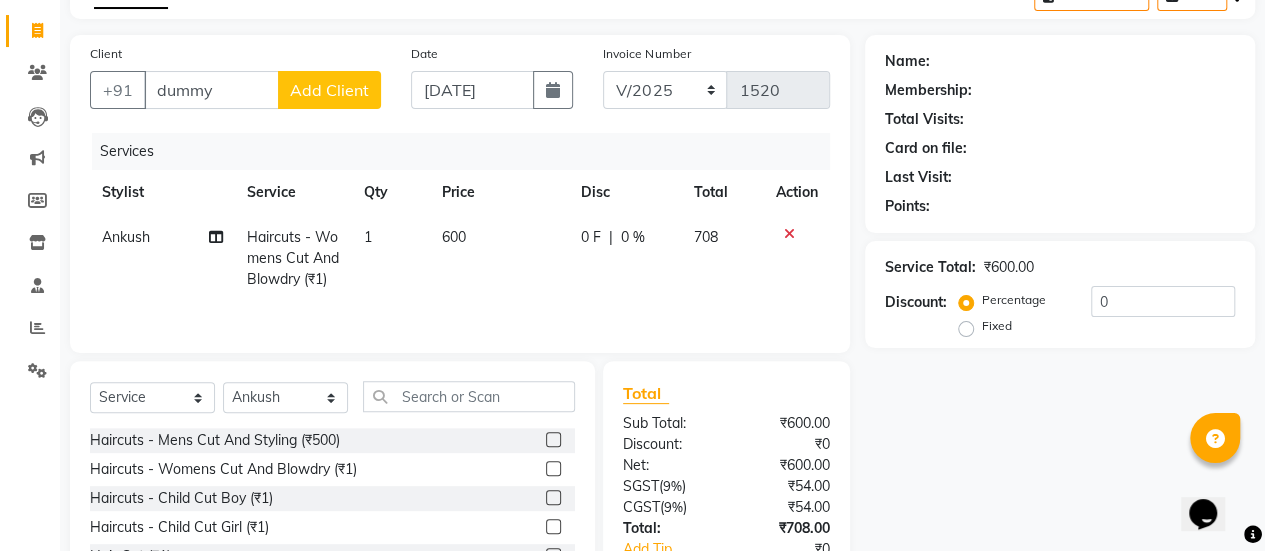 click on "600" 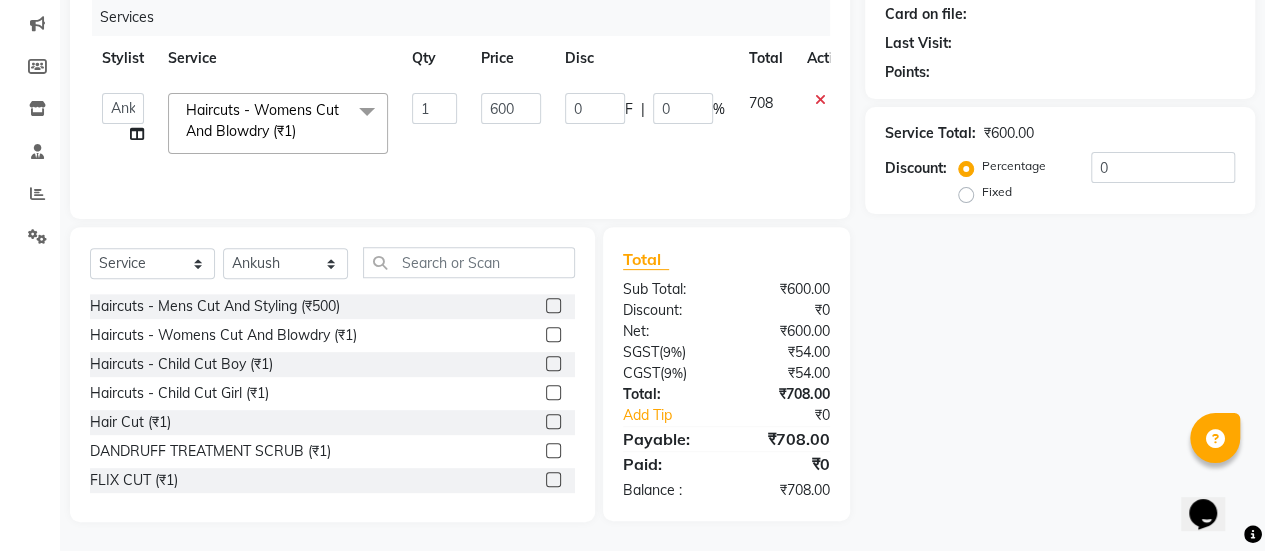 scroll, scrollTop: 0, scrollLeft: 0, axis: both 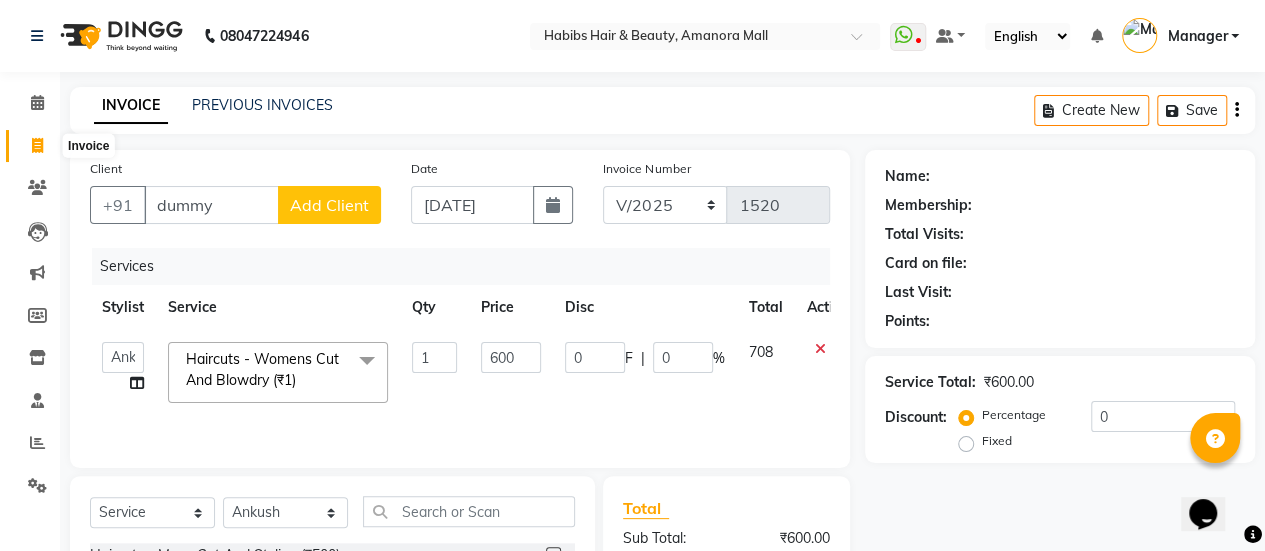 click 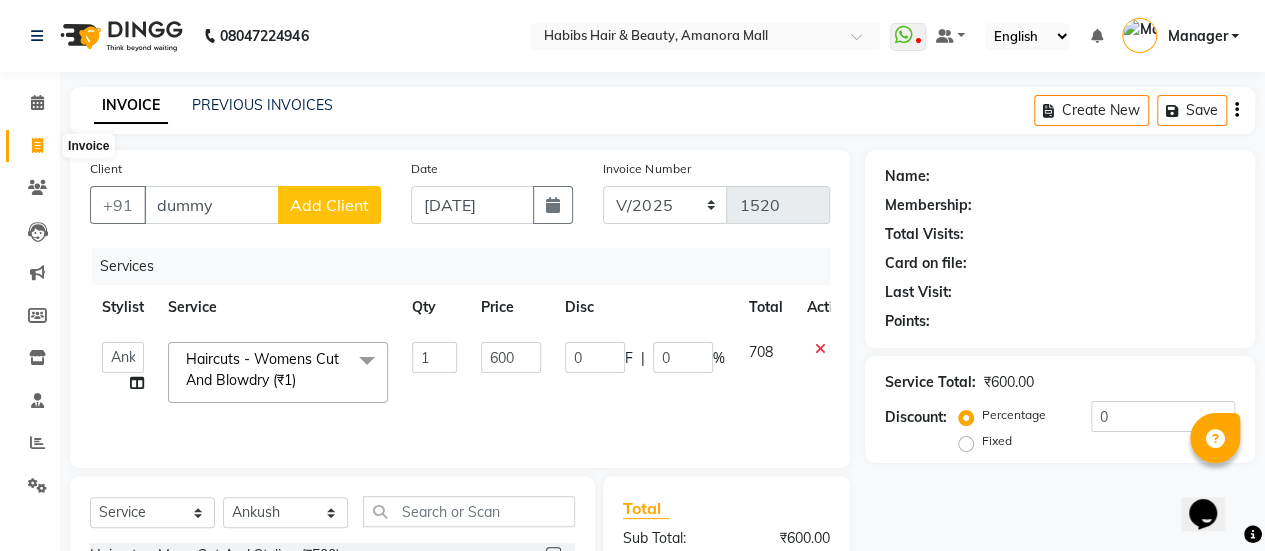 select on "service" 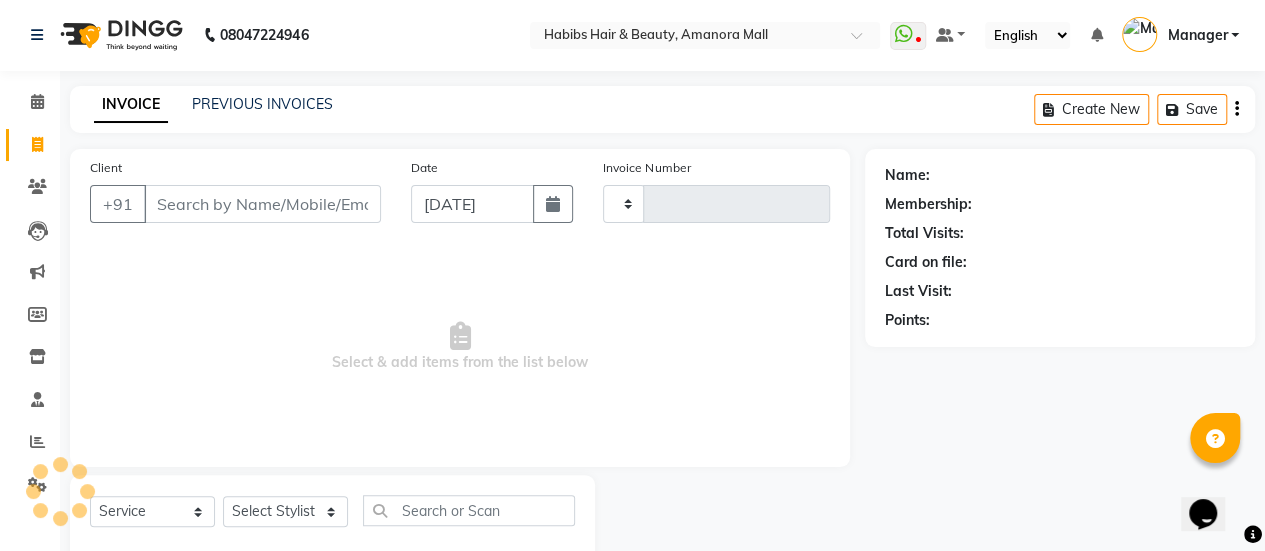 type on "1520" 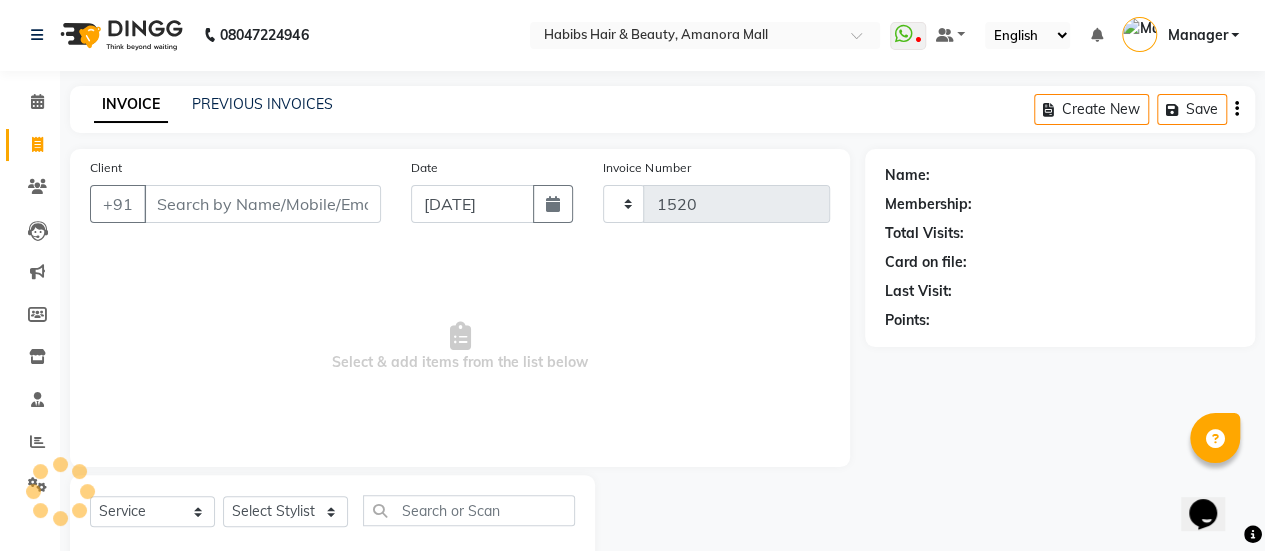scroll, scrollTop: 49, scrollLeft: 0, axis: vertical 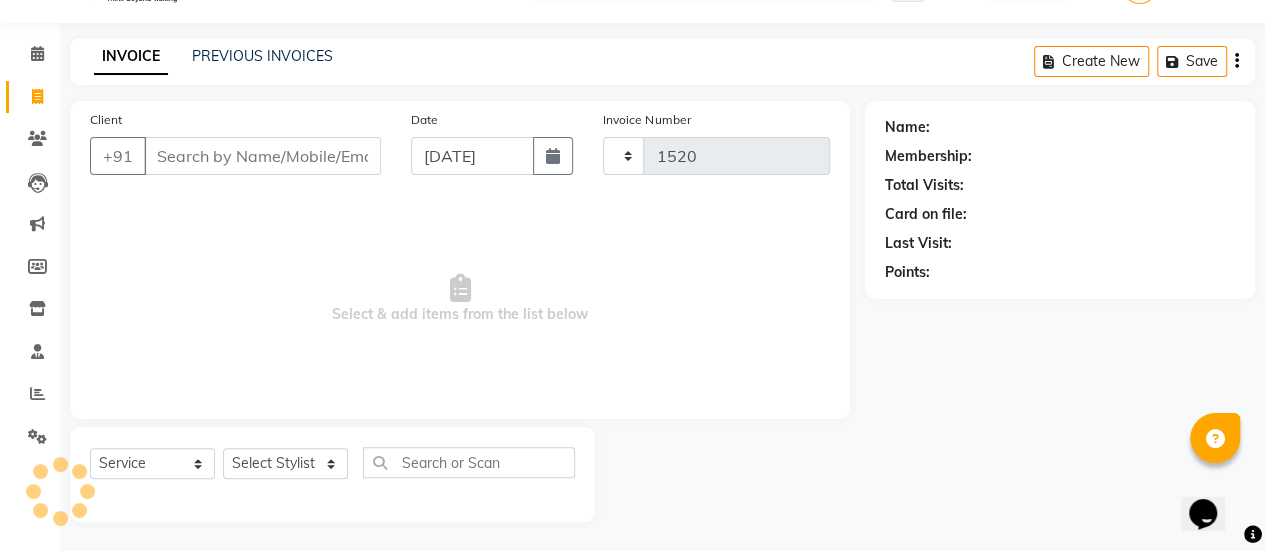 select on "5399" 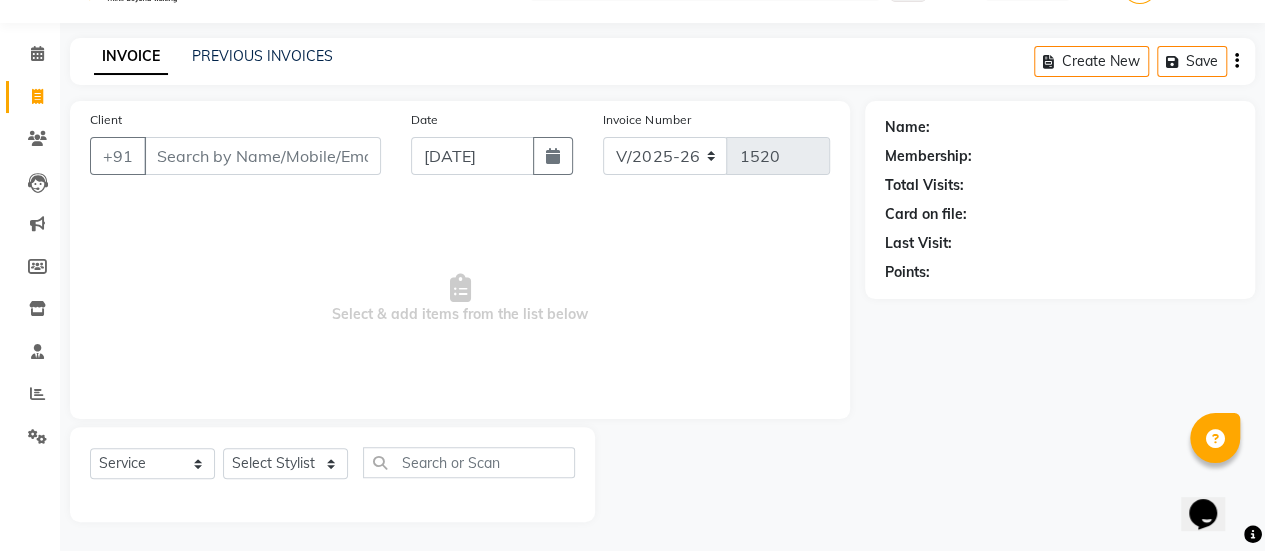 click on "Client" at bounding box center (262, 156) 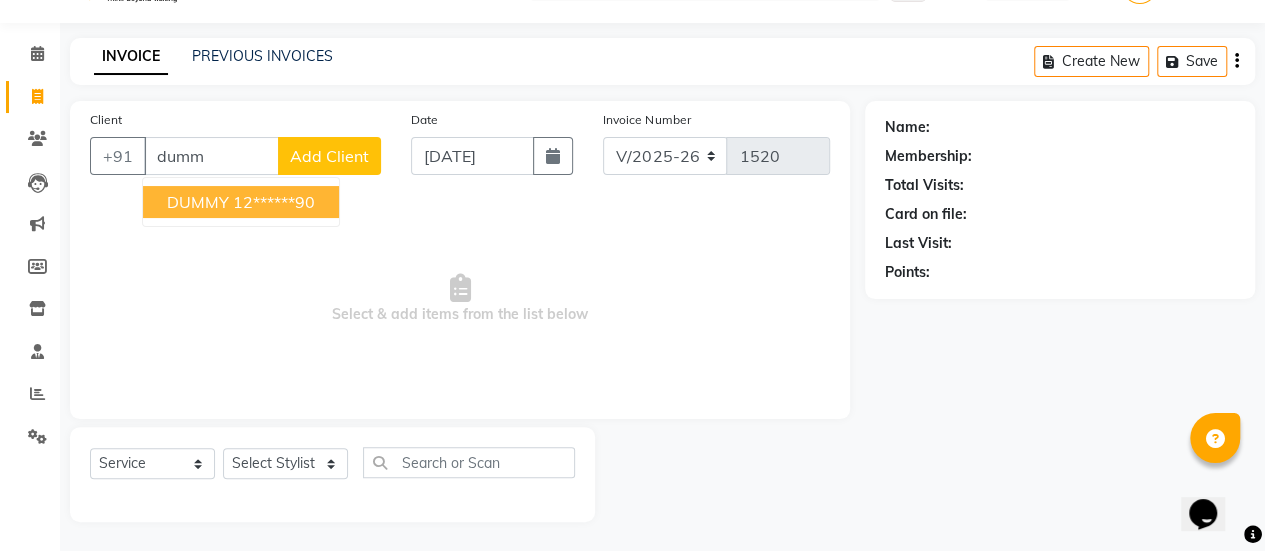click on "12******90" at bounding box center [274, 202] 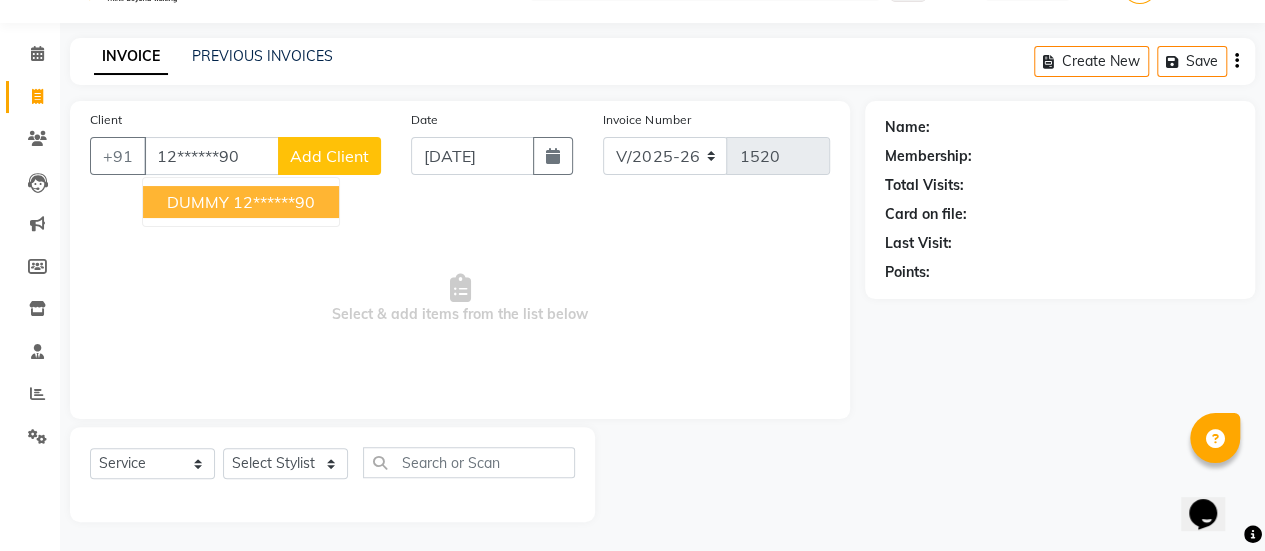 type on "12******90" 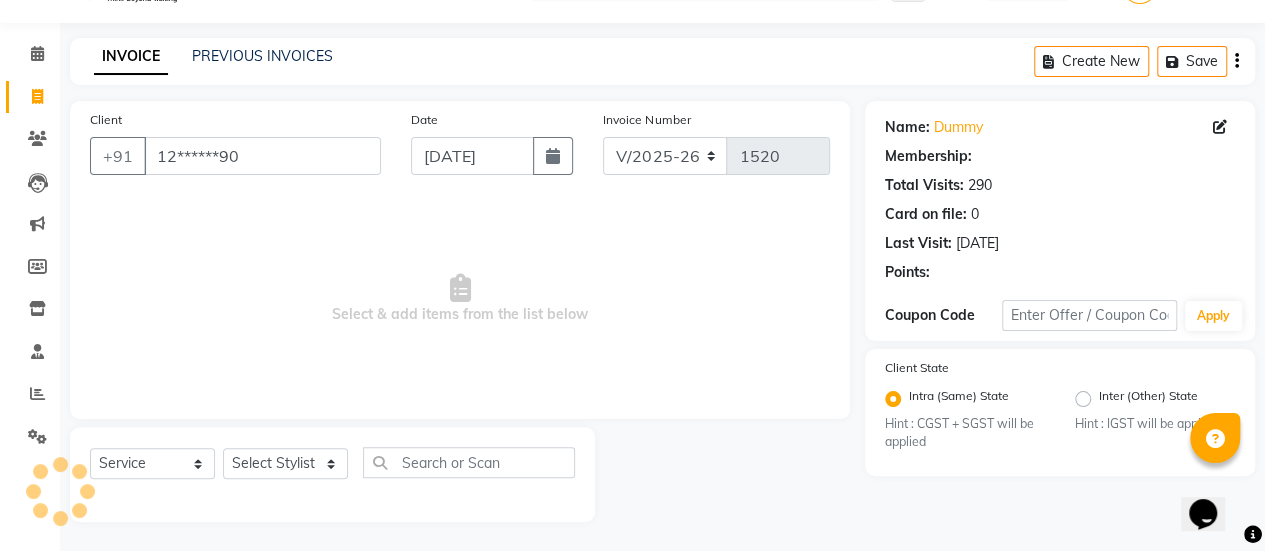select on "1: Object" 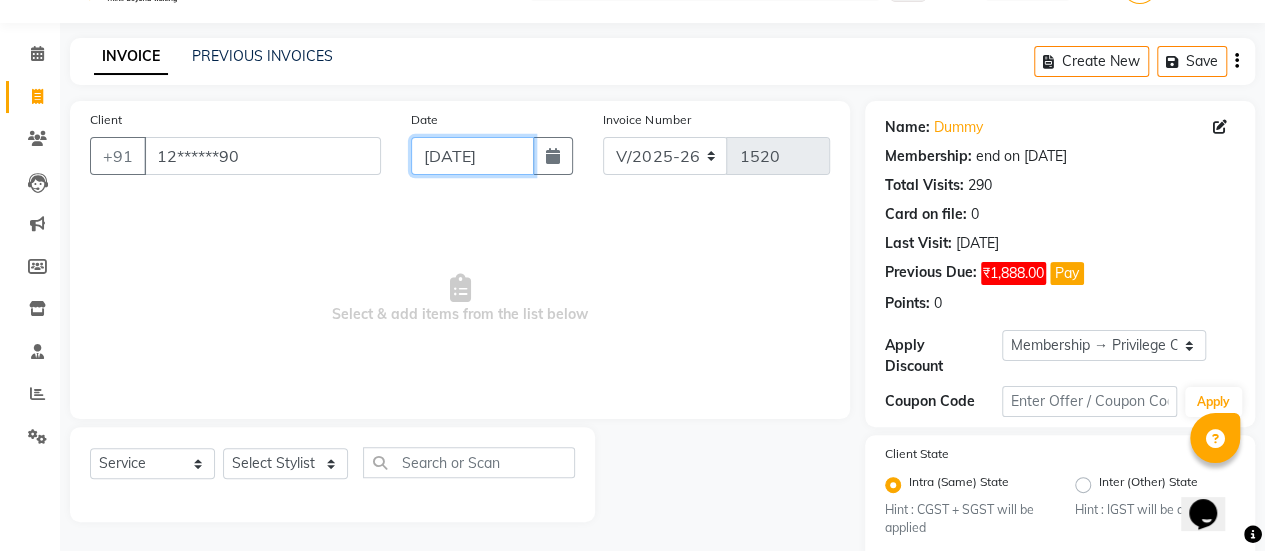 click on "[DATE]" 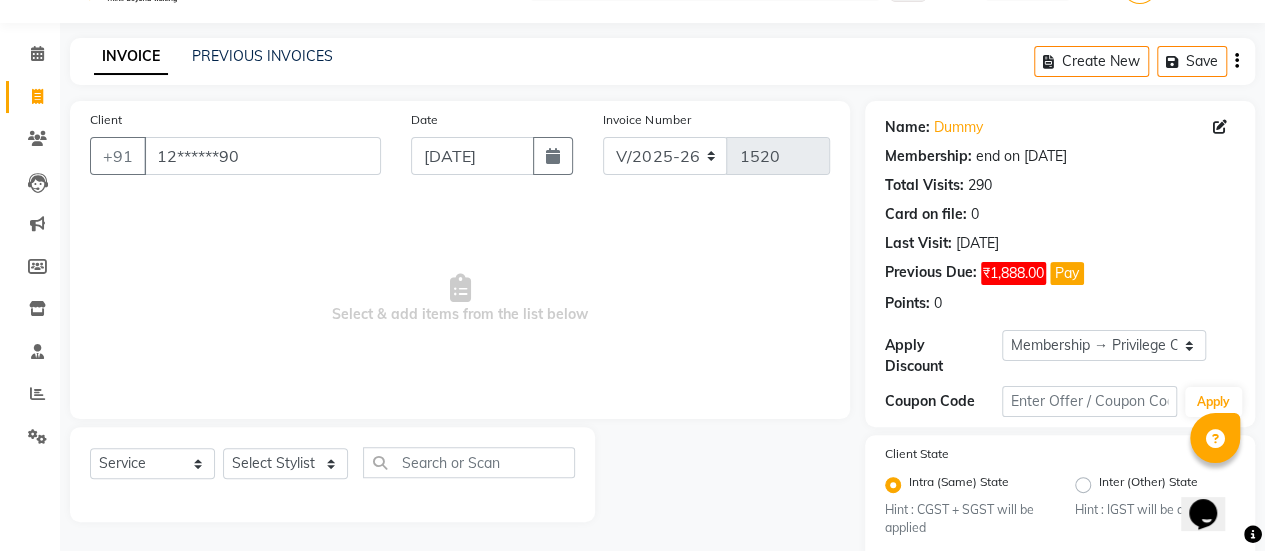 select on "7" 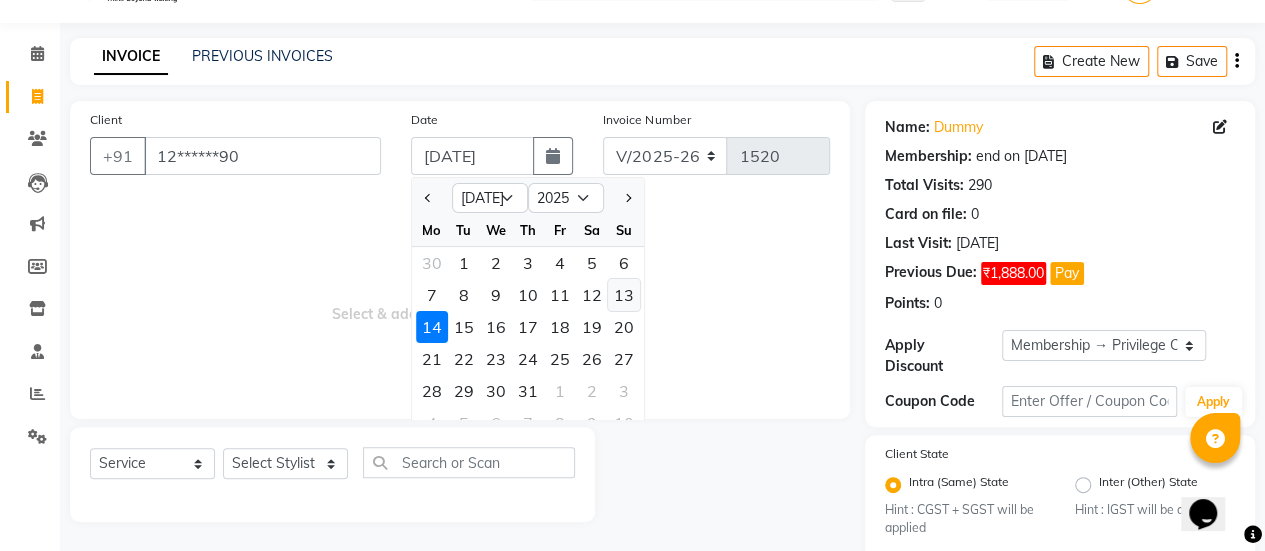 click on "13" 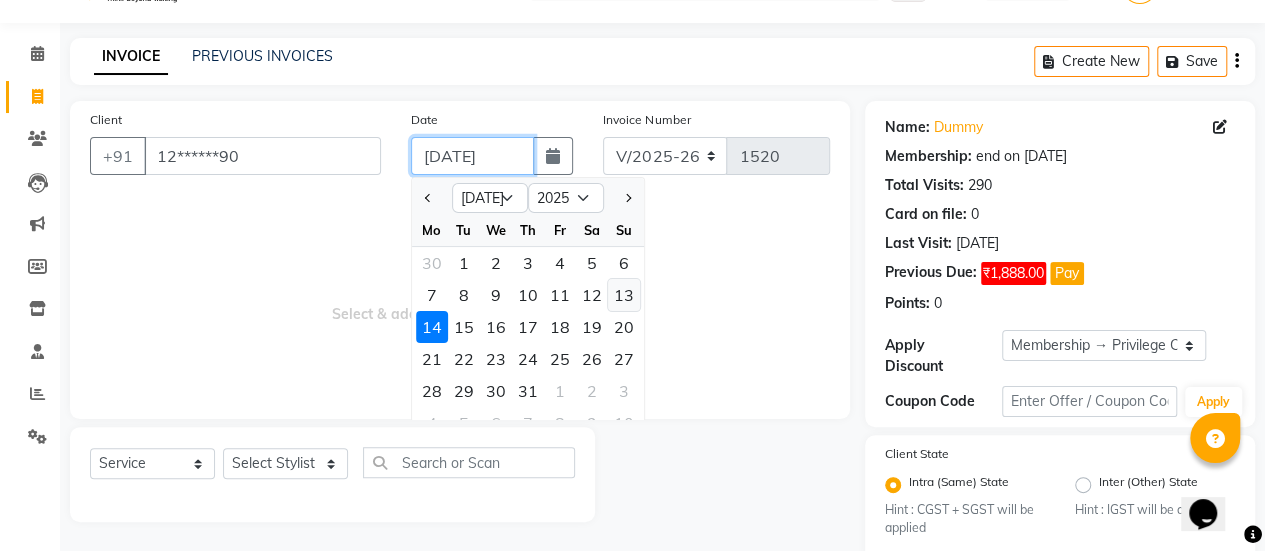 type on "[DATE]" 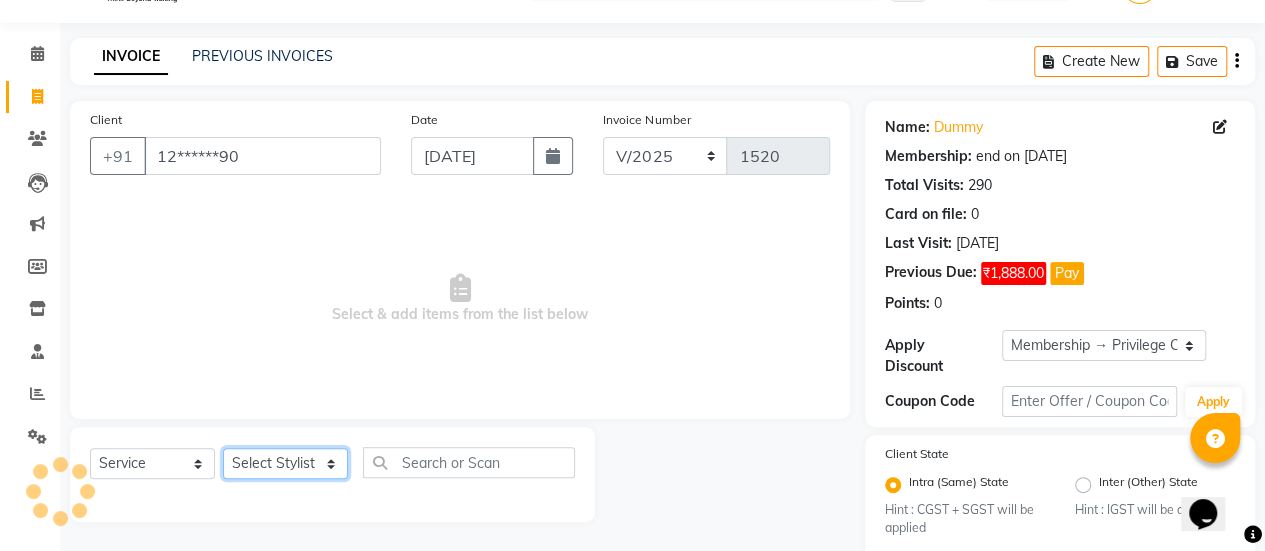 click on "Select Stylist [PERSON_NAME] Bhagavantu [PERSON_NAME] [PERSON_NAME] [PERSON_NAME] Manager [PERSON_NAME] POOJA [PERSON_NAME] [PERSON_NAME] [PERSON_NAME] [PERSON_NAME]" 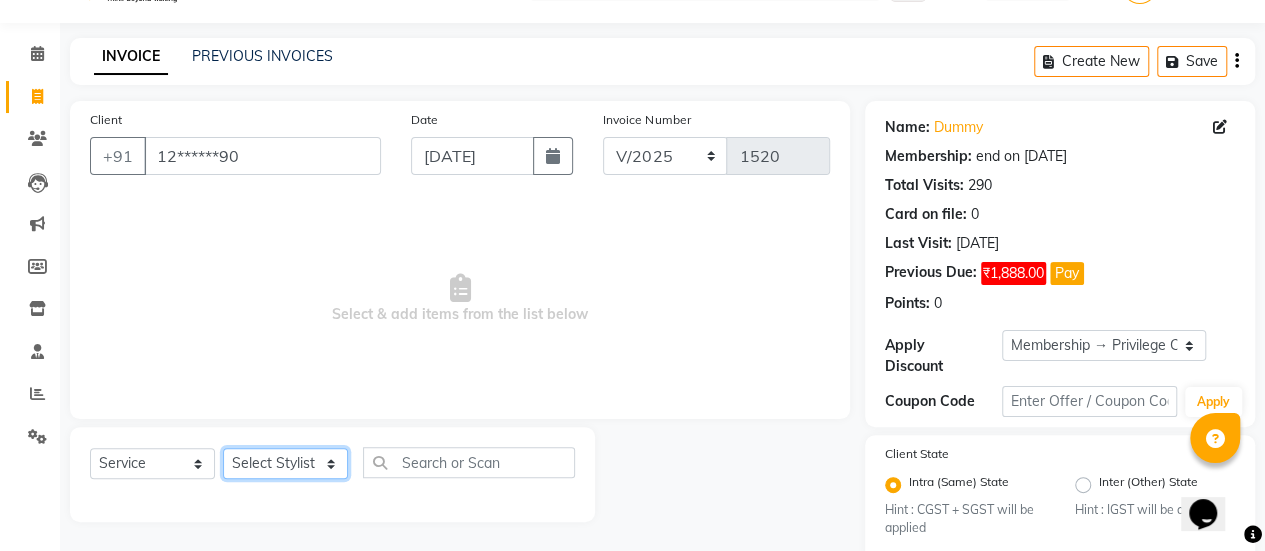select on "36311" 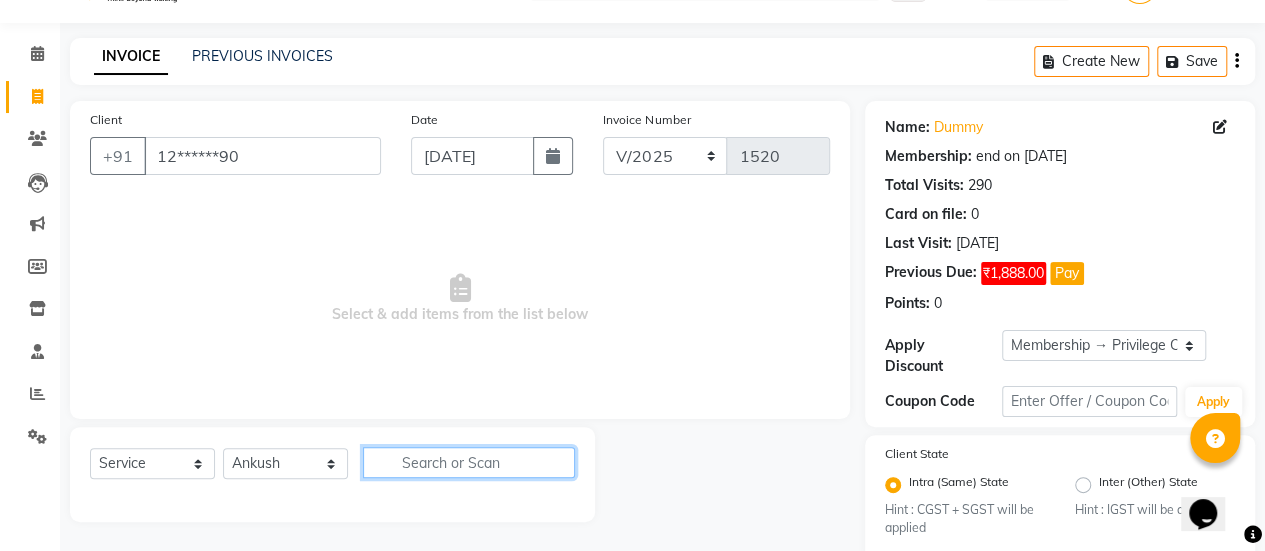 click 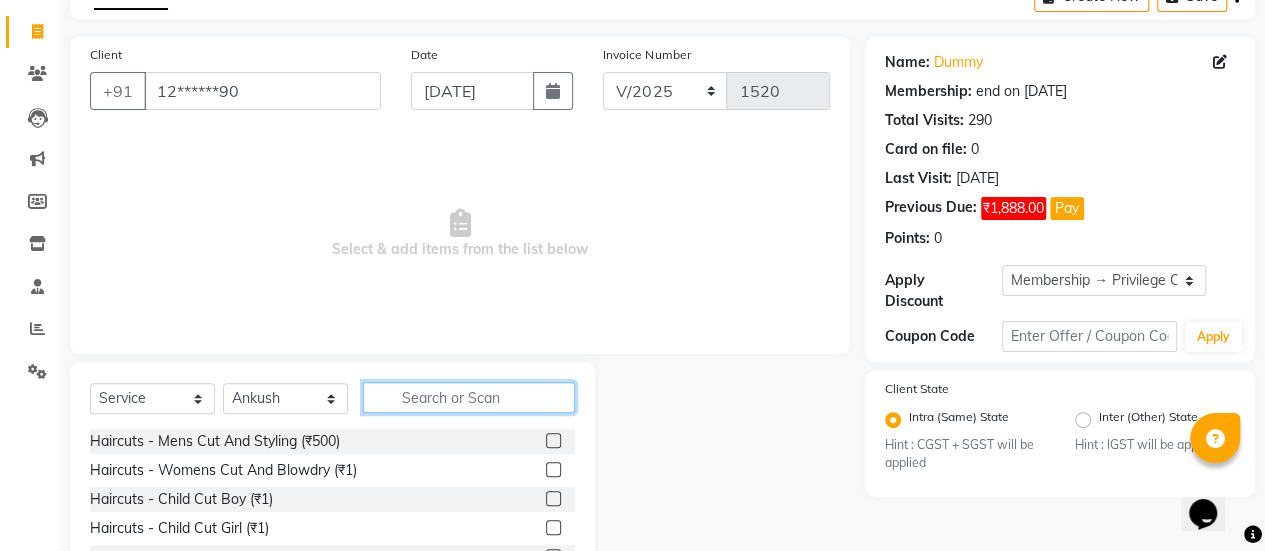 scroll, scrollTop: 119, scrollLeft: 0, axis: vertical 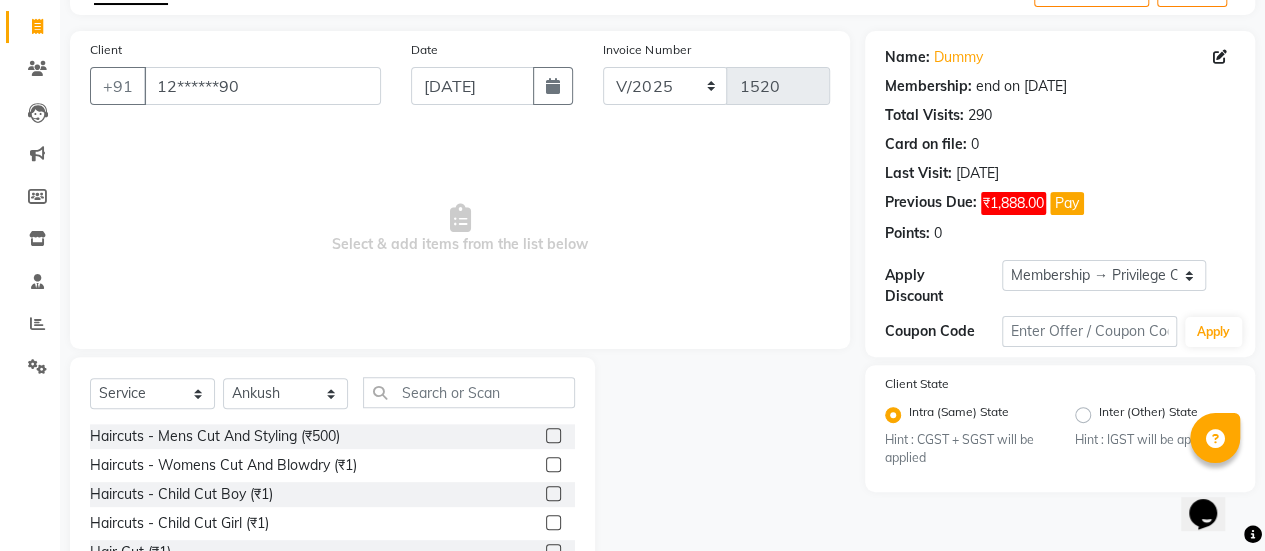 click 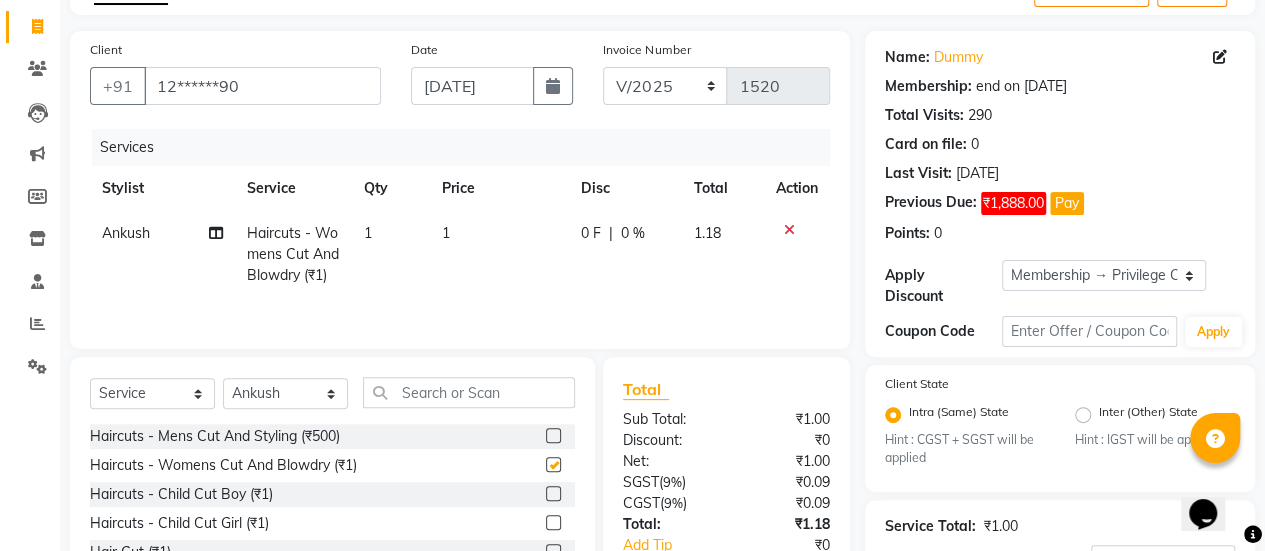 checkbox on "false" 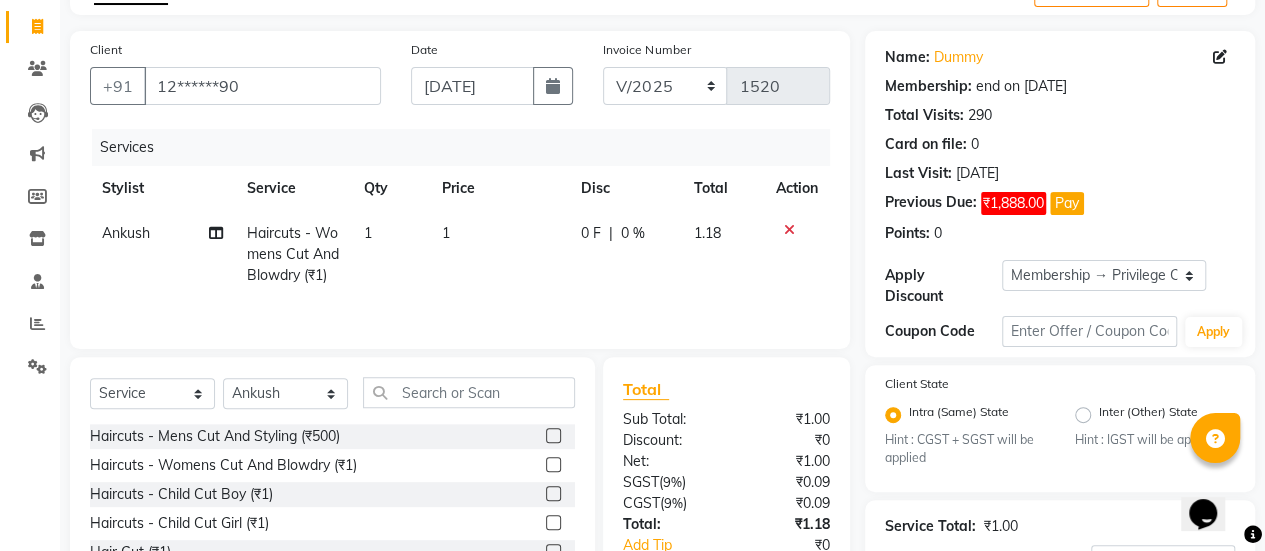 click on "1" 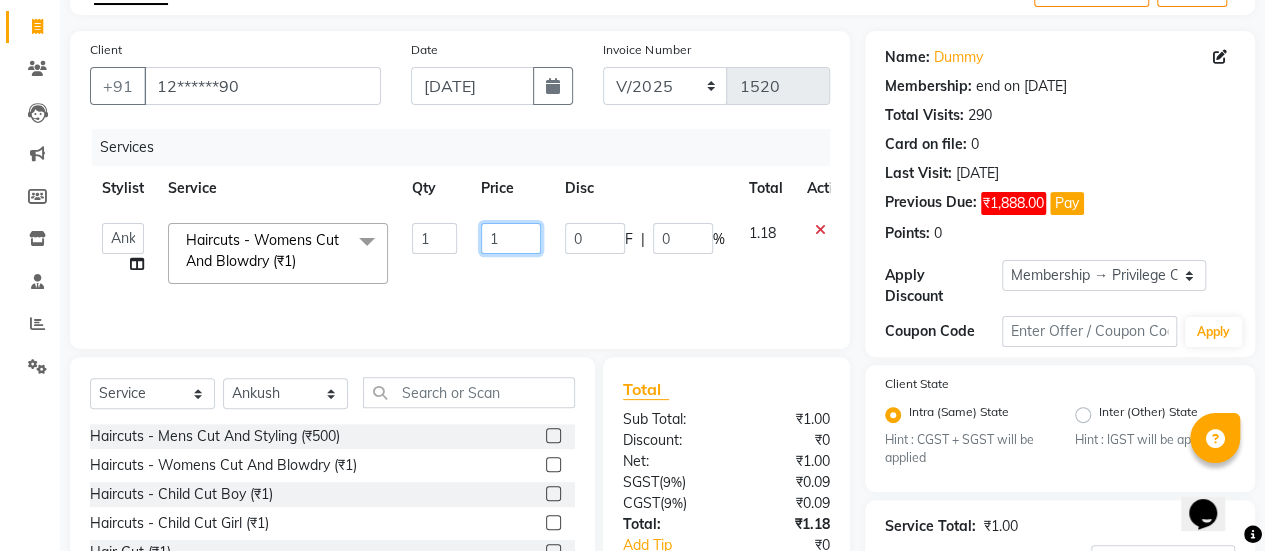 click on "1" 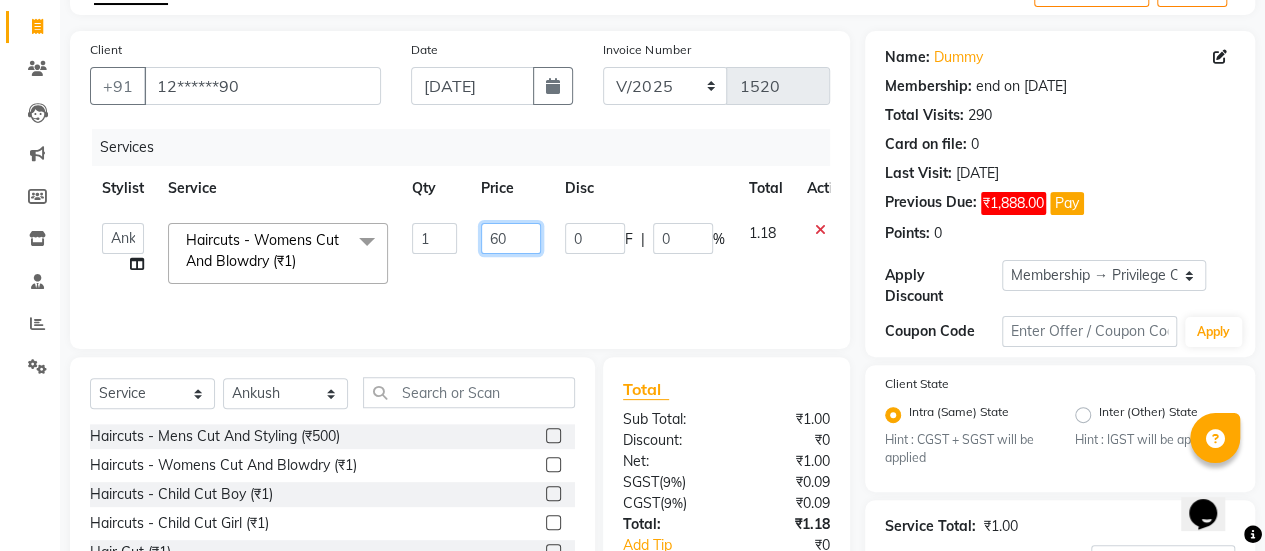type on "600" 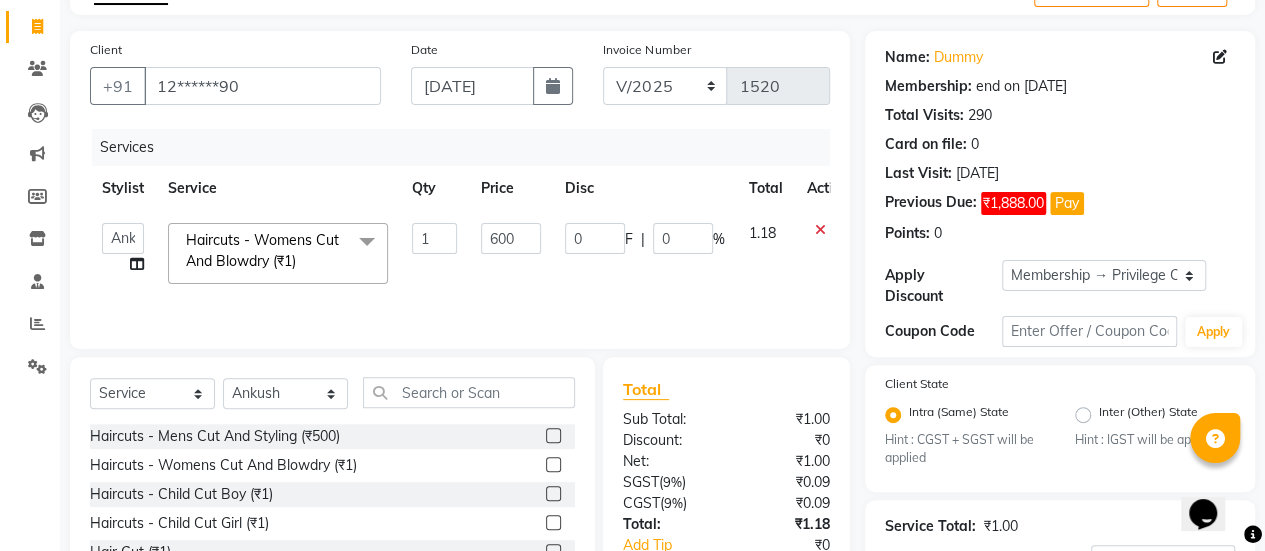 click on "600" 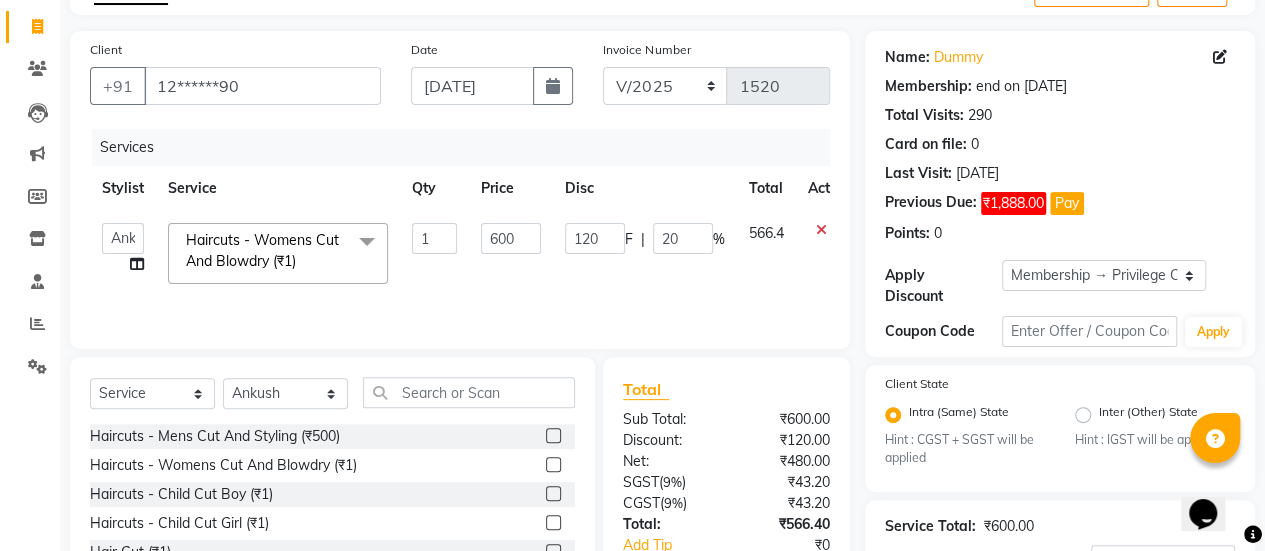 scroll, scrollTop: 340, scrollLeft: 0, axis: vertical 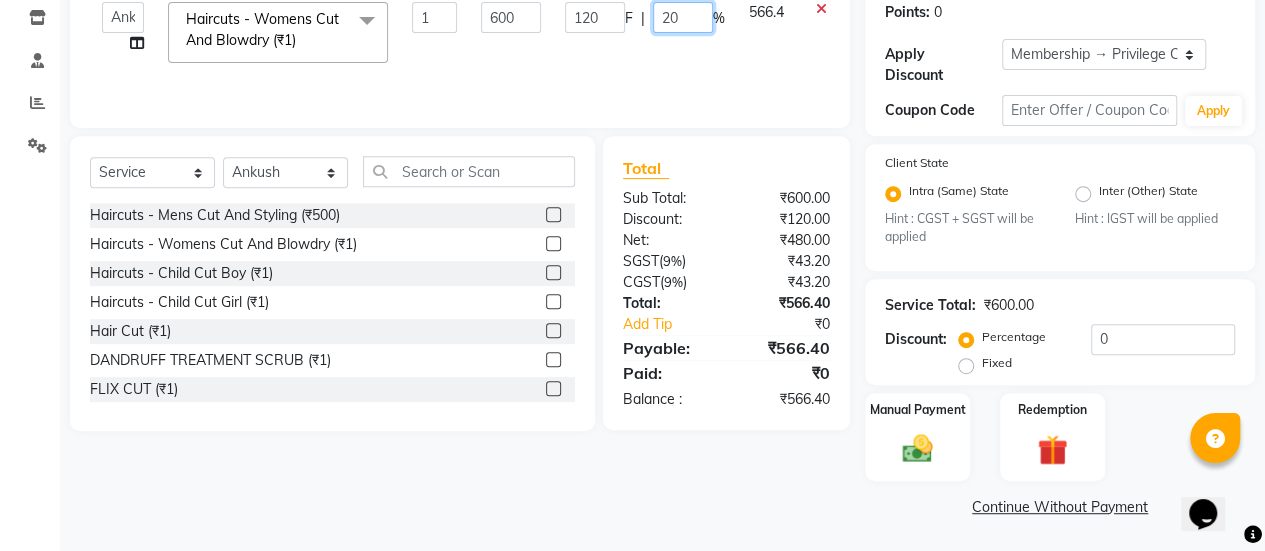 click on "20" 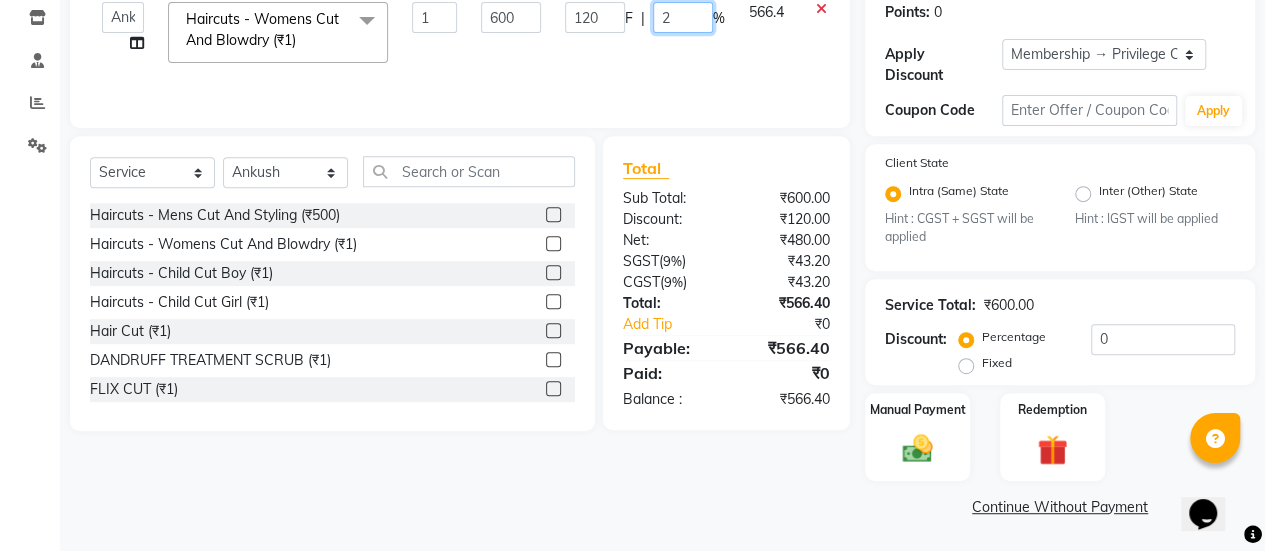 type 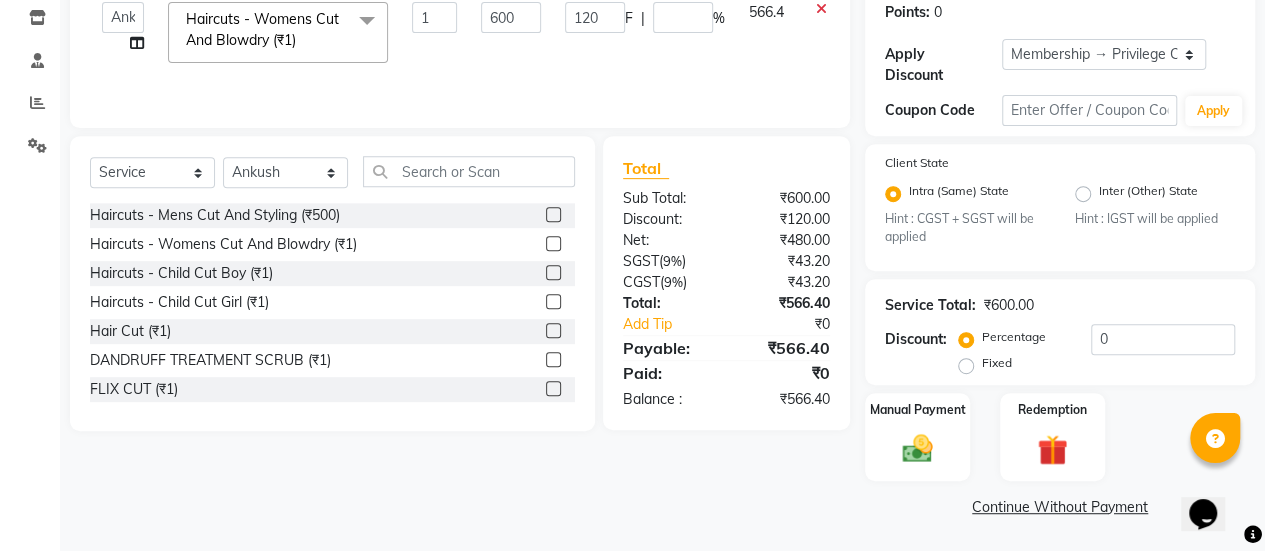 click on "120 F | %" 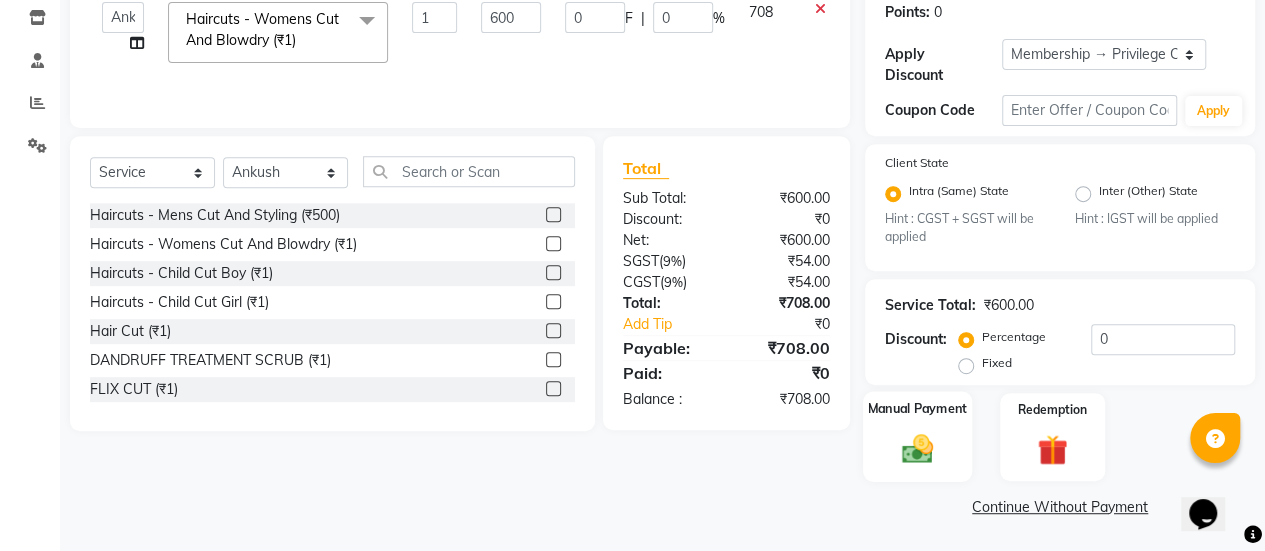 click 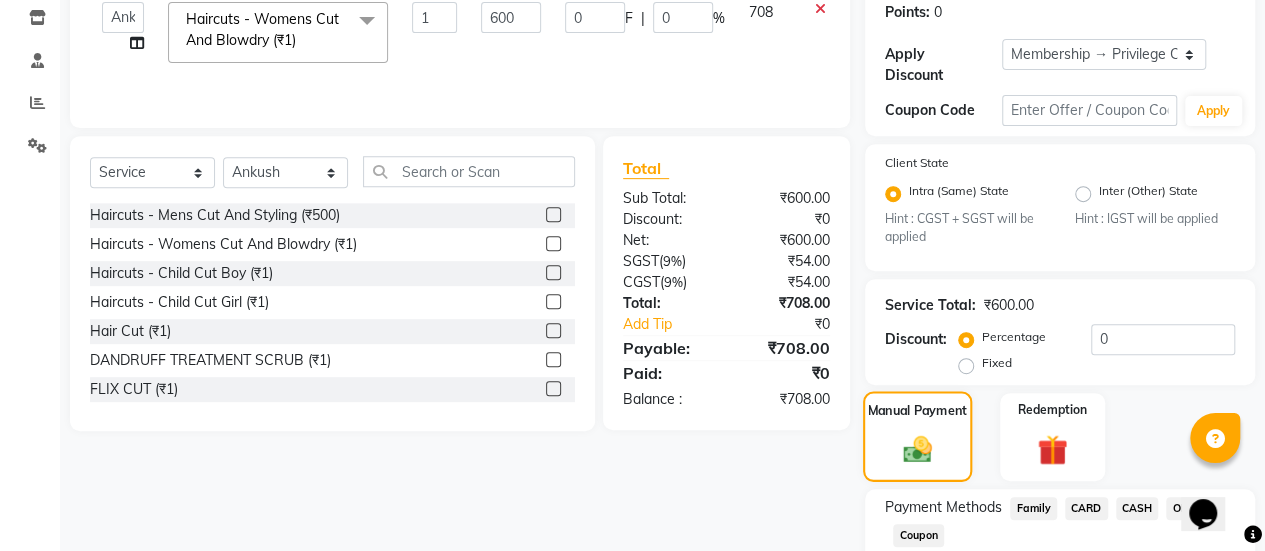 scroll, scrollTop: 468, scrollLeft: 0, axis: vertical 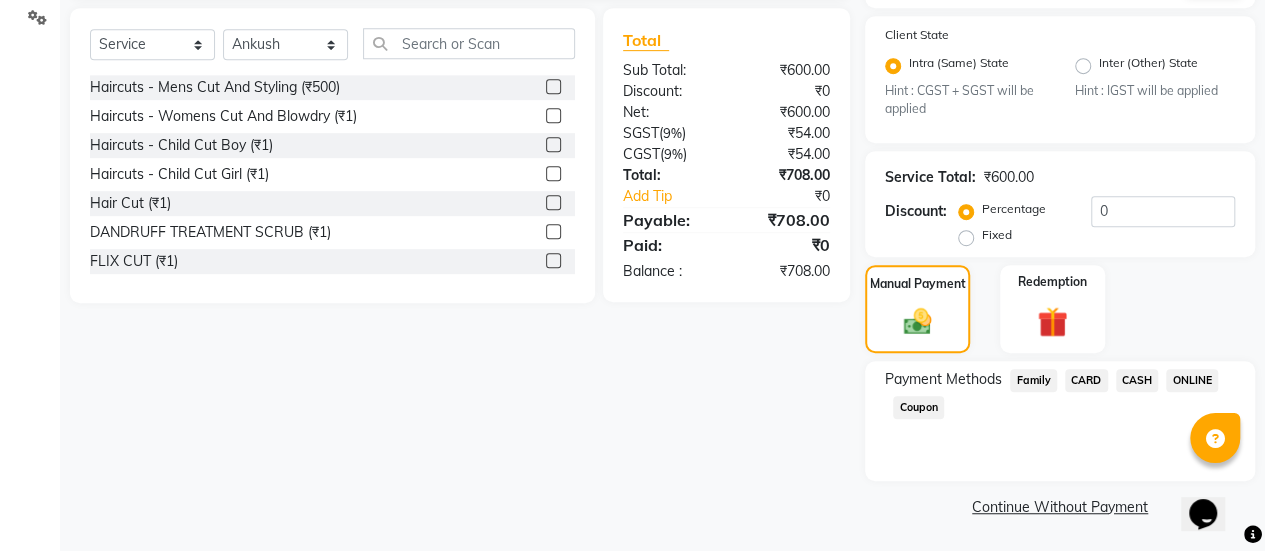 click on "ONLINE" 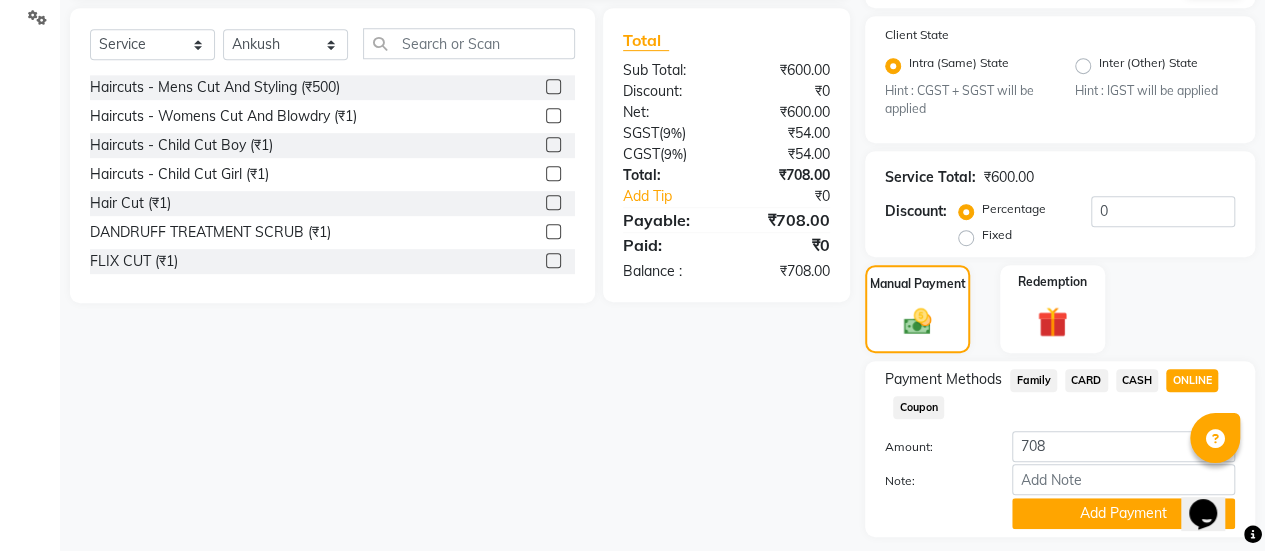 scroll, scrollTop: 524, scrollLeft: 0, axis: vertical 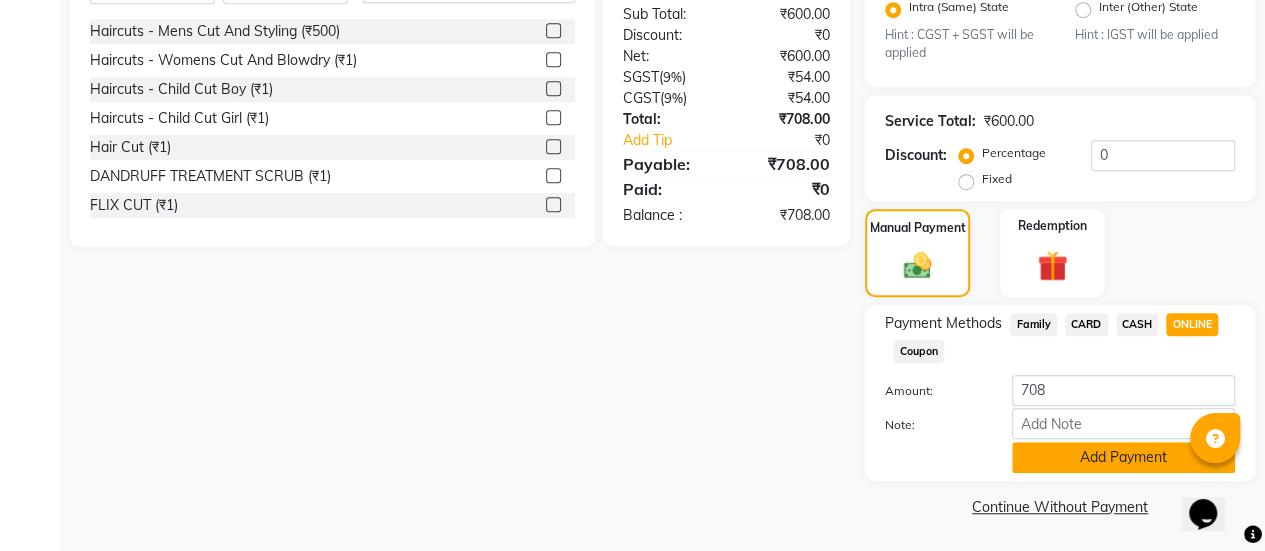 click on "Add Payment" 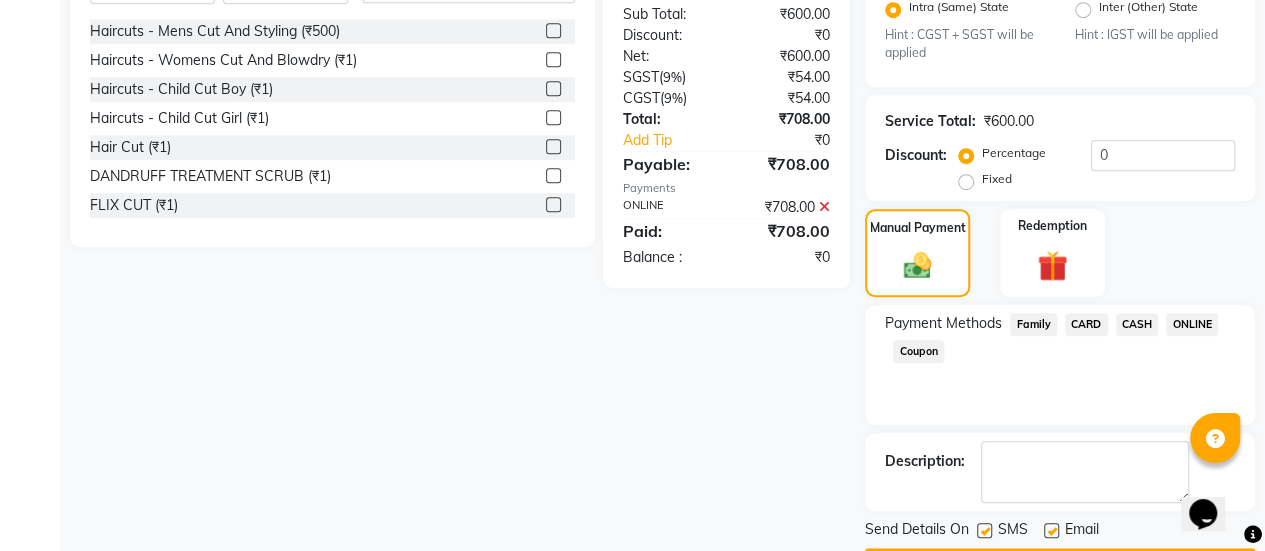 scroll, scrollTop: 579, scrollLeft: 0, axis: vertical 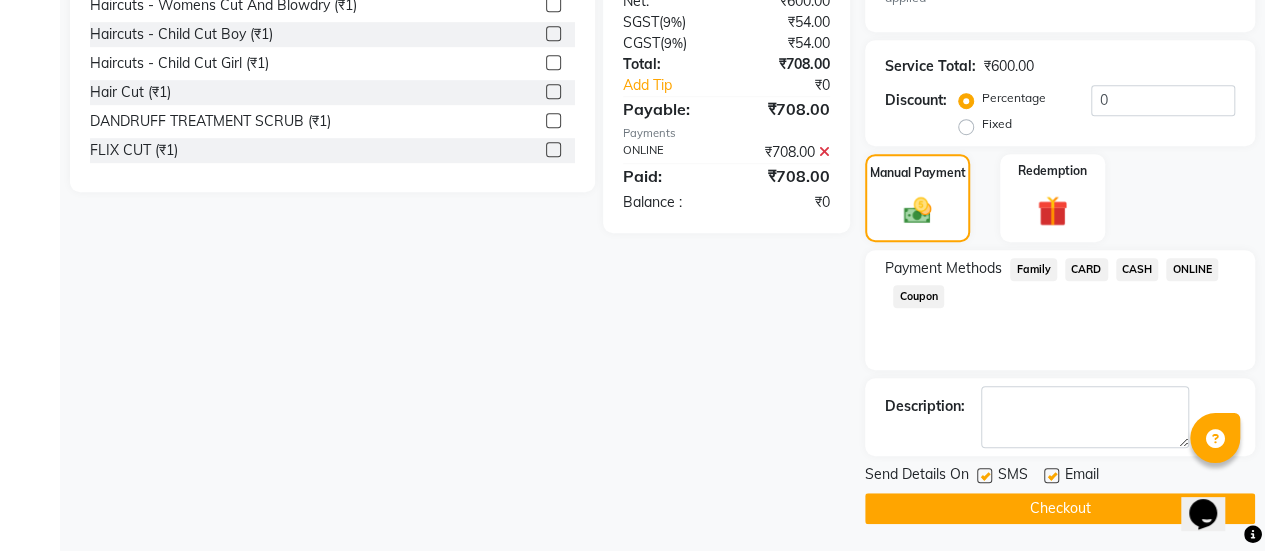 click 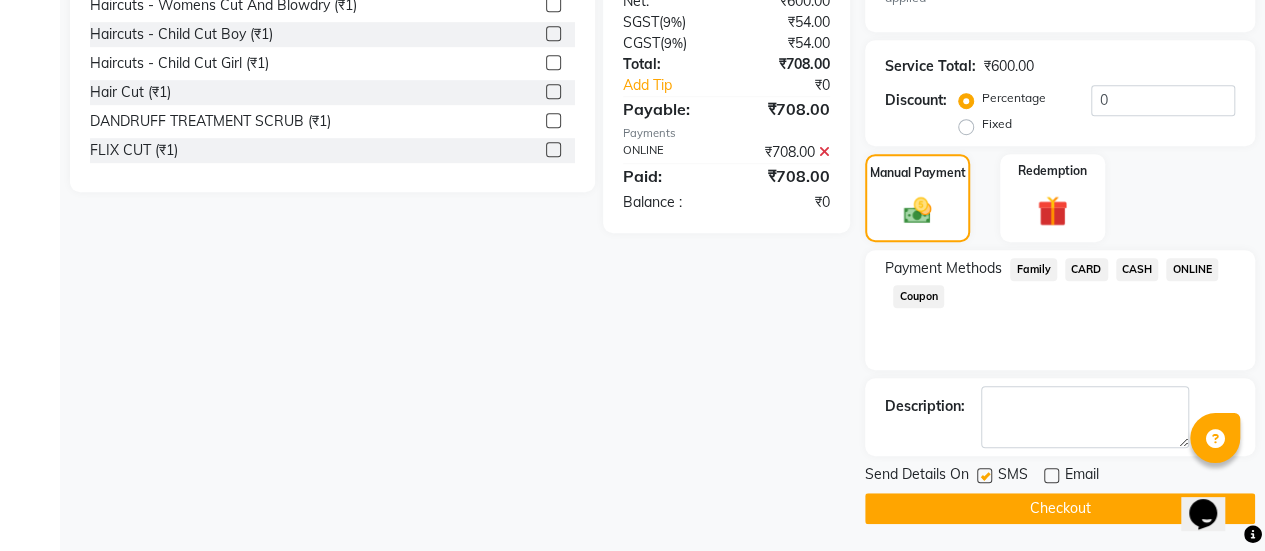 click on "Checkout" 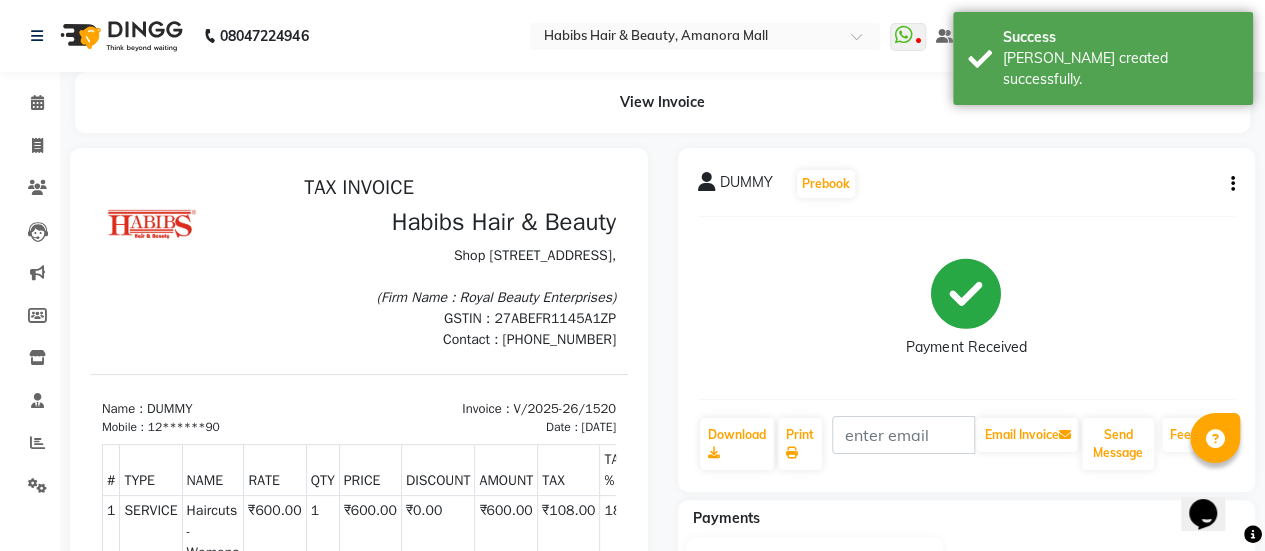 scroll, scrollTop: 0, scrollLeft: 0, axis: both 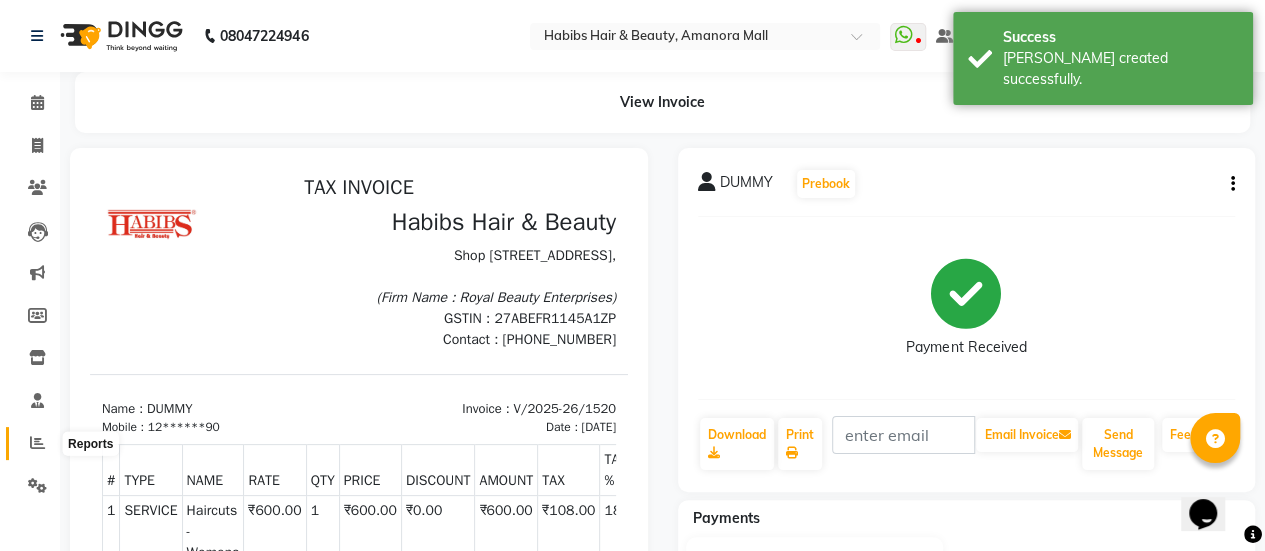 click 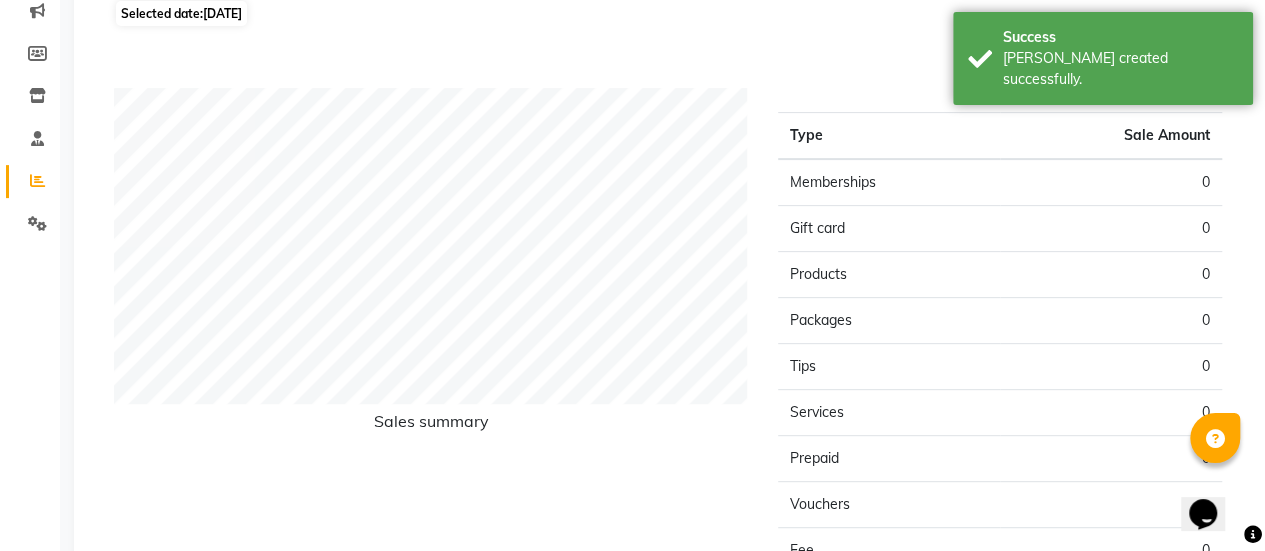 scroll, scrollTop: 0, scrollLeft: 0, axis: both 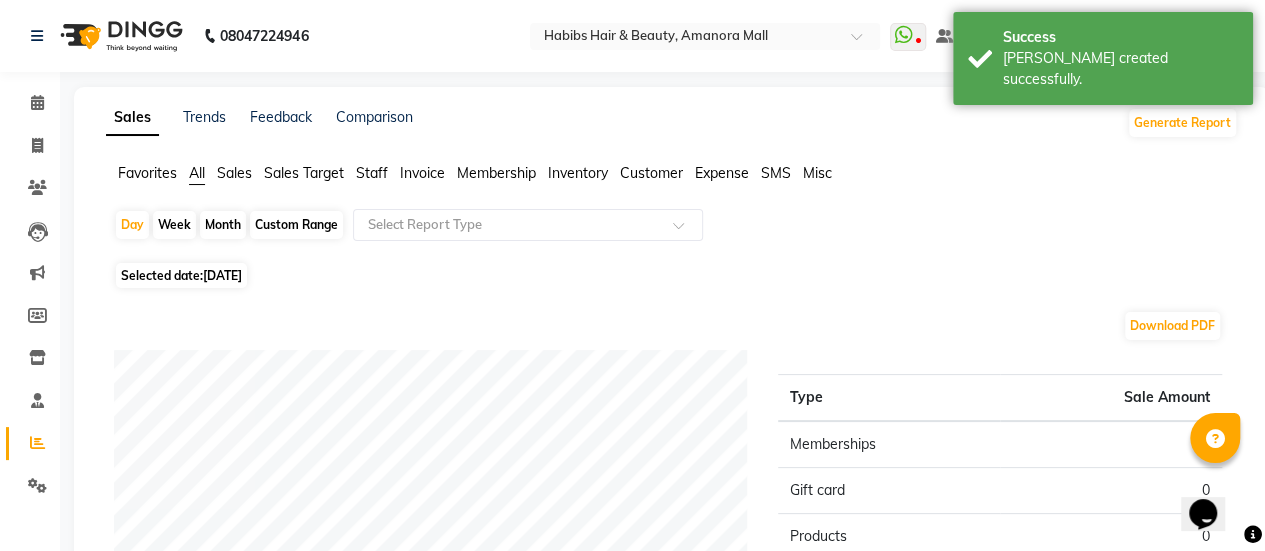 click on "[DATE]" 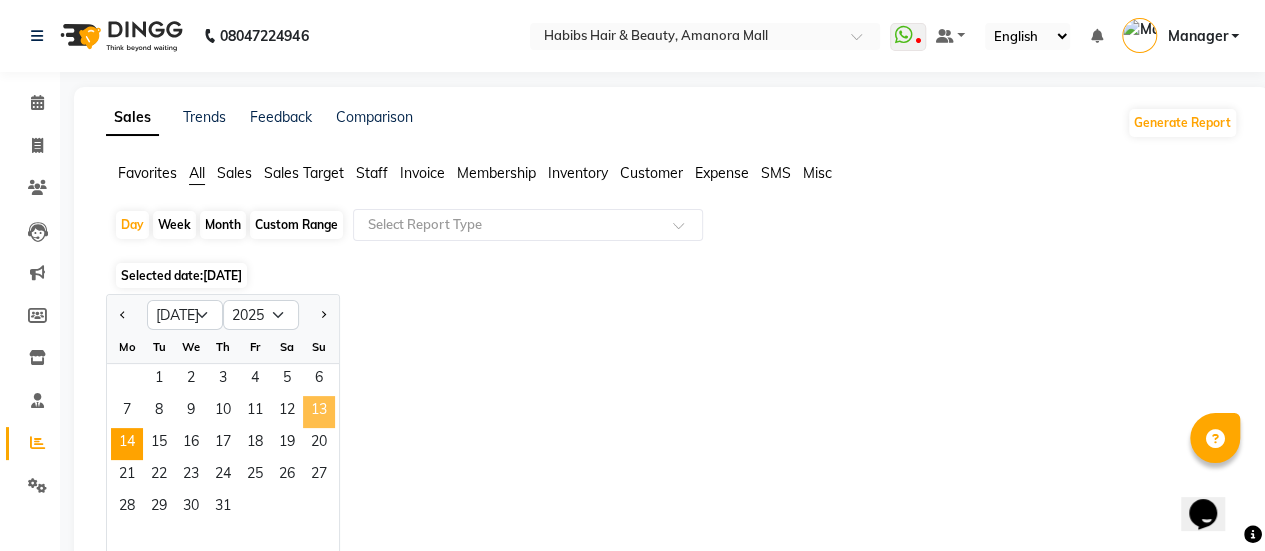click on "13" 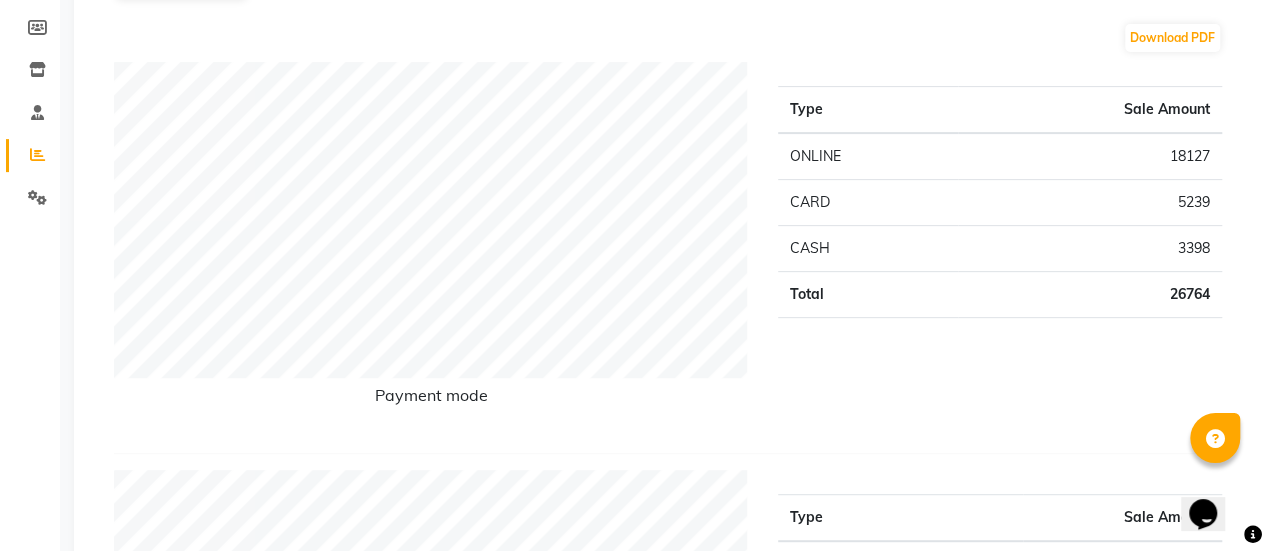 scroll, scrollTop: 345, scrollLeft: 0, axis: vertical 